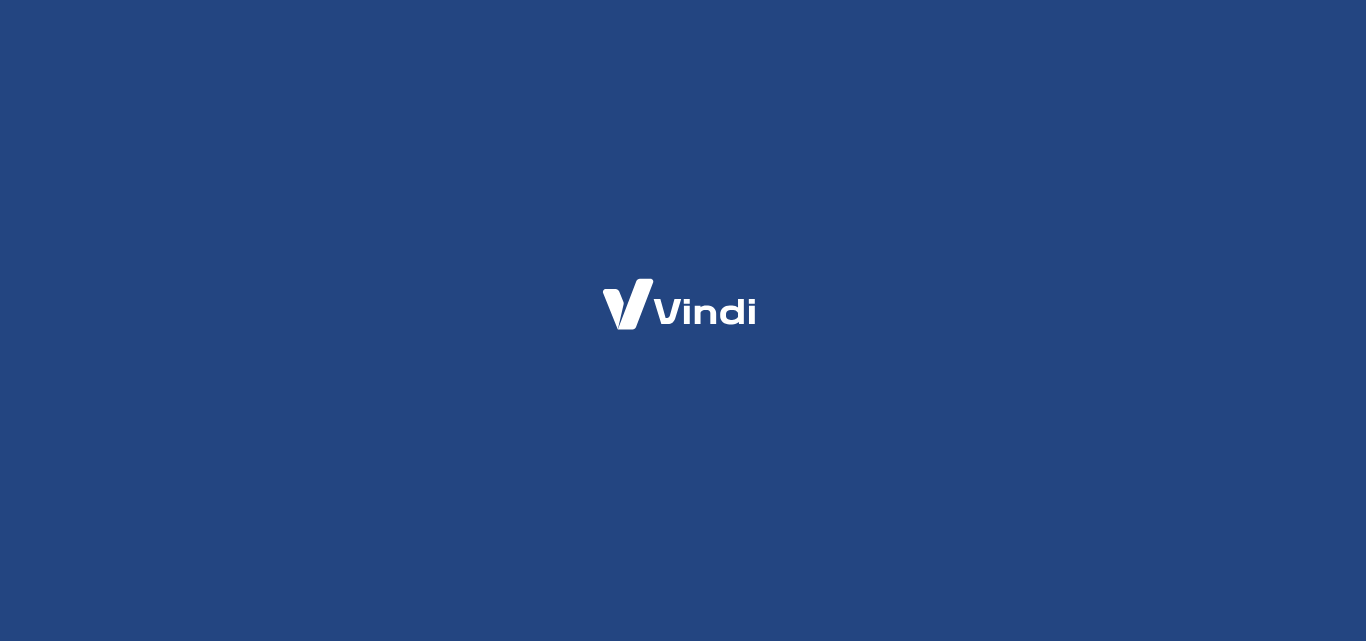 scroll, scrollTop: 0, scrollLeft: 0, axis: both 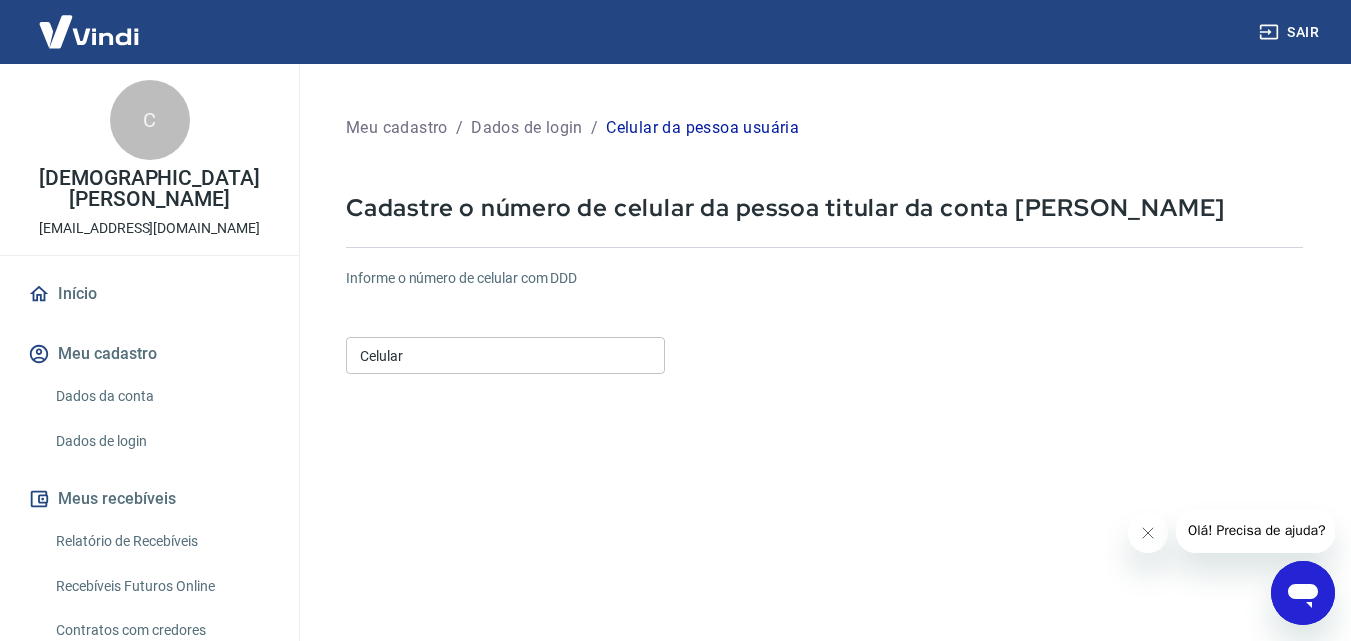 click on "Celular" at bounding box center [505, 355] 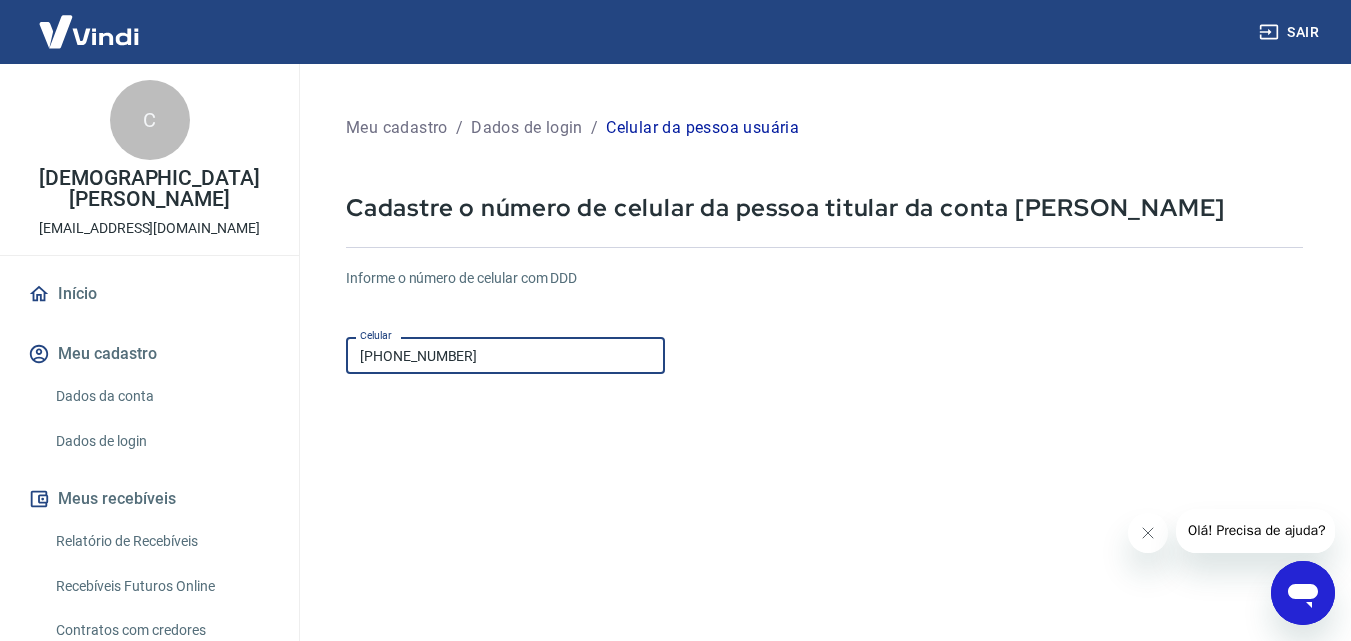 click on "(11) 9197-1433" at bounding box center (505, 355) 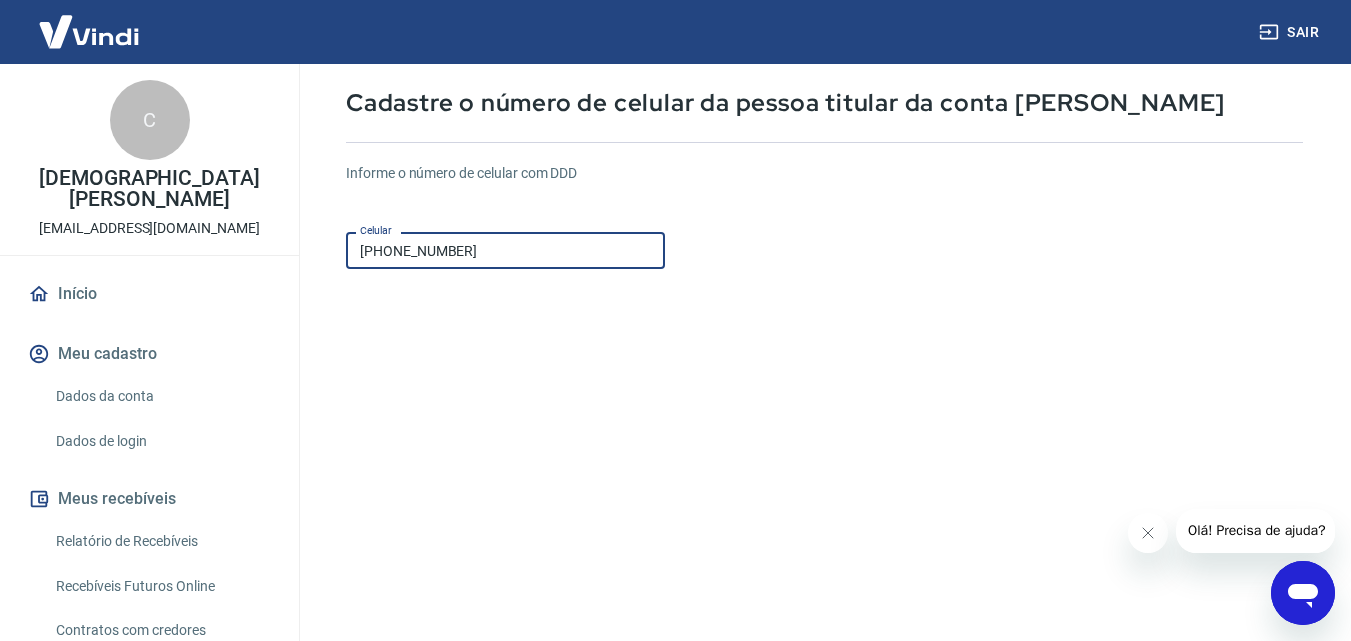 scroll, scrollTop: 306, scrollLeft: 0, axis: vertical 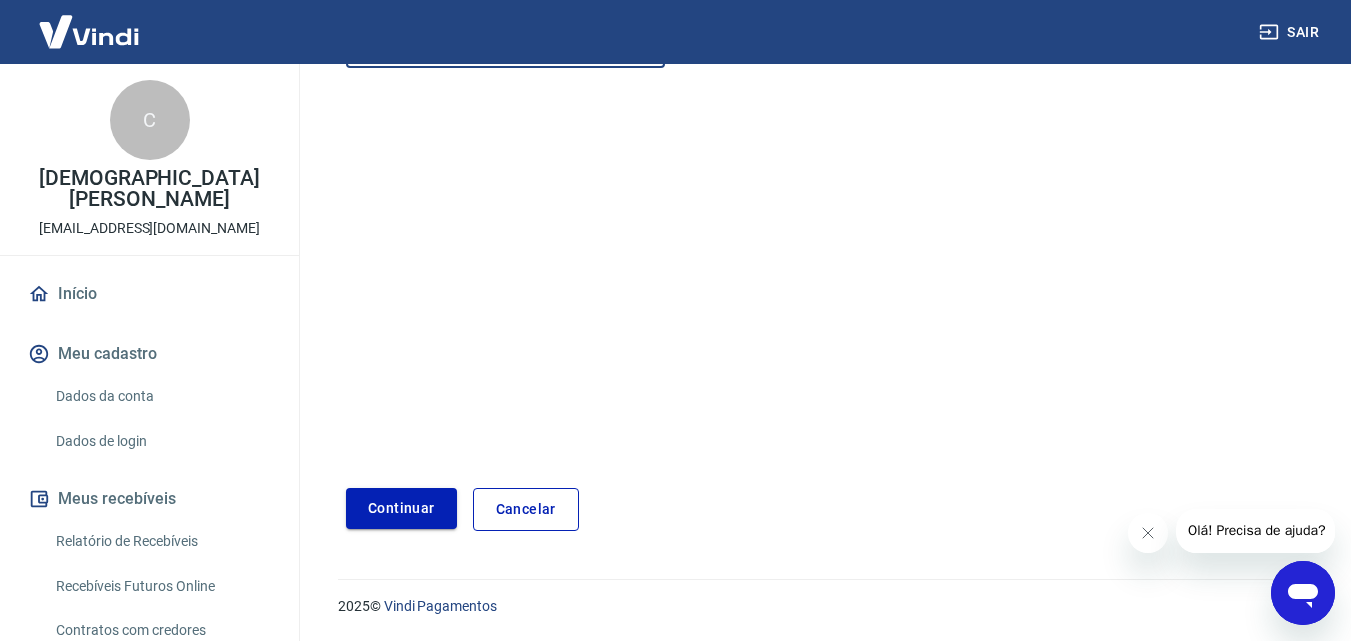 type on "(11) 91197-1433" 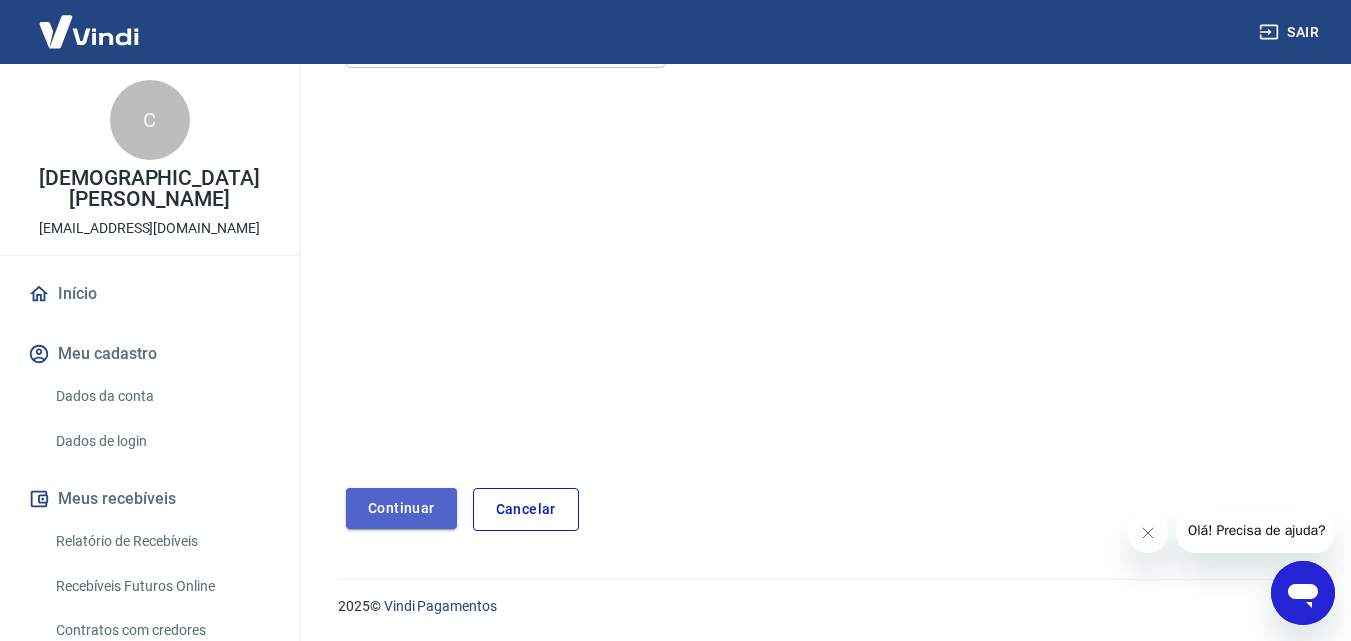 click on "Continuar" at bounding box center (401, 508) 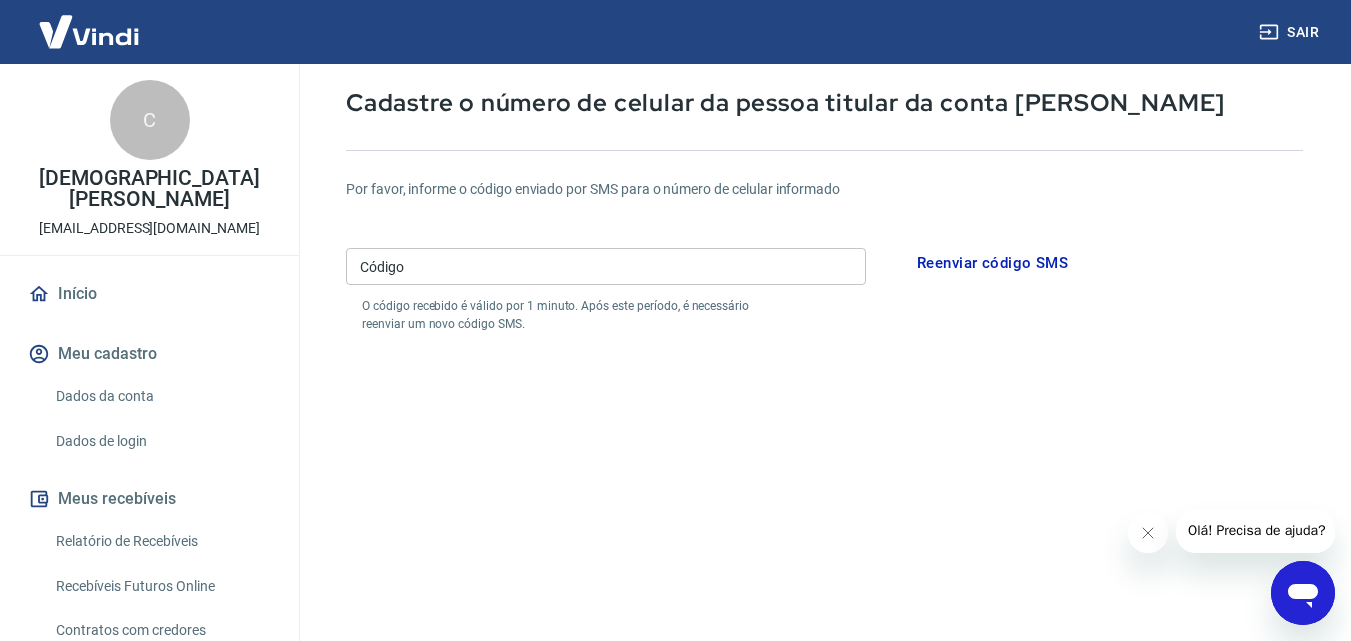 scroll, scrollTop: 103, scrollLeft: 0, axis: vertical 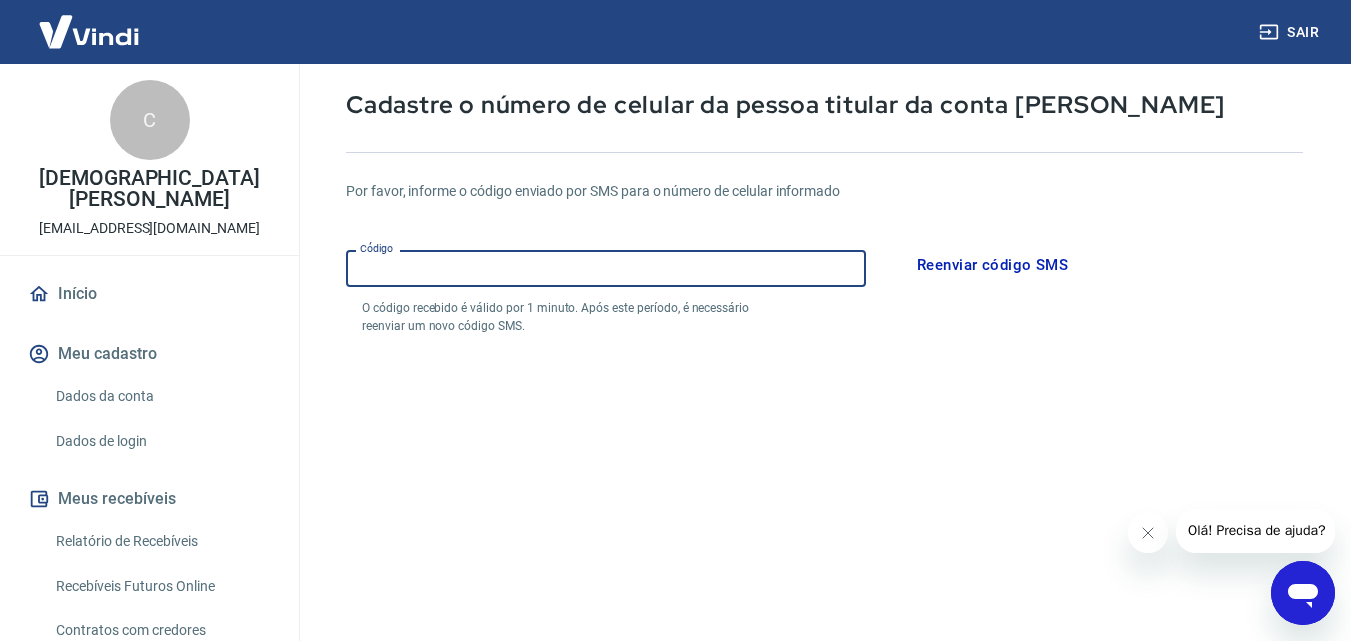 click on "Código" at bounding box center (606, 268) 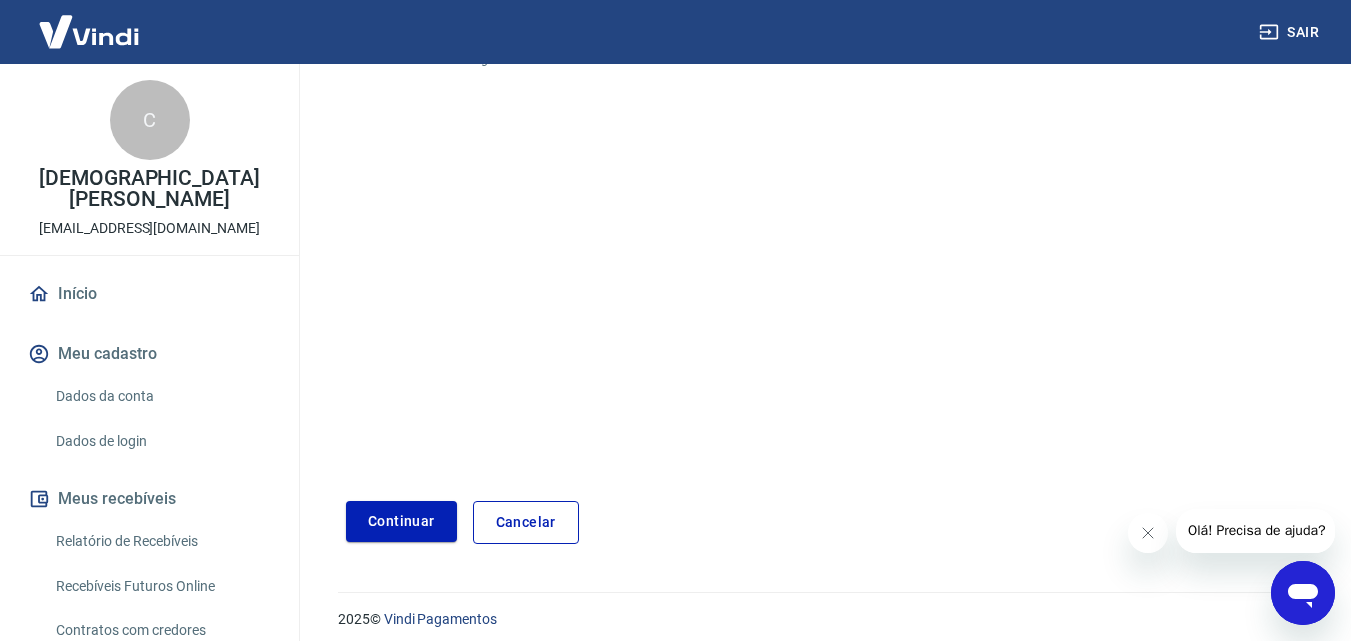 scroll, scrollTop: 374, scrollLeft: 0, axis: vertical 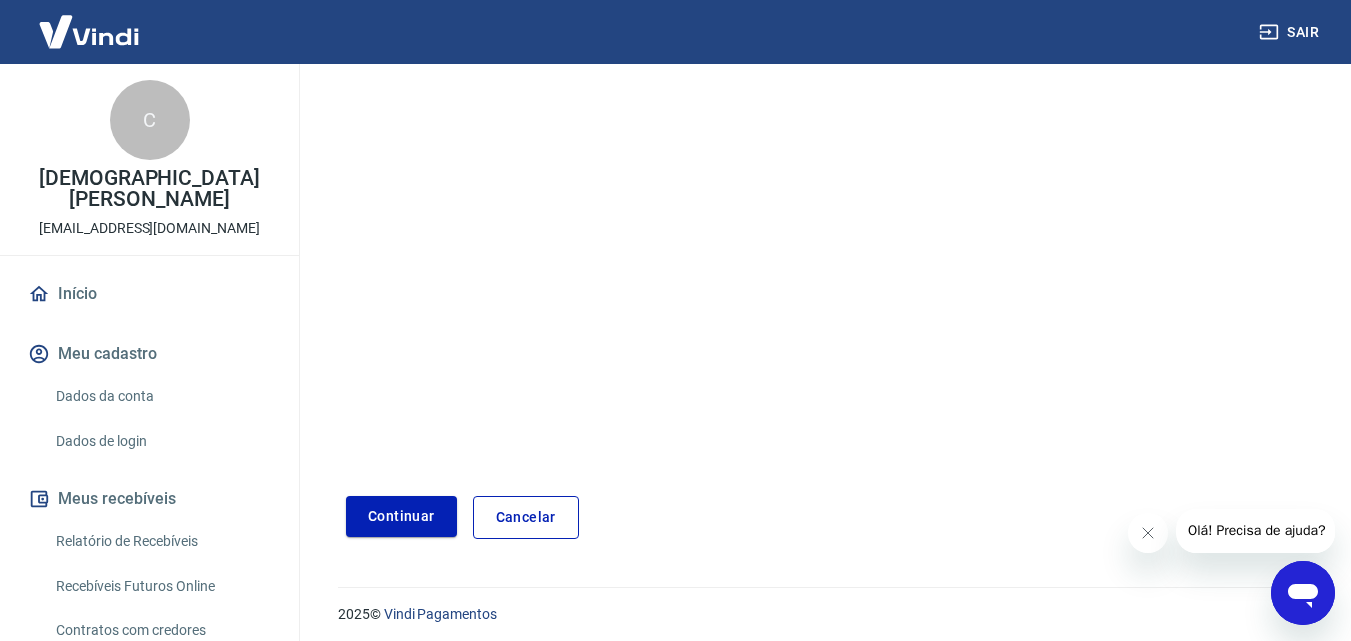 drag, startPoint x: 1359, startPoint y: 400, endPoint x: 35, endPoint y: 3, distance: 1382.2391 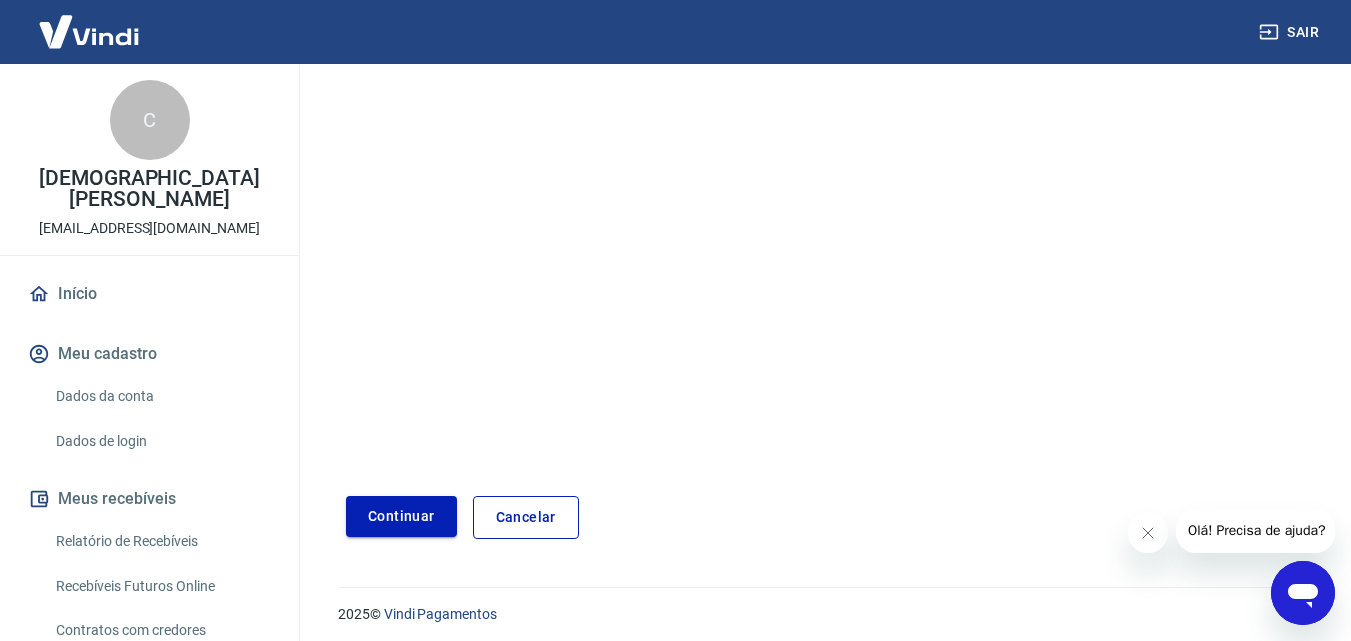 type on "442951" 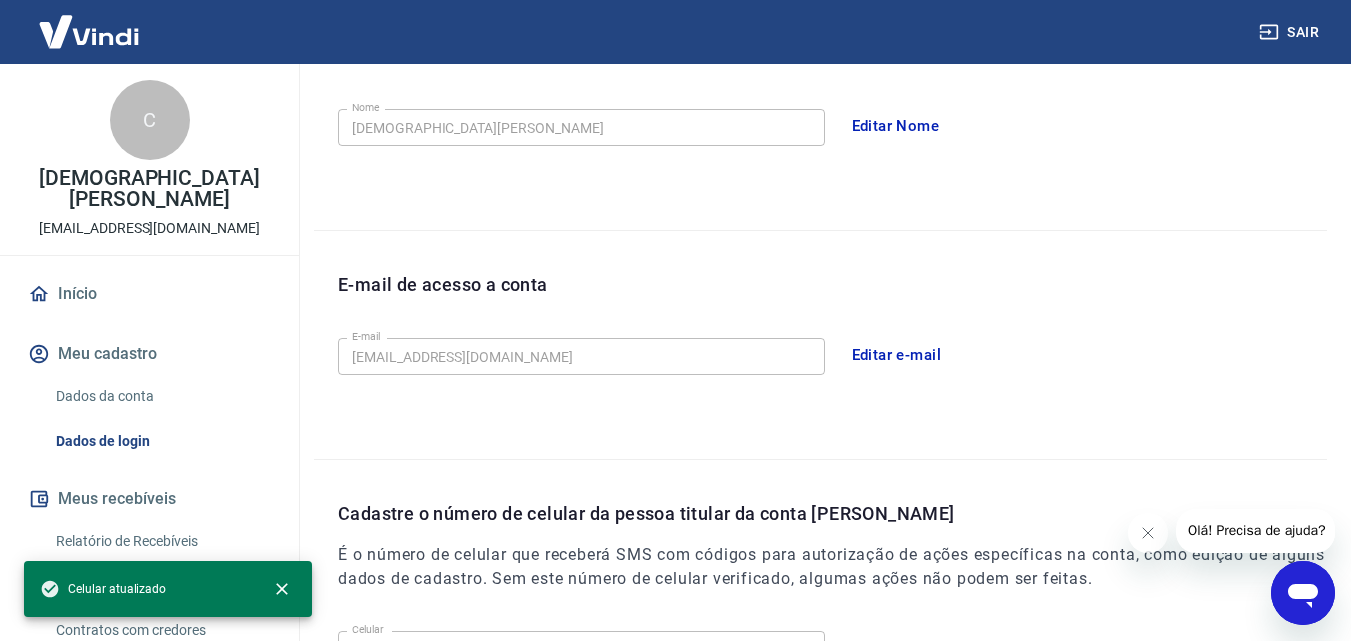 scroll, scrollTop: 616, scrollLeft: 0, axis: vertical 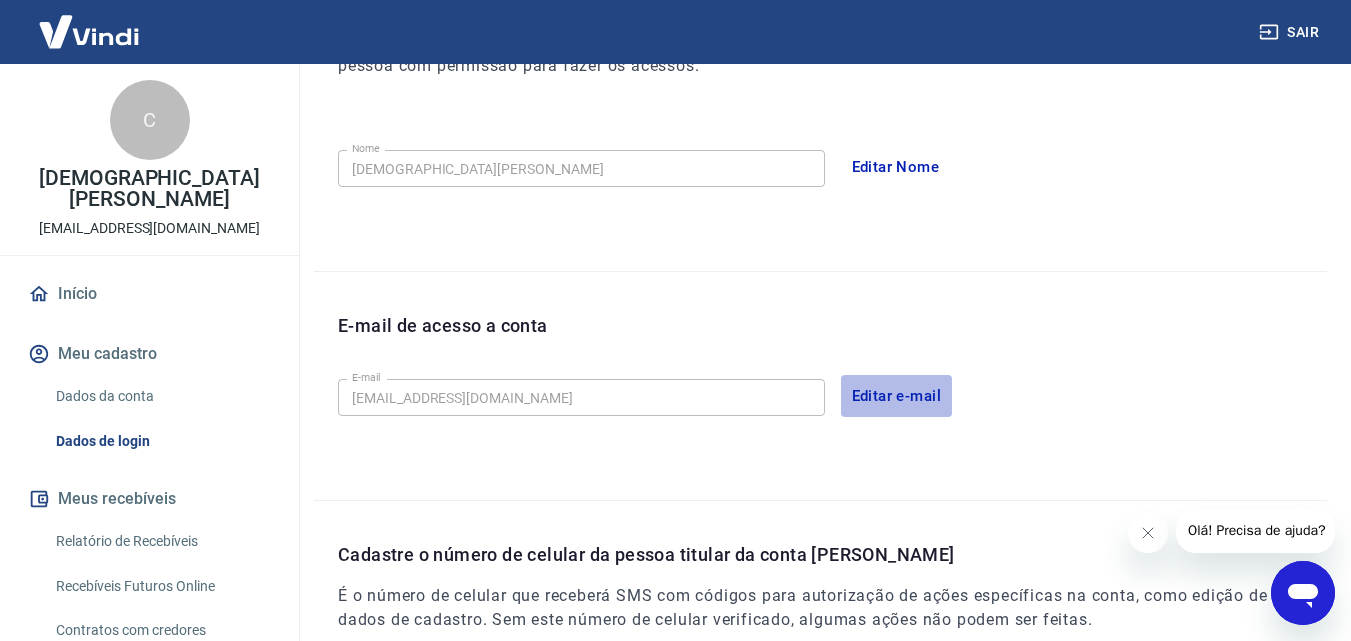 click on "Editar e-mail" at bounding box center [897, 396] 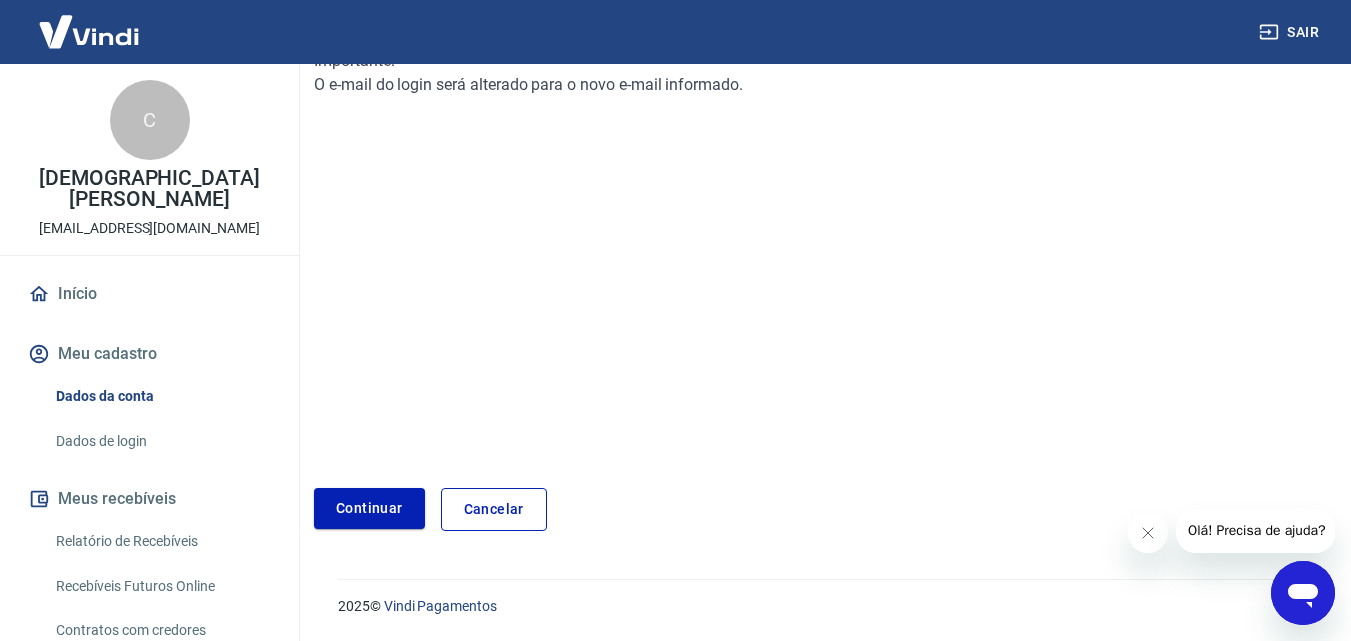 scroll, scrollTop: 300, scrollLeft: 0, axis: vertical 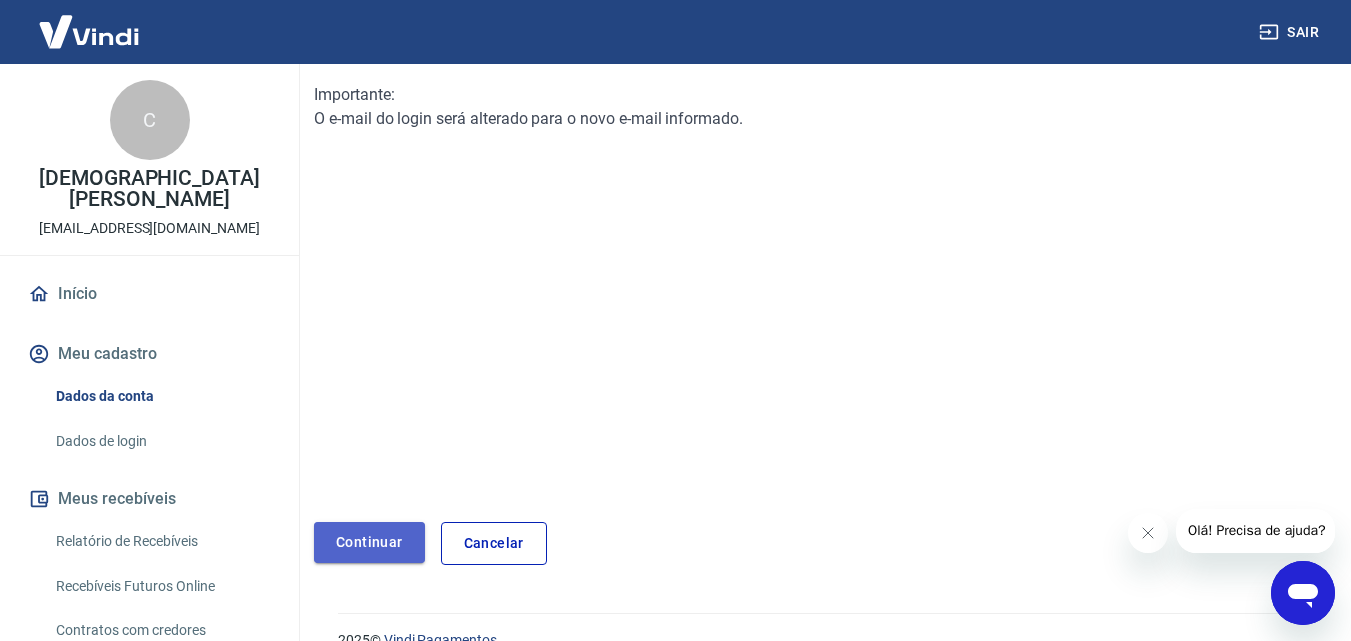 click on "Continuar" at bounding box center (369, 542) 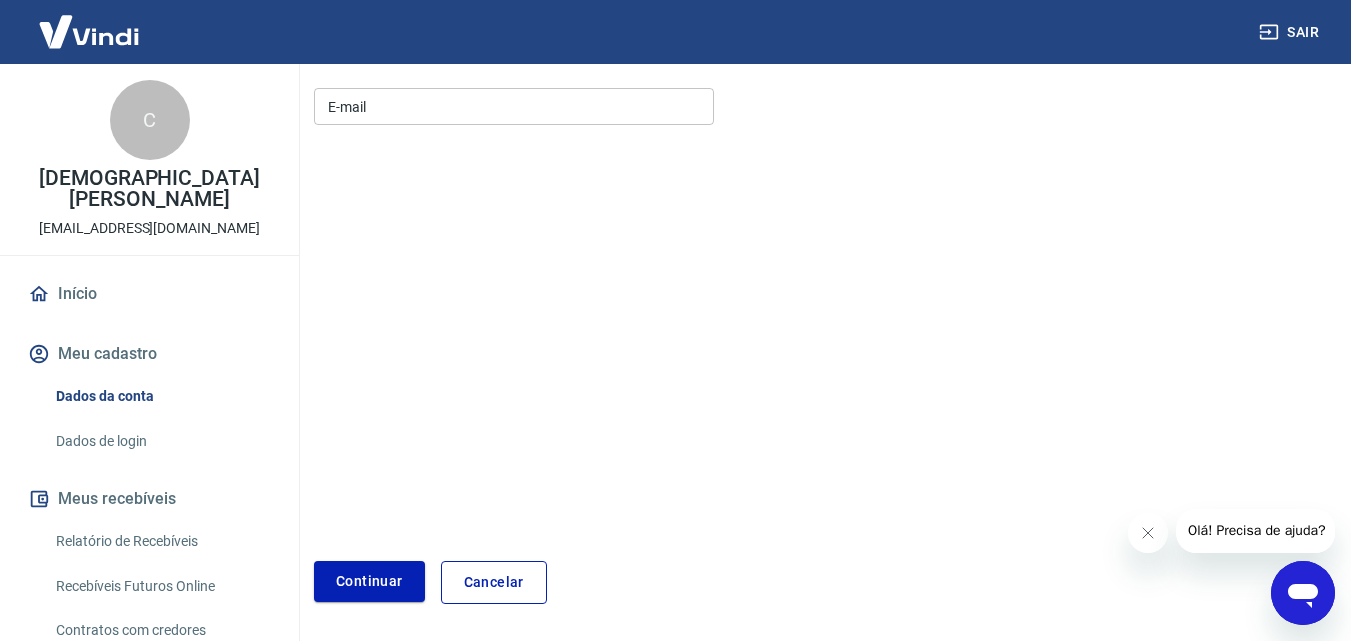 scroll, scrollTop: 305, scrollLeft: 0, axis: vertical 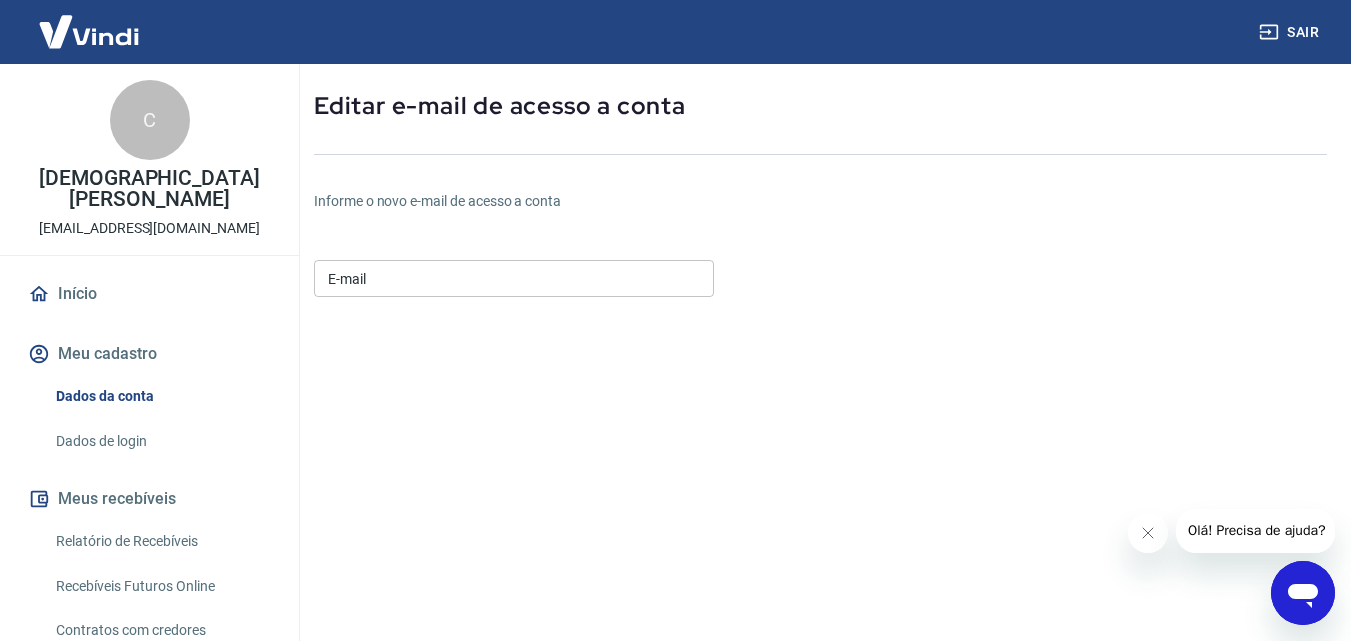 click on "E-mail" at bounding box center [514, 278] 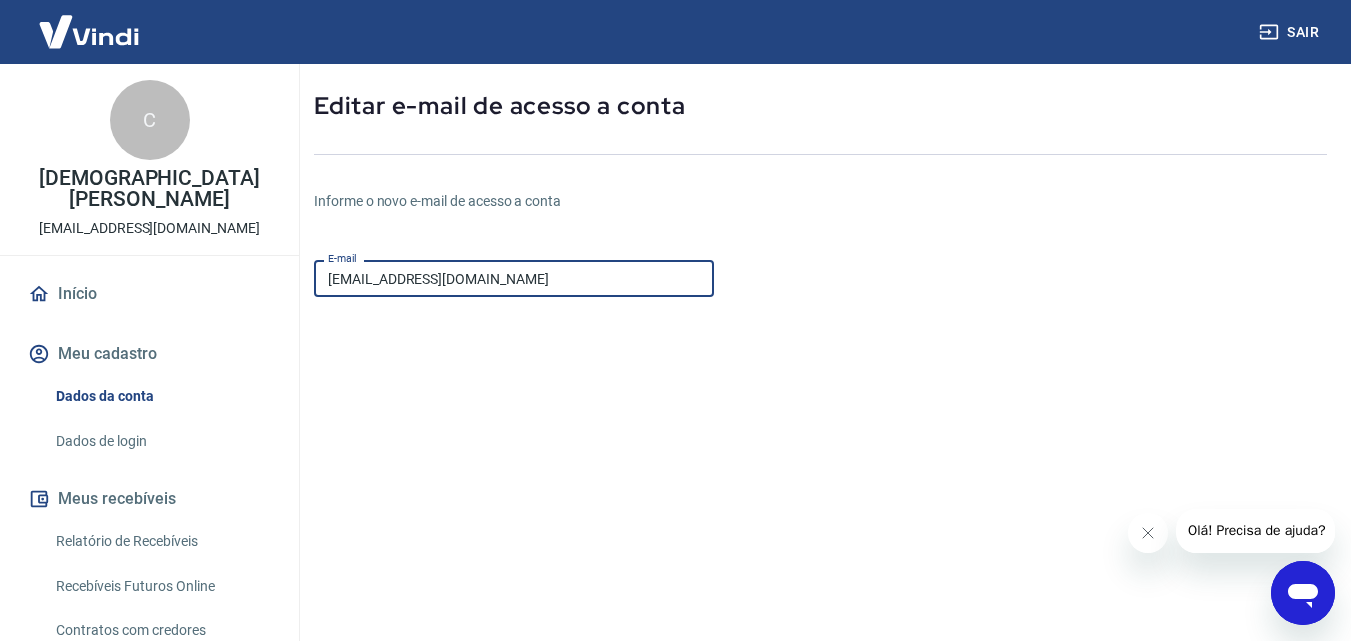 type on "vendas@universodosservidores.com.br" 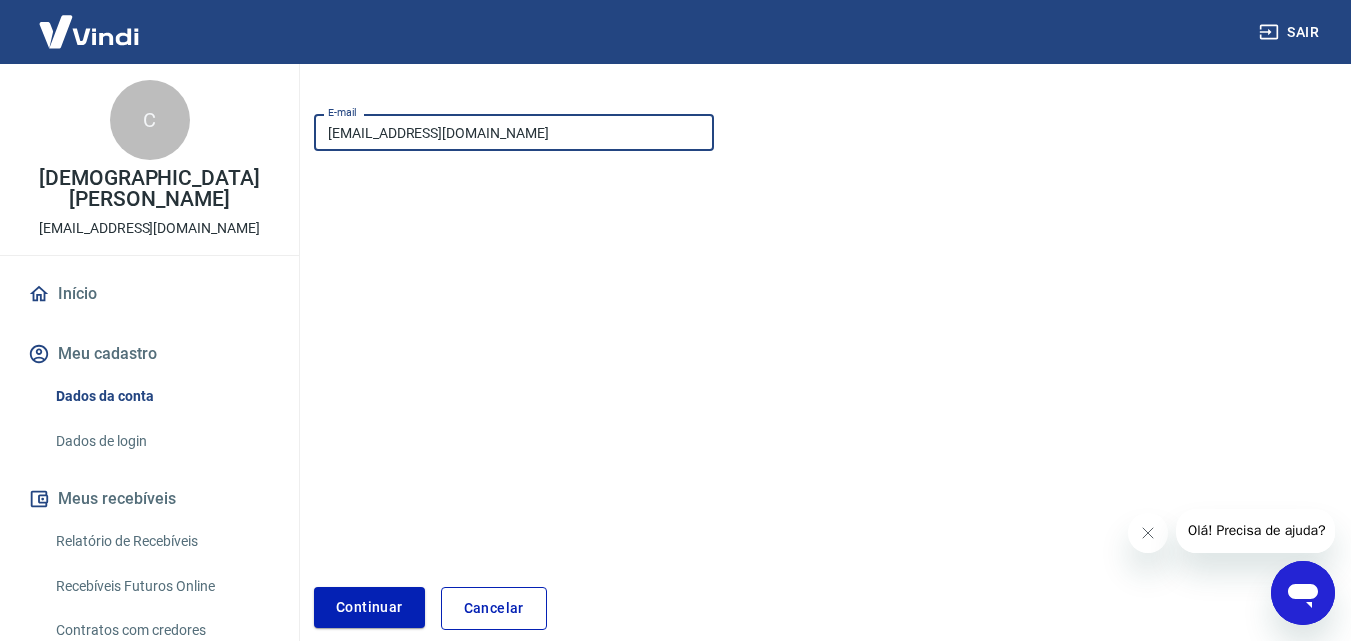 scroll, scrollTop: 293, scrollLeft: 0, axis: vertical 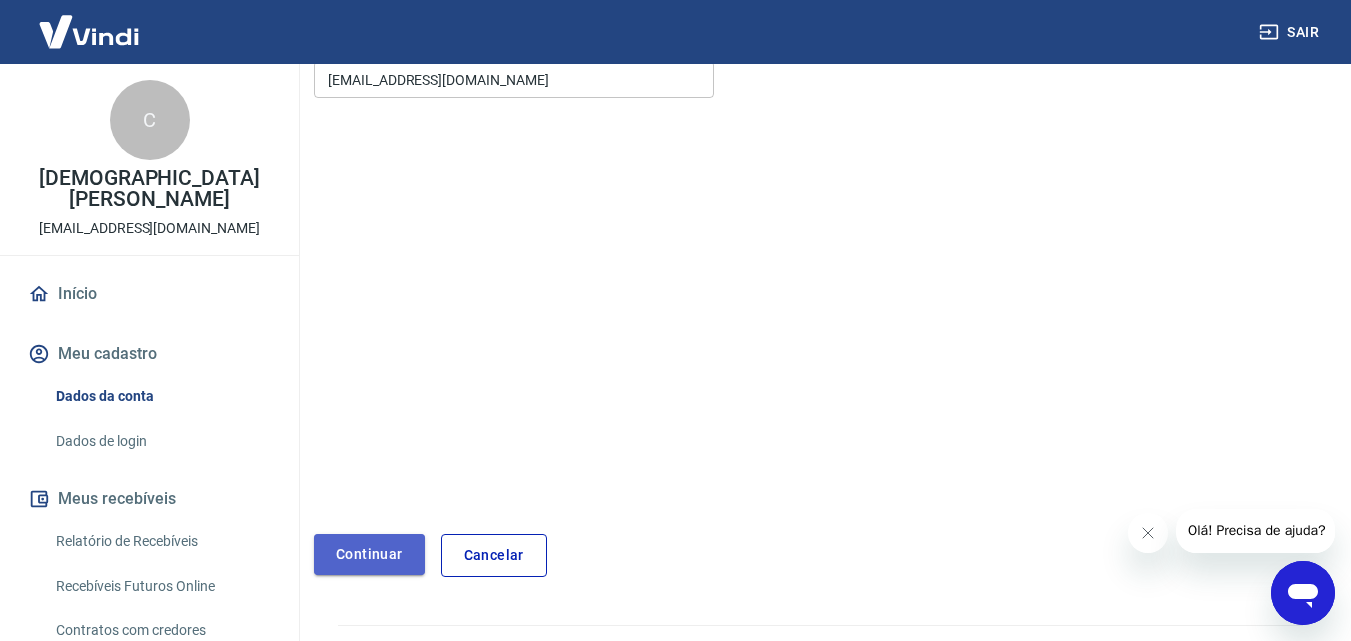 click on "Continuar" at bounding box center [369, 554] 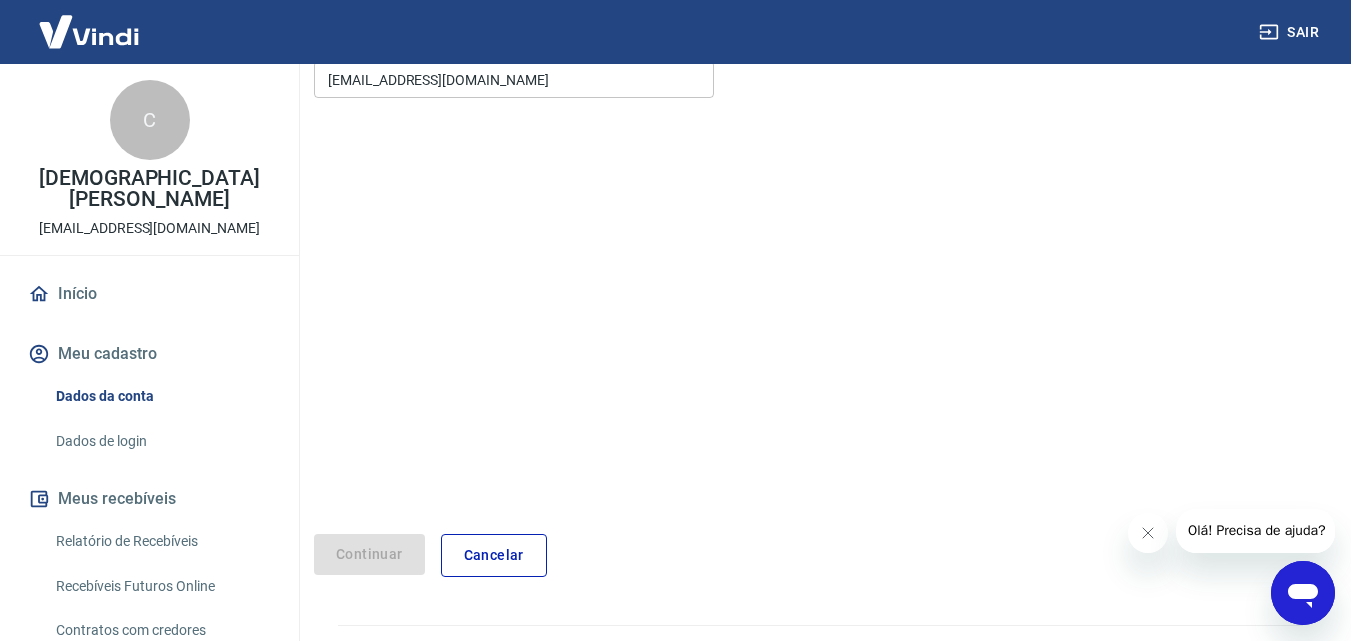 scroll, scrollTop: 161, scrollLeft: 0, axis: vertical 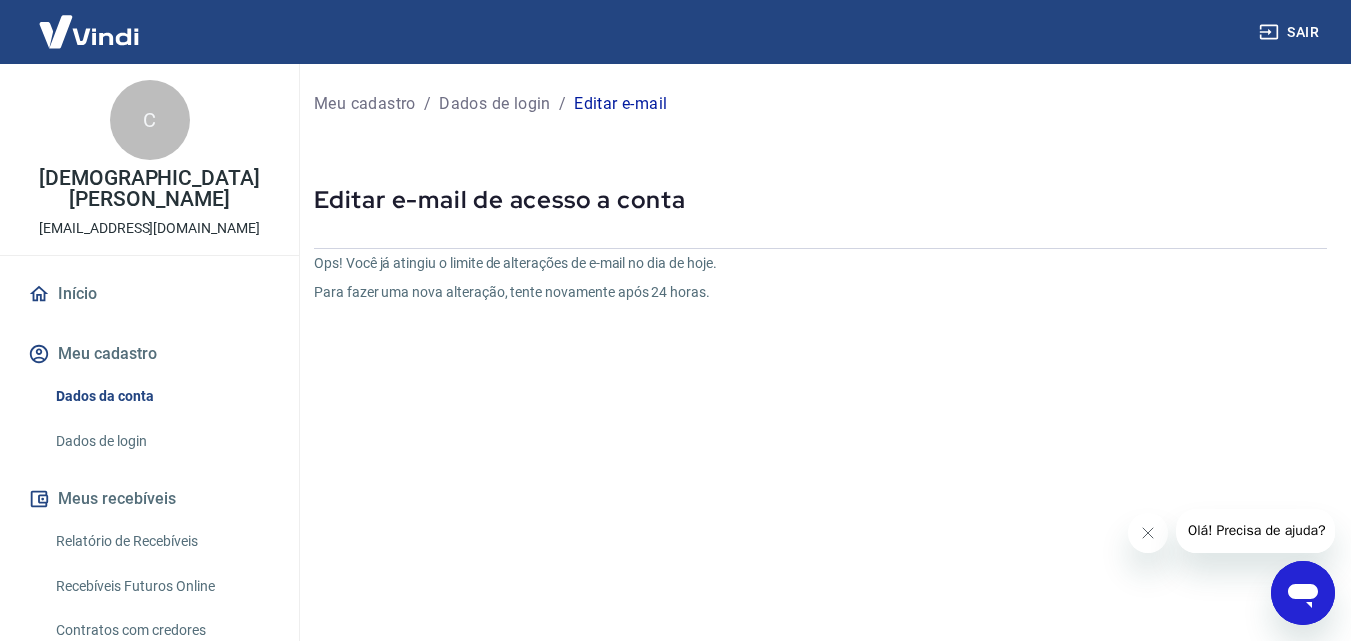 click 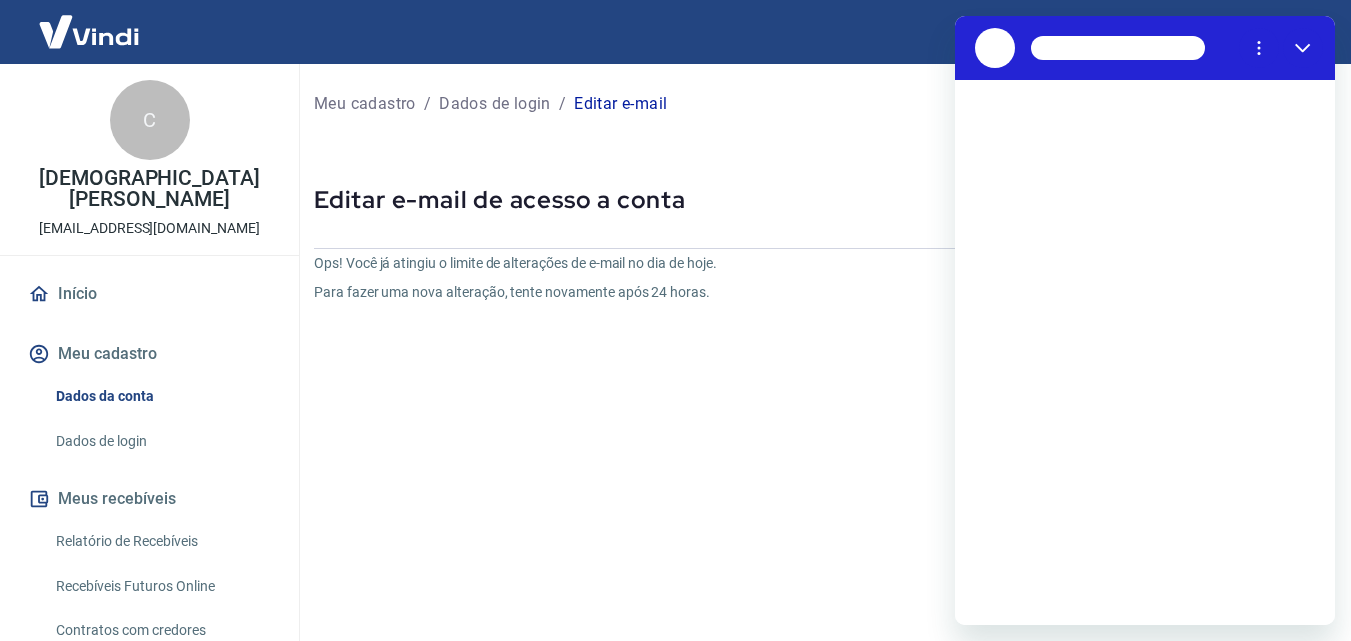 scroll, scrollTop: 0, scrollLeft: 0, axis: both 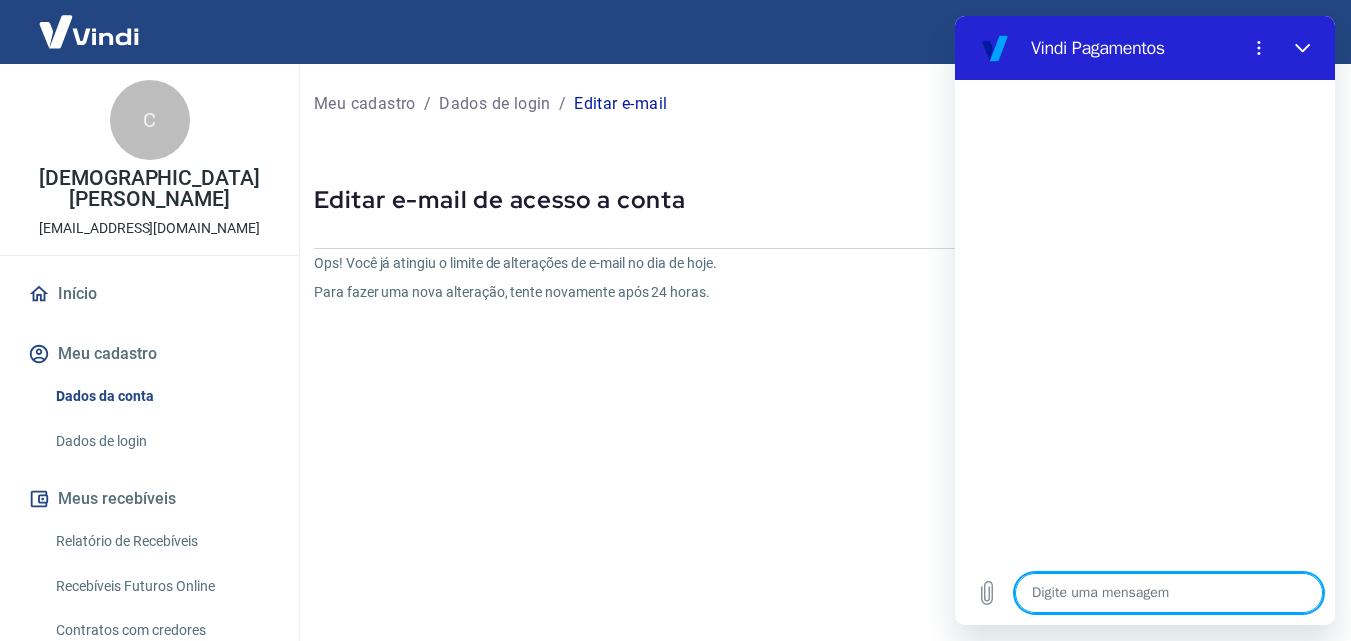 type on "b" 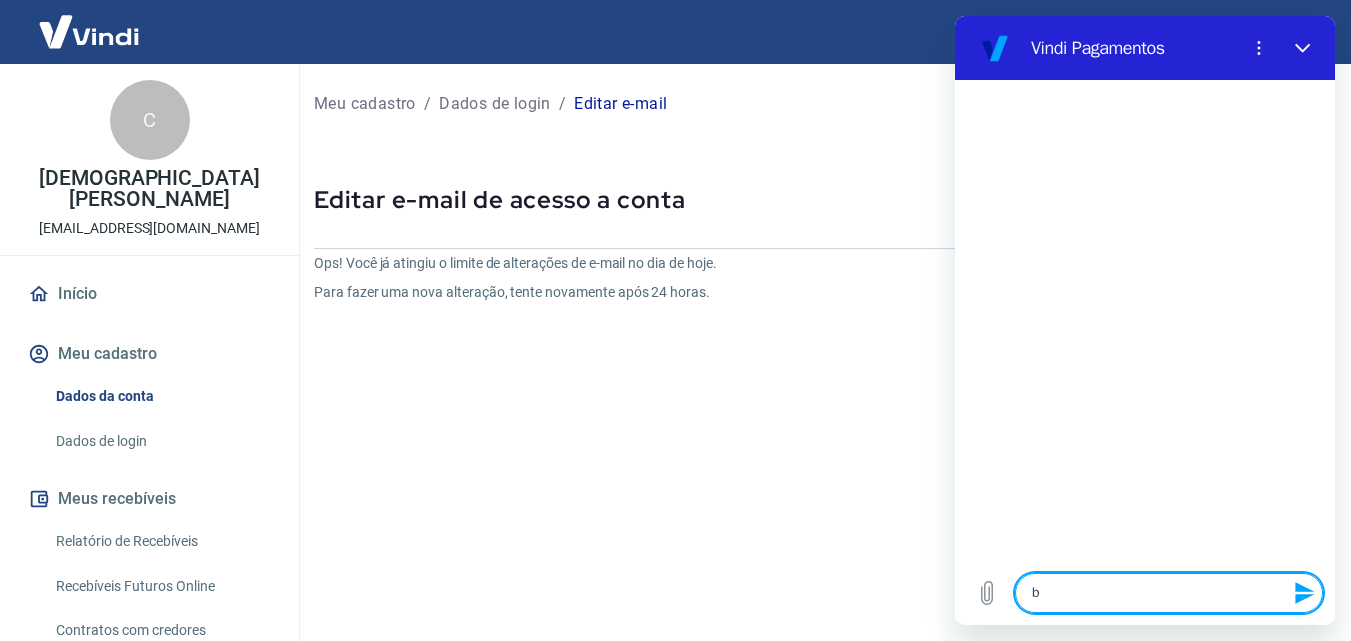 type on "bo" 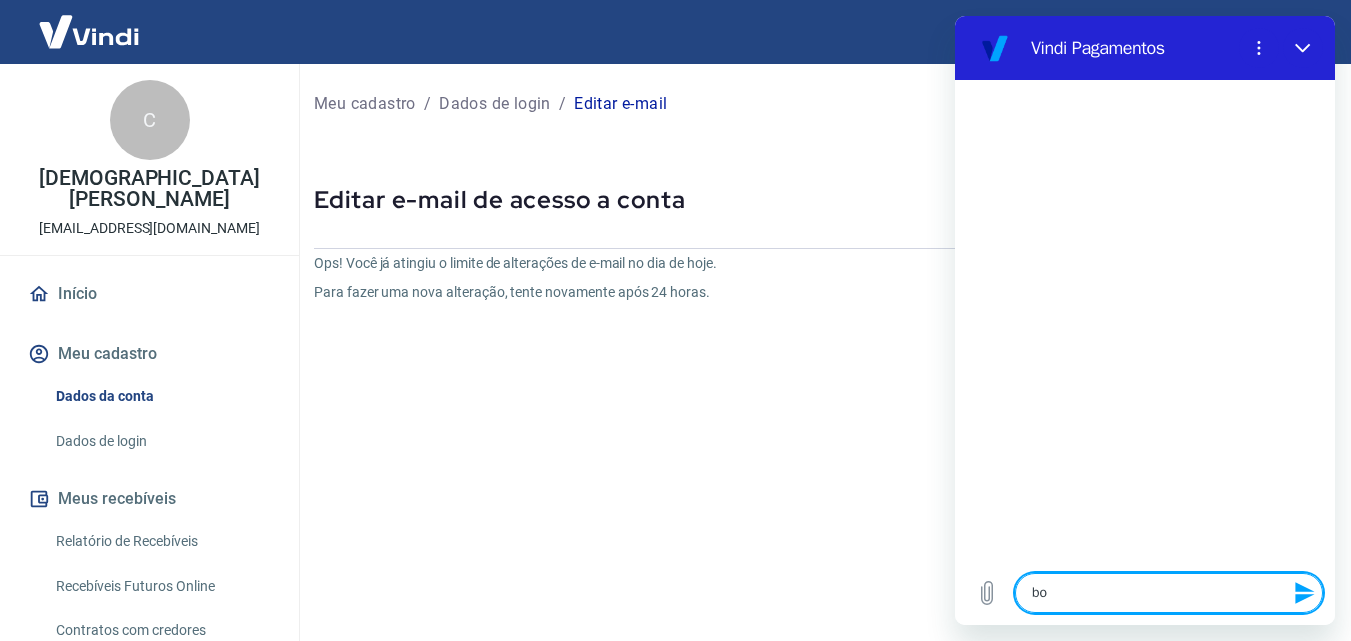 type on "boa" 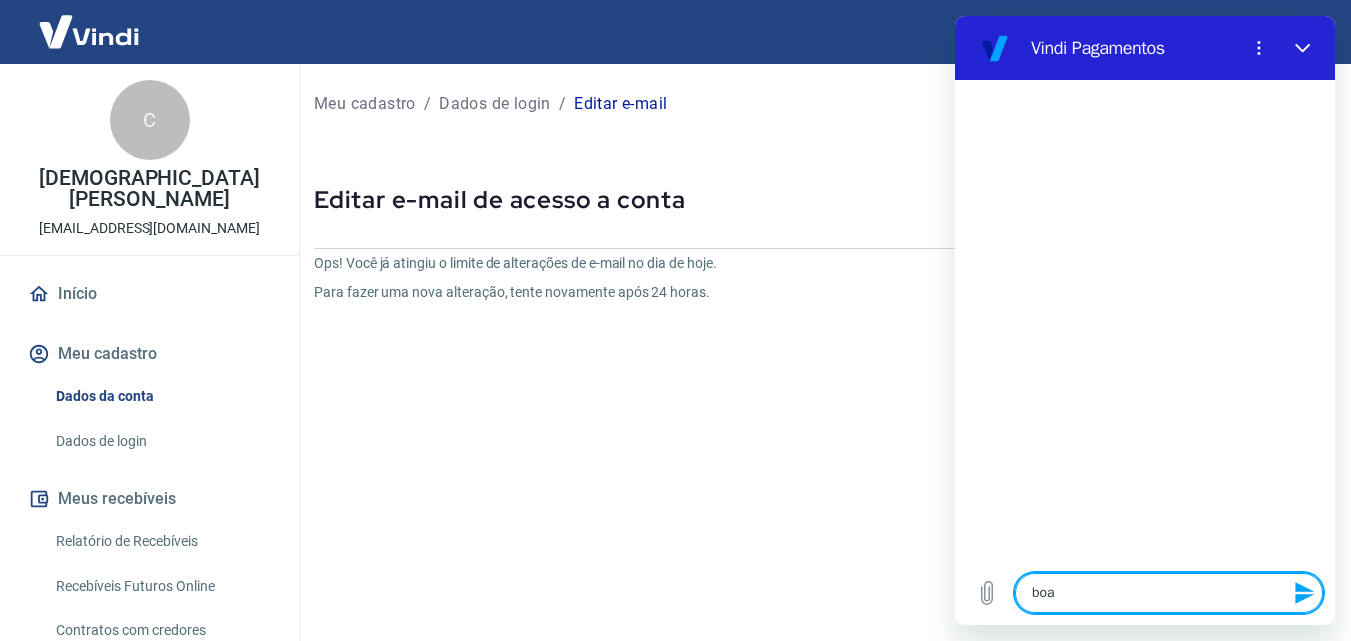 type on "boa" 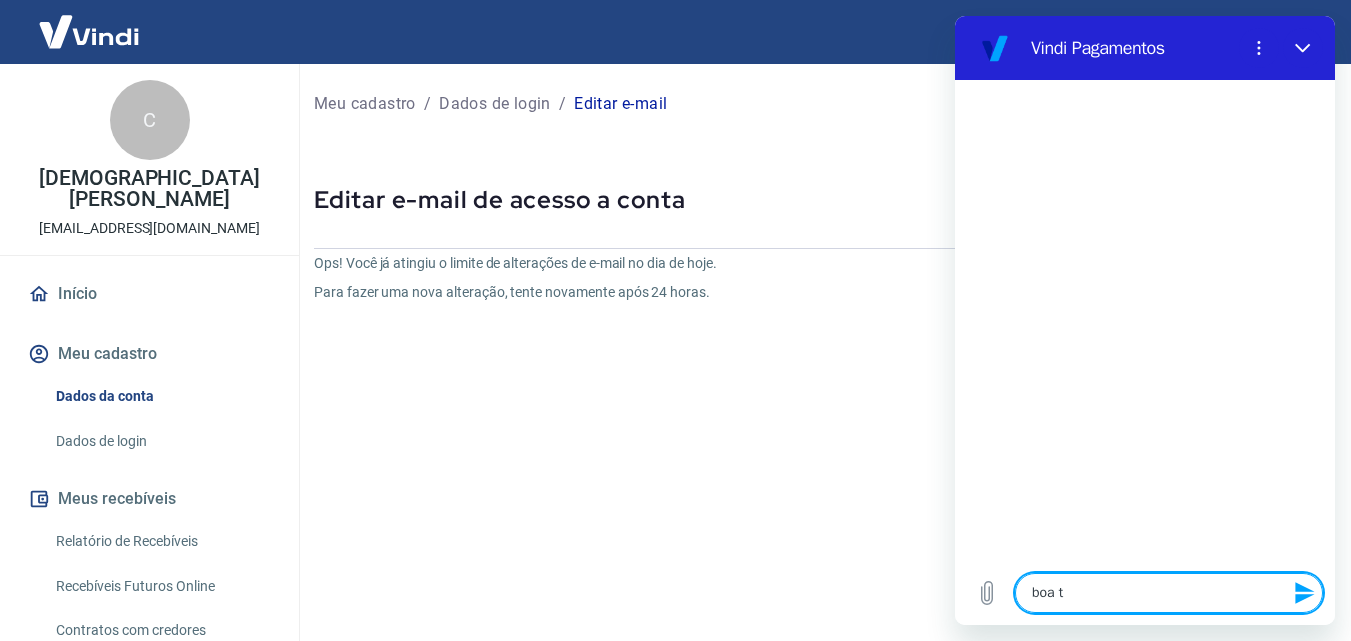 type on "boa ta" 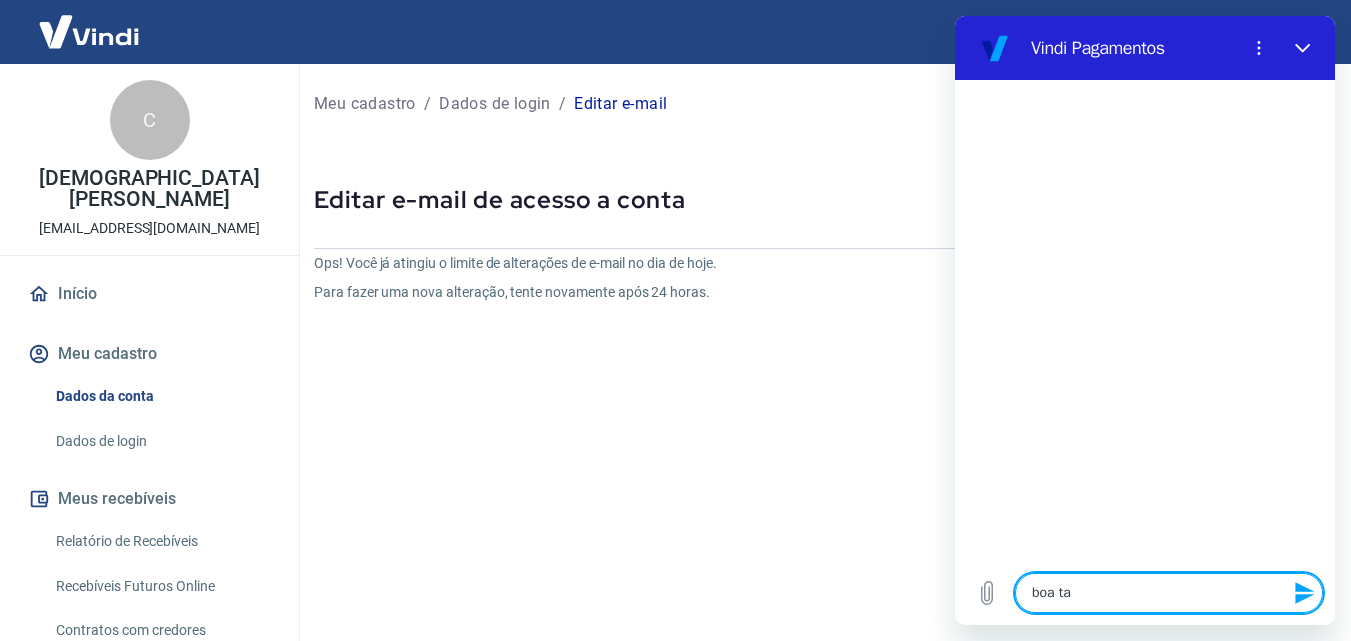 type on "boa tar" 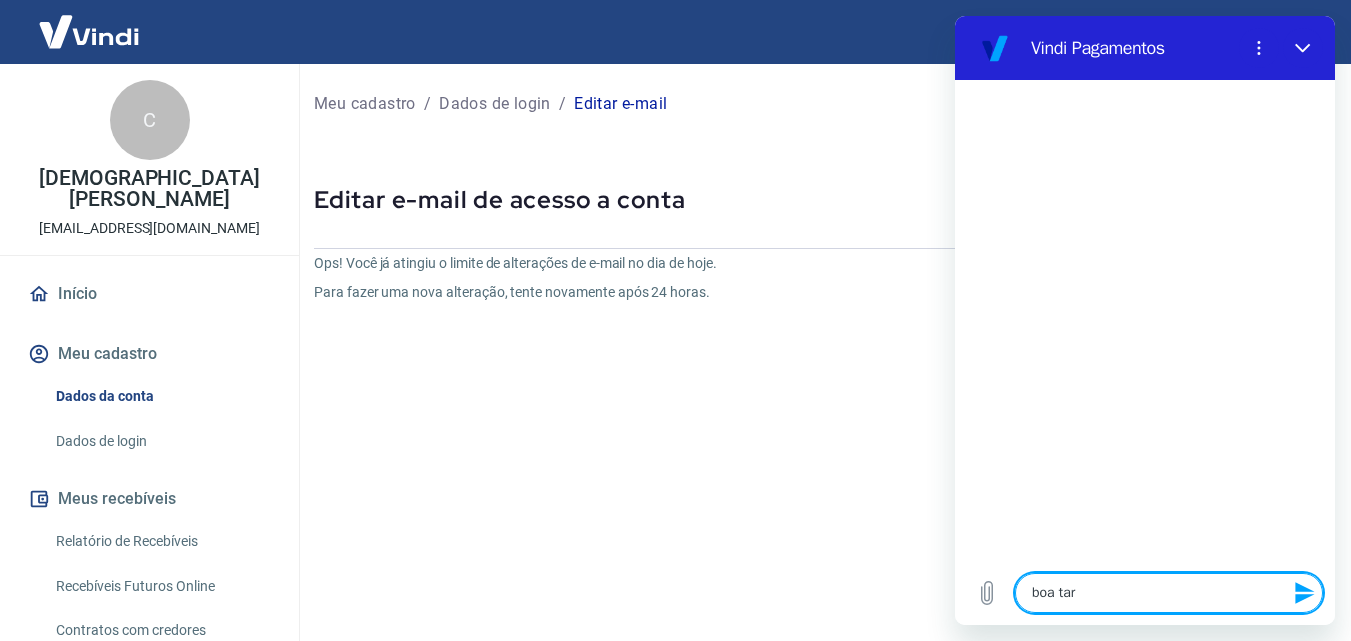 type on "x" 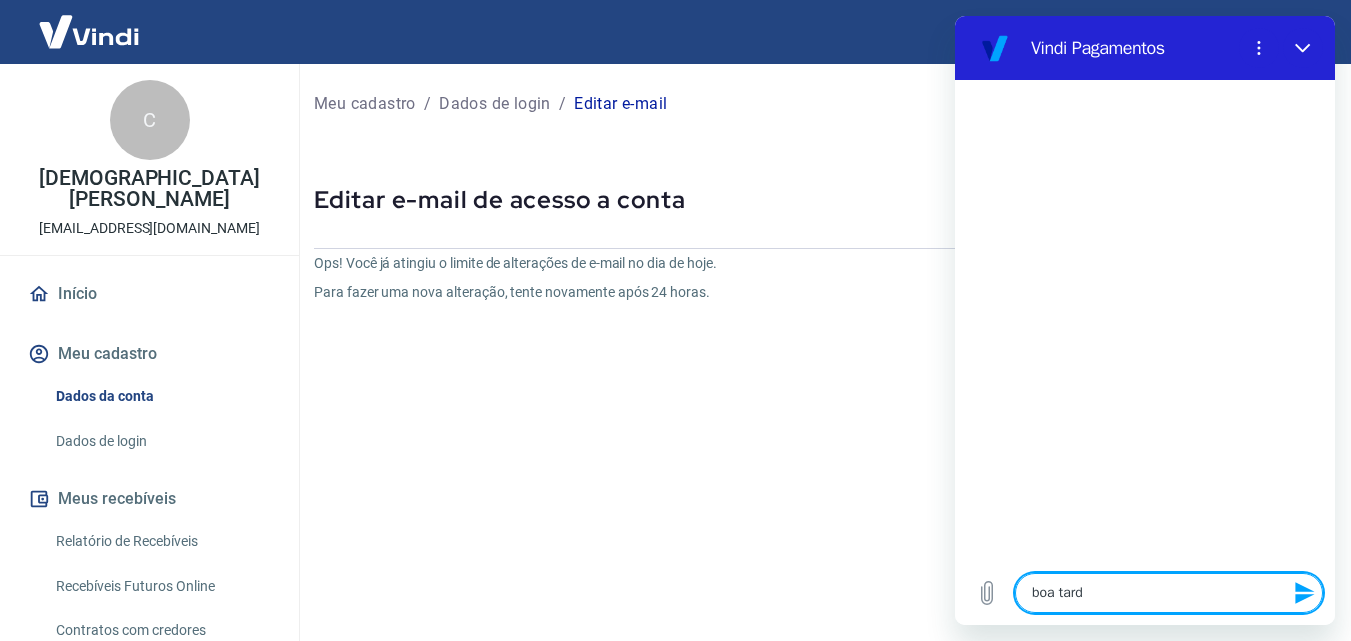 type on "boa tarde" 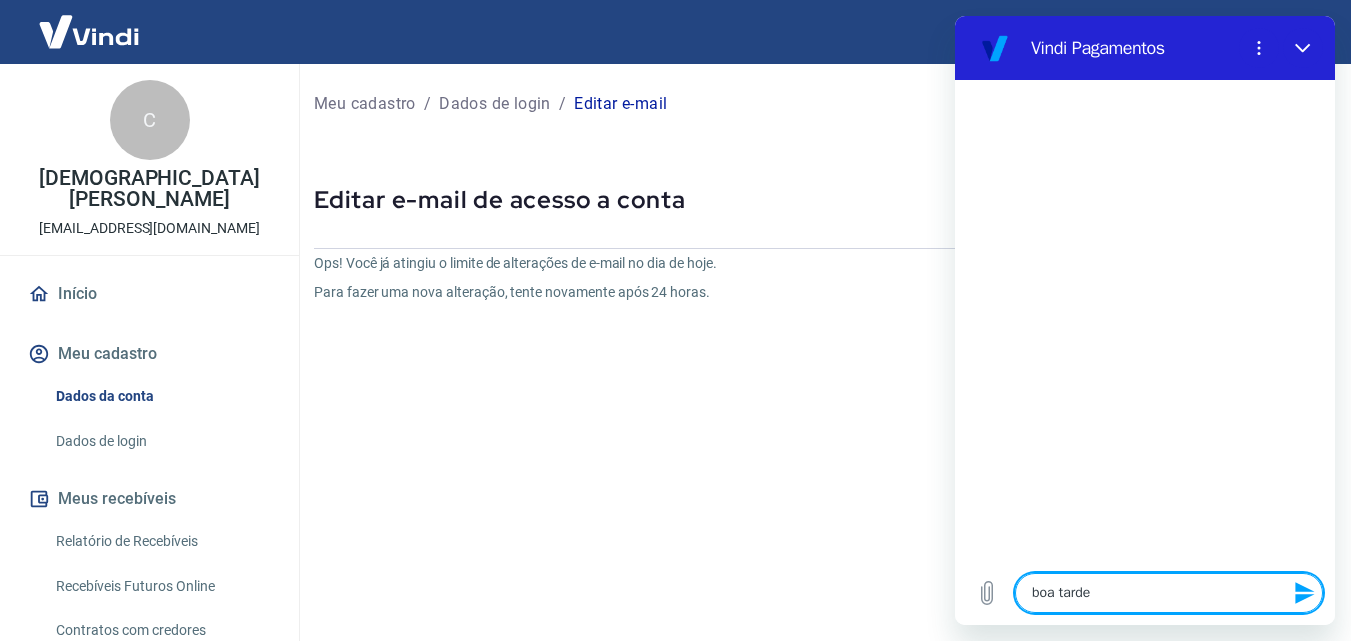type 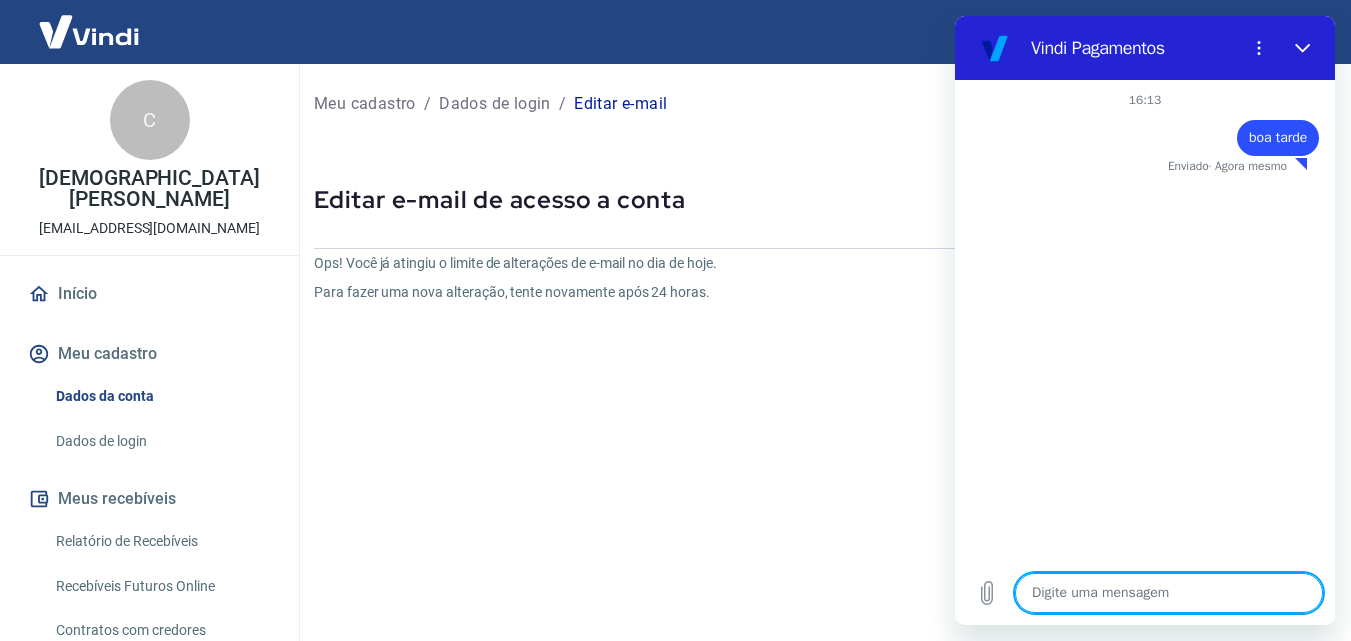 type on "x" 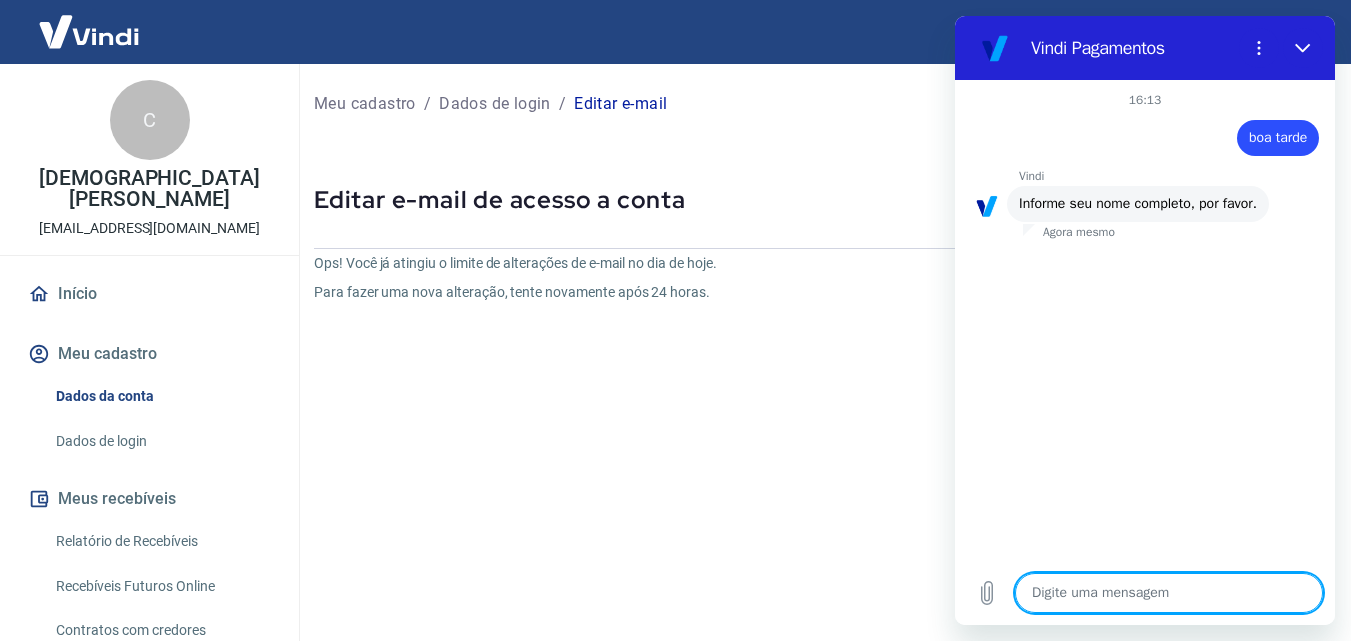 type on "C" 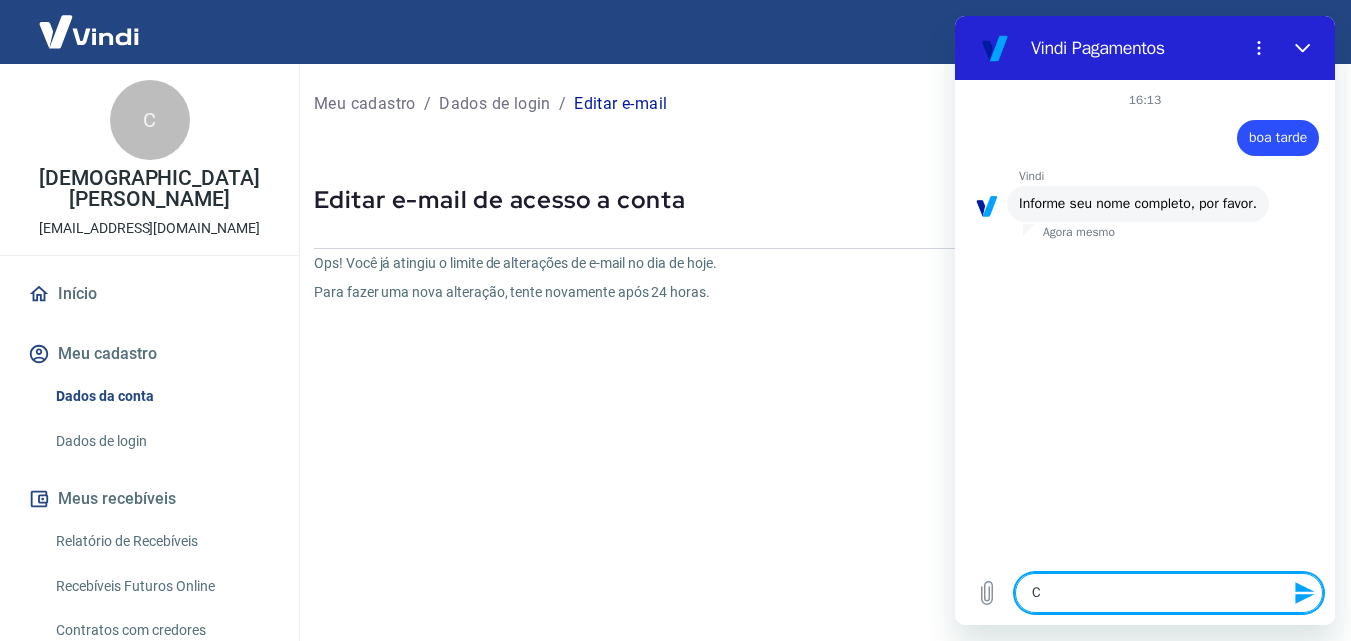 type on "Cr" 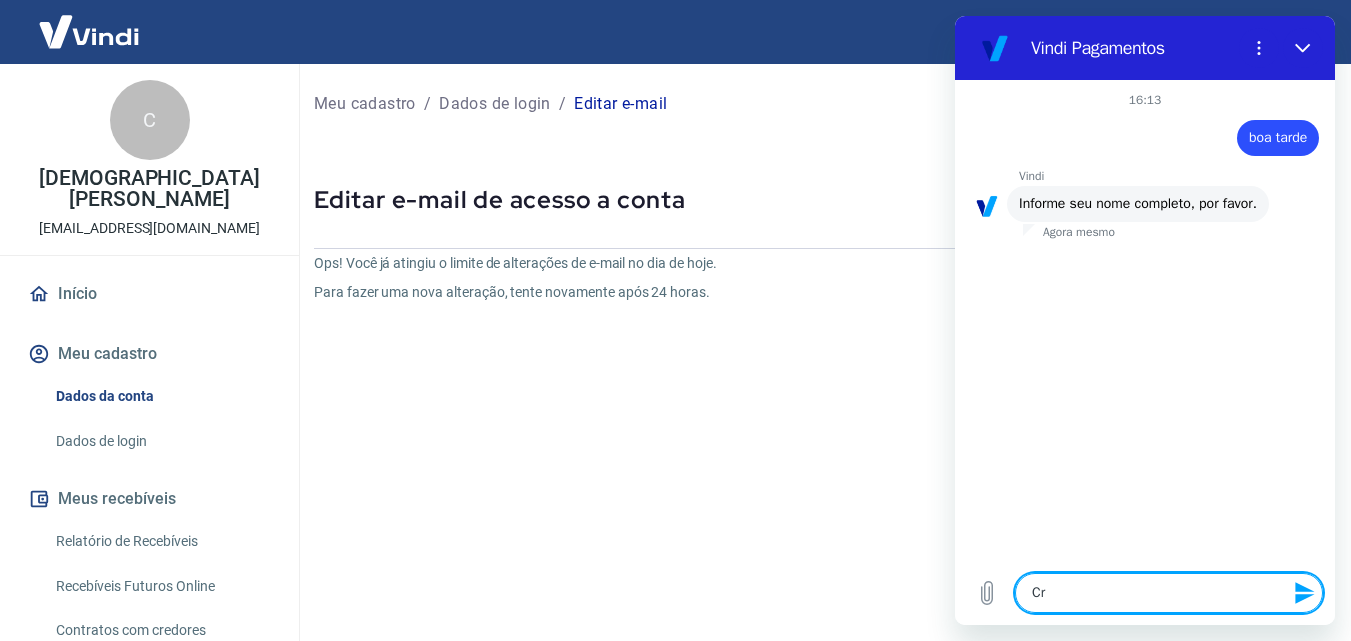type on "Cri" 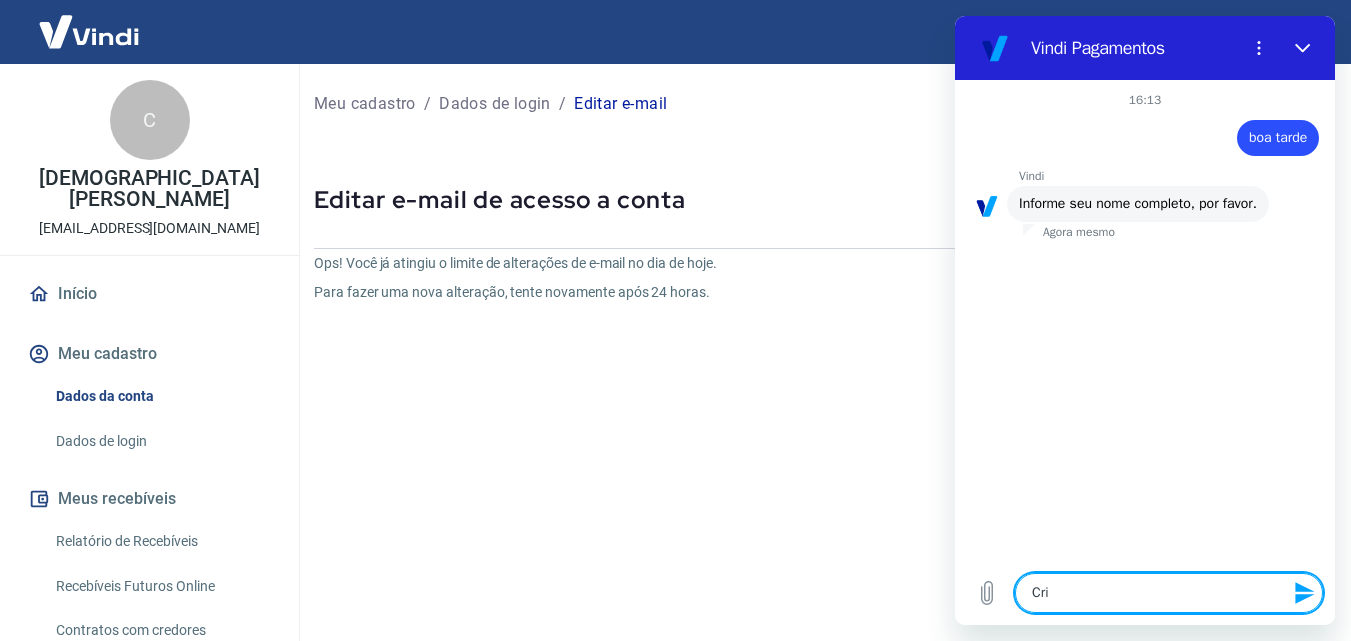 type on "Cris" 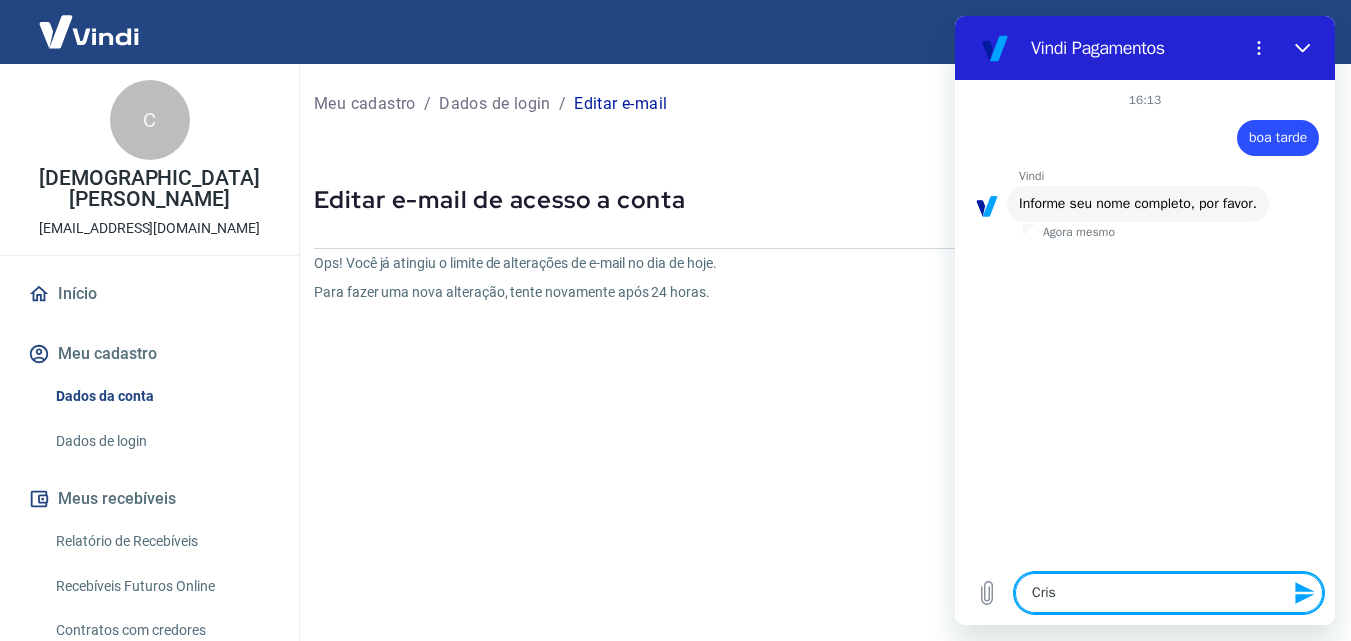 type on "x" 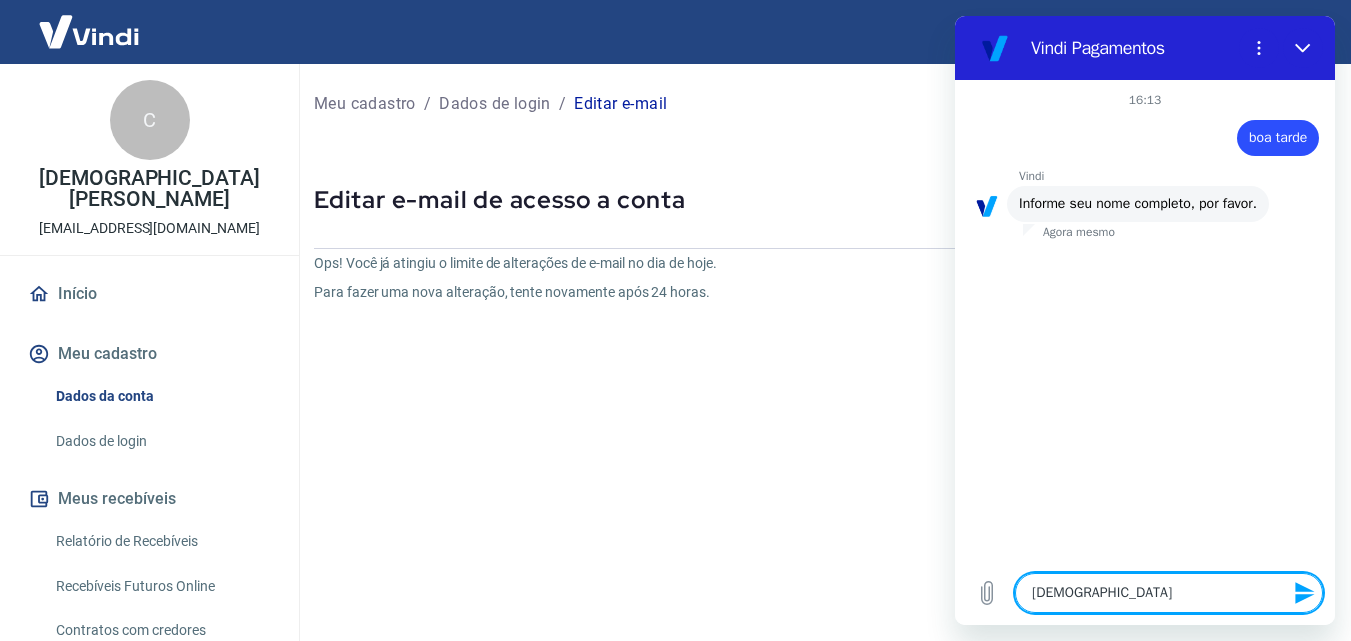 type on "Cristi" 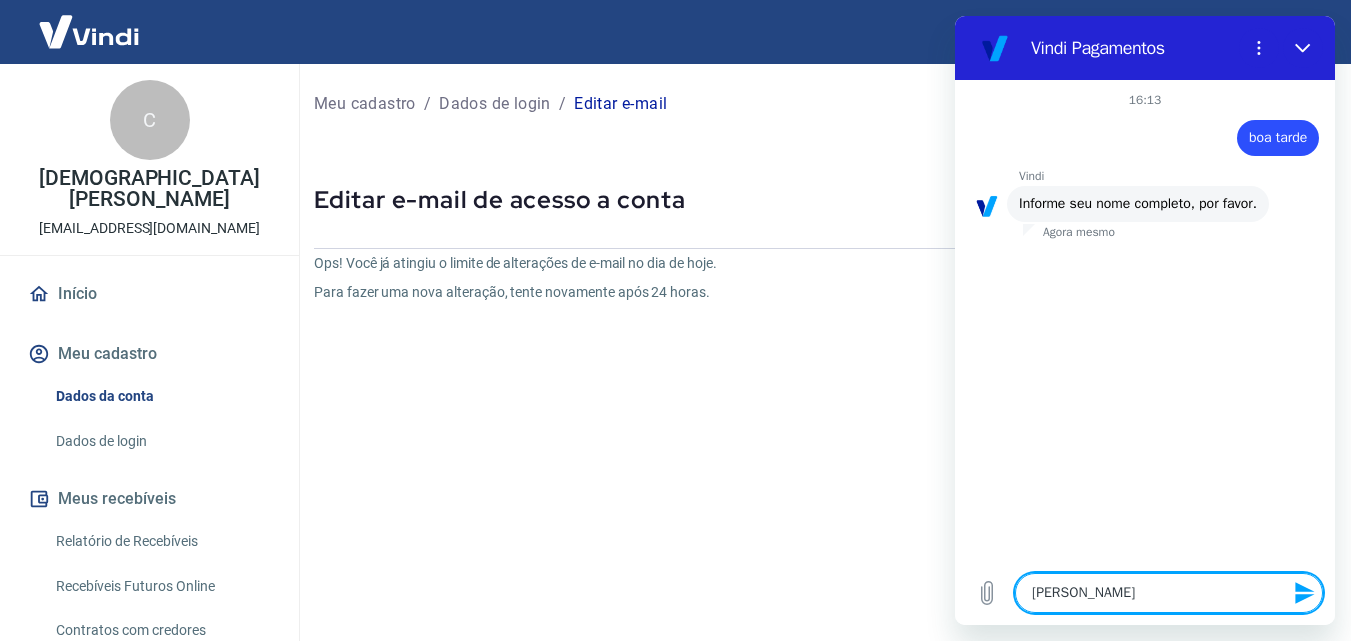 click on "Cristian" at bounding box center [1169, 593] 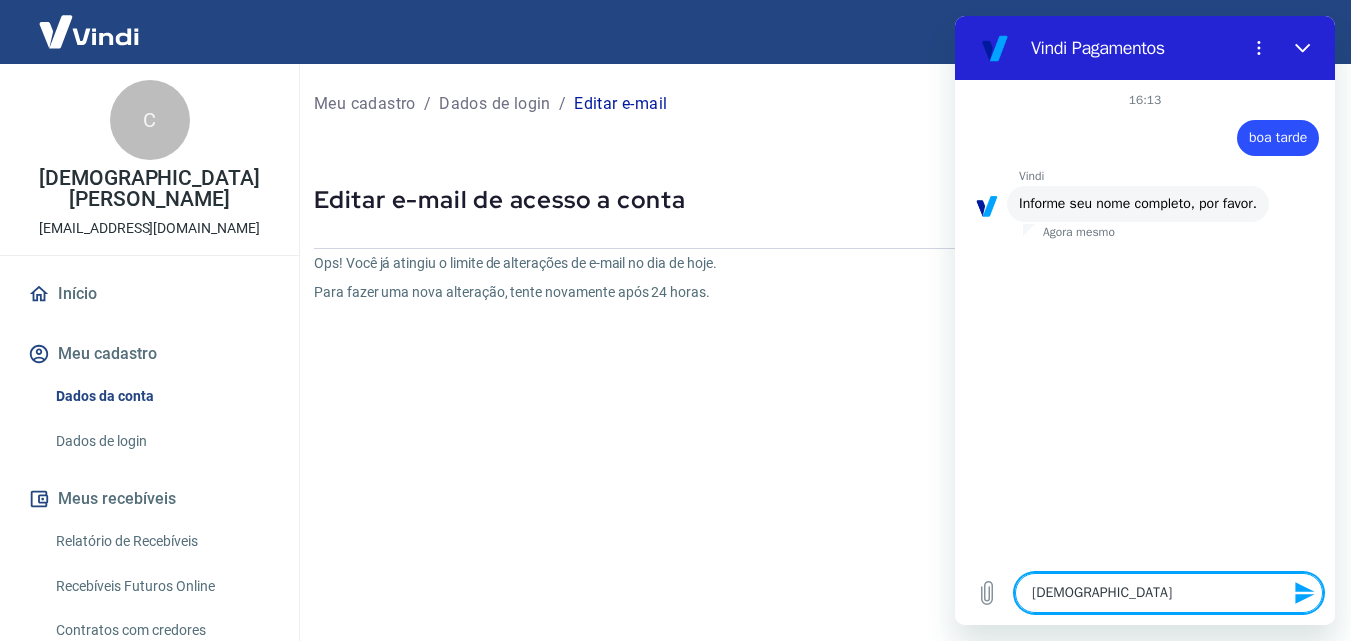 type on "Cristi" 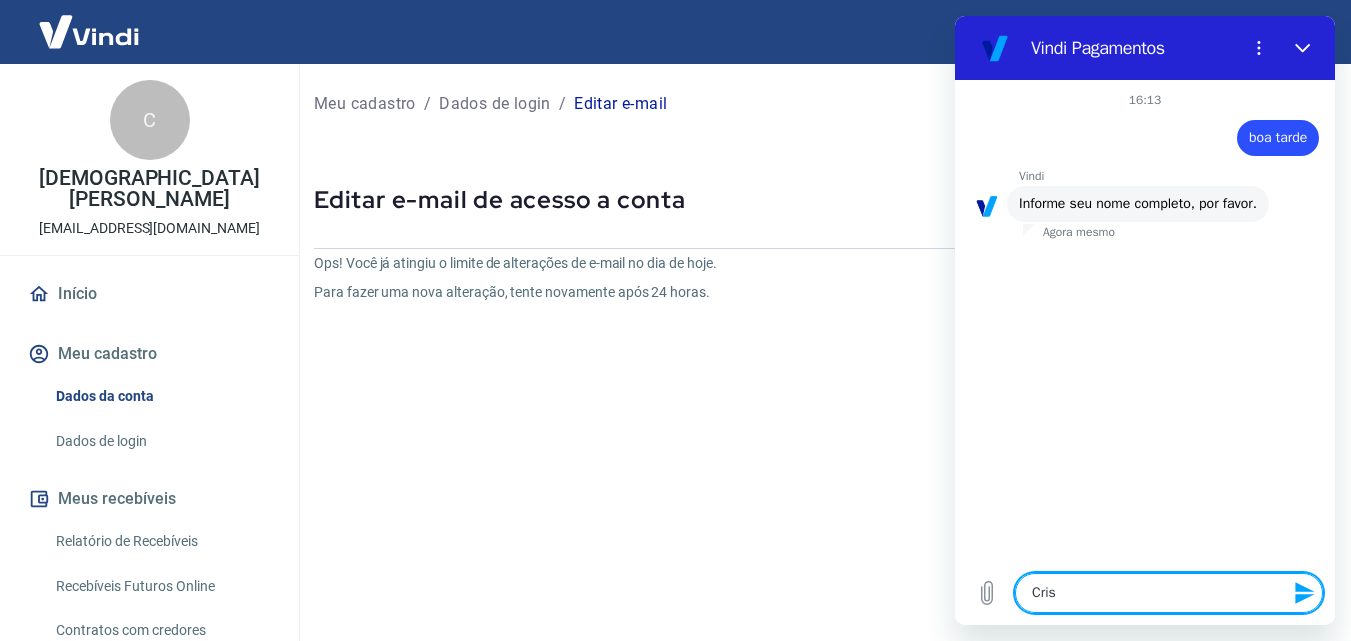 type on "Cri" 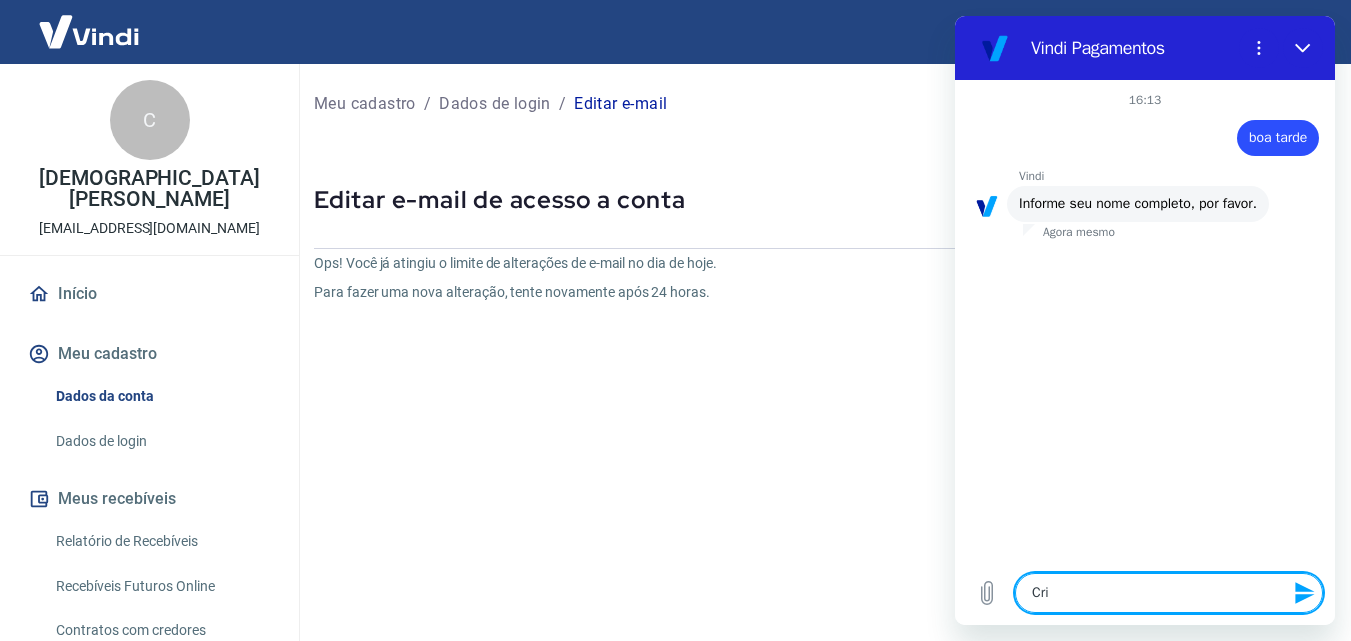 type on "Cr" 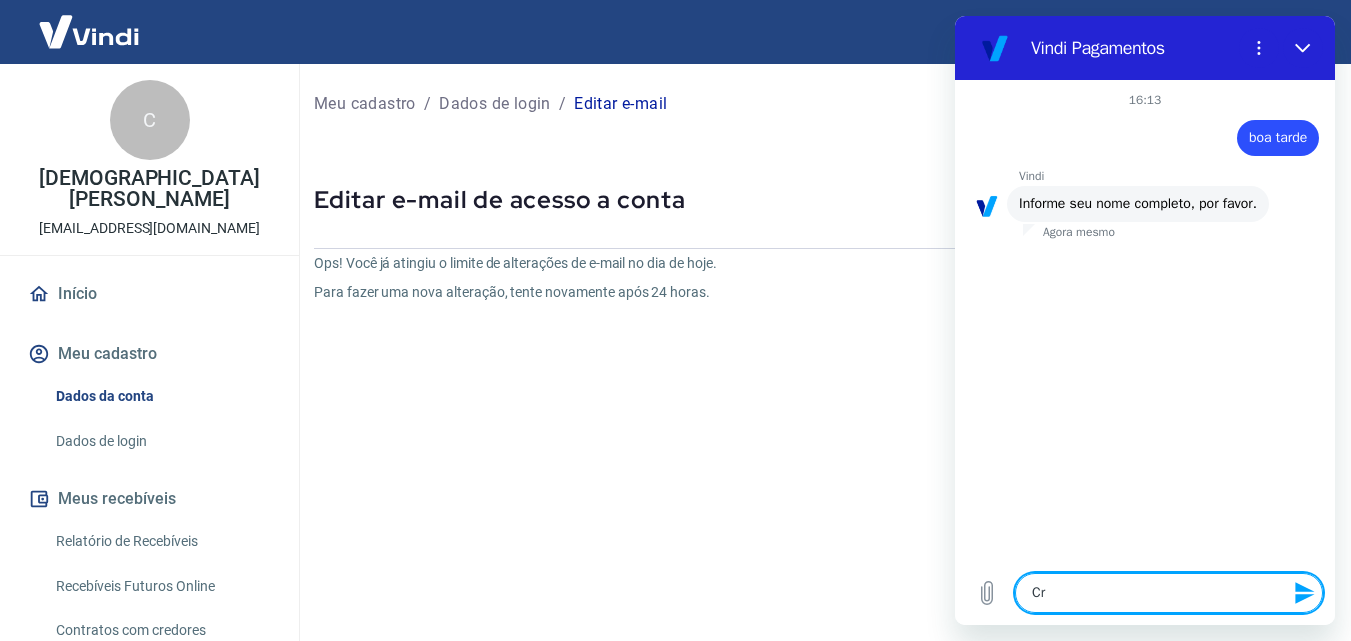 type on "C" 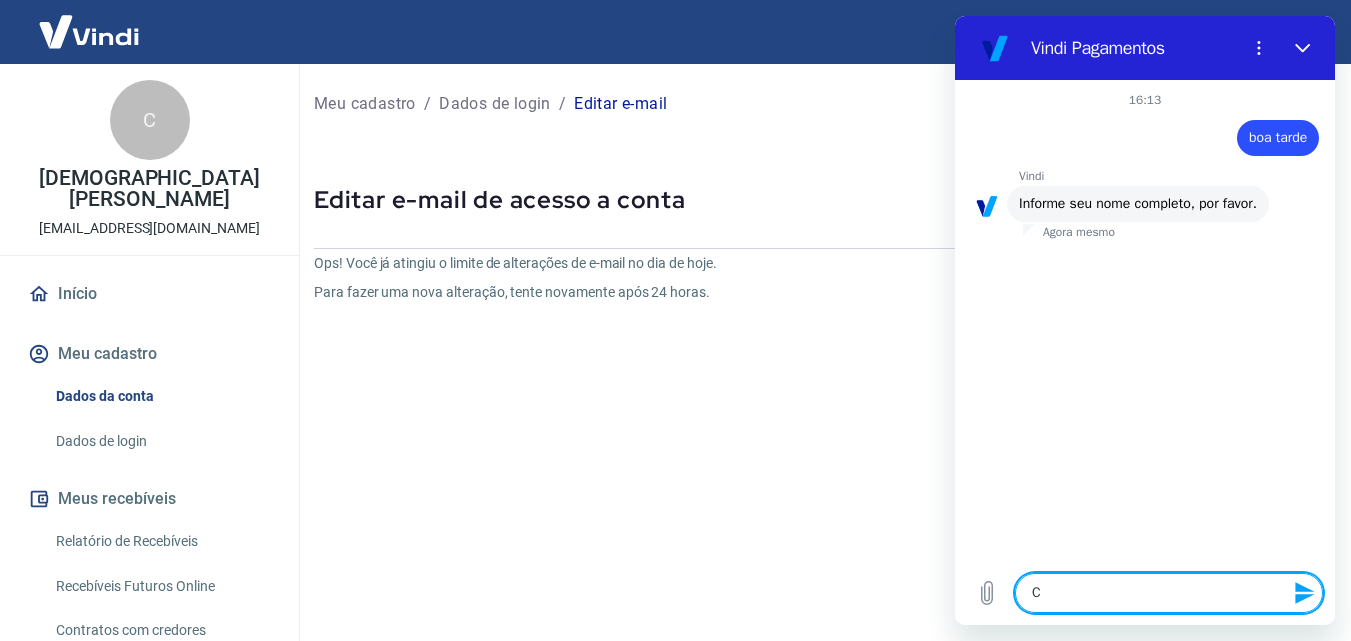 type 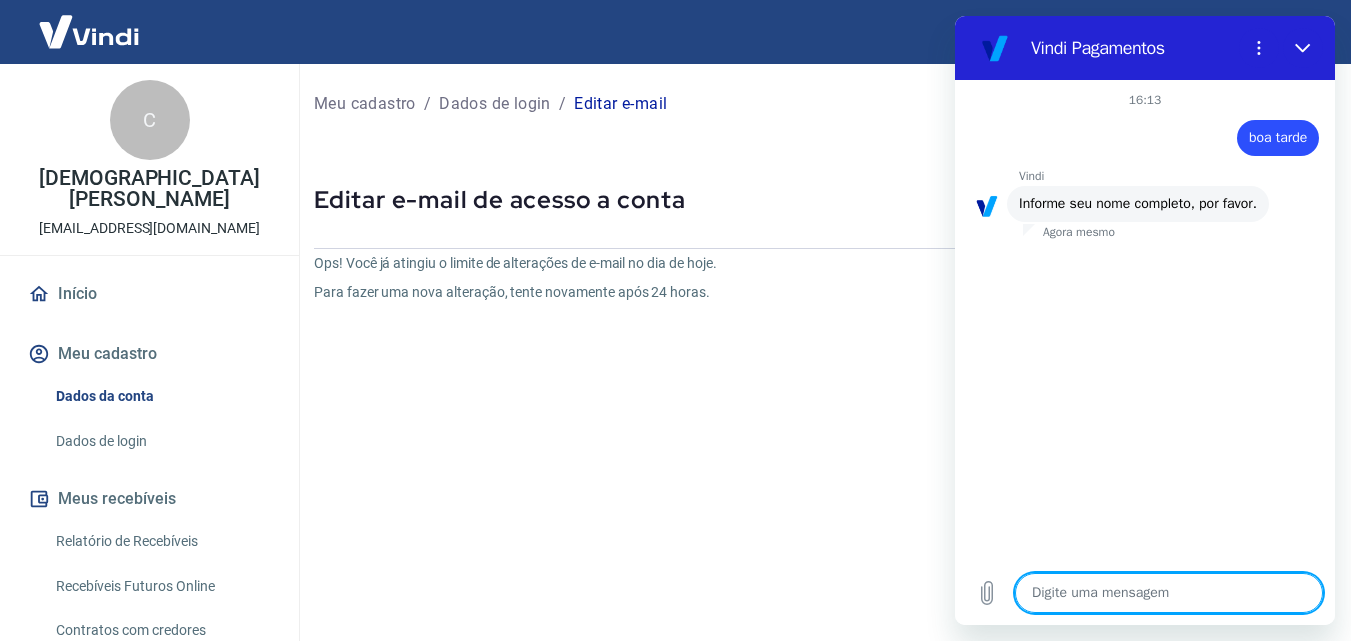 type on "C" 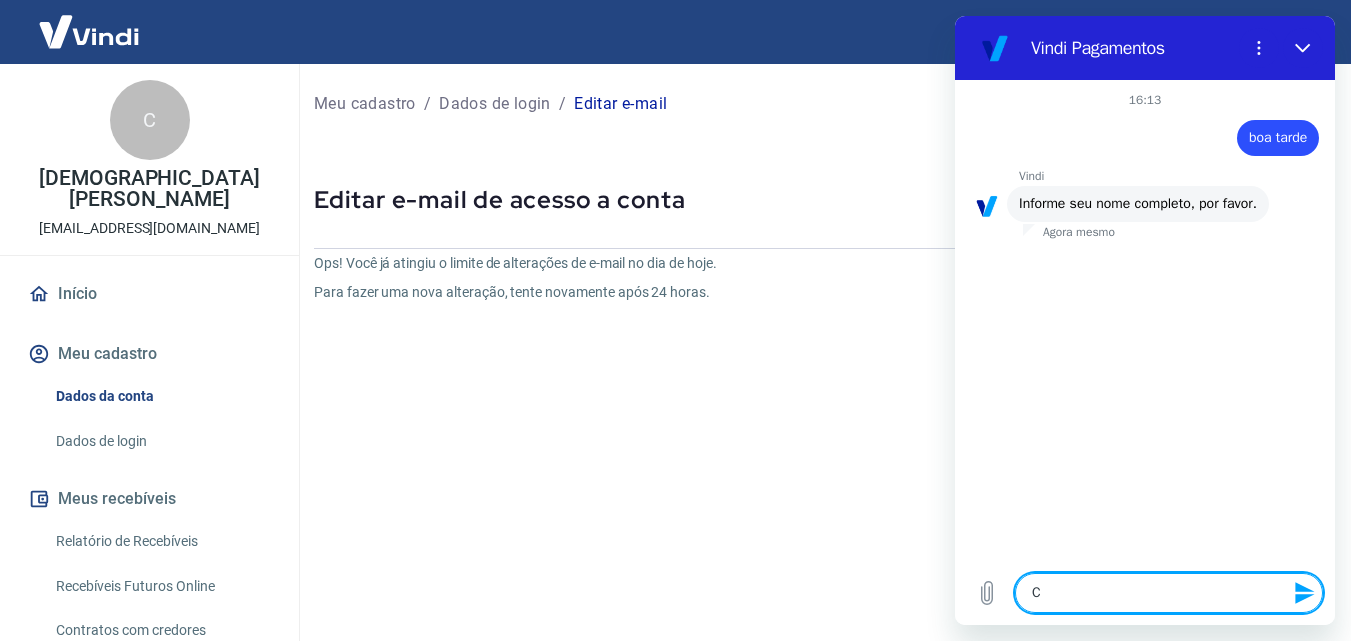 type on "Cr" 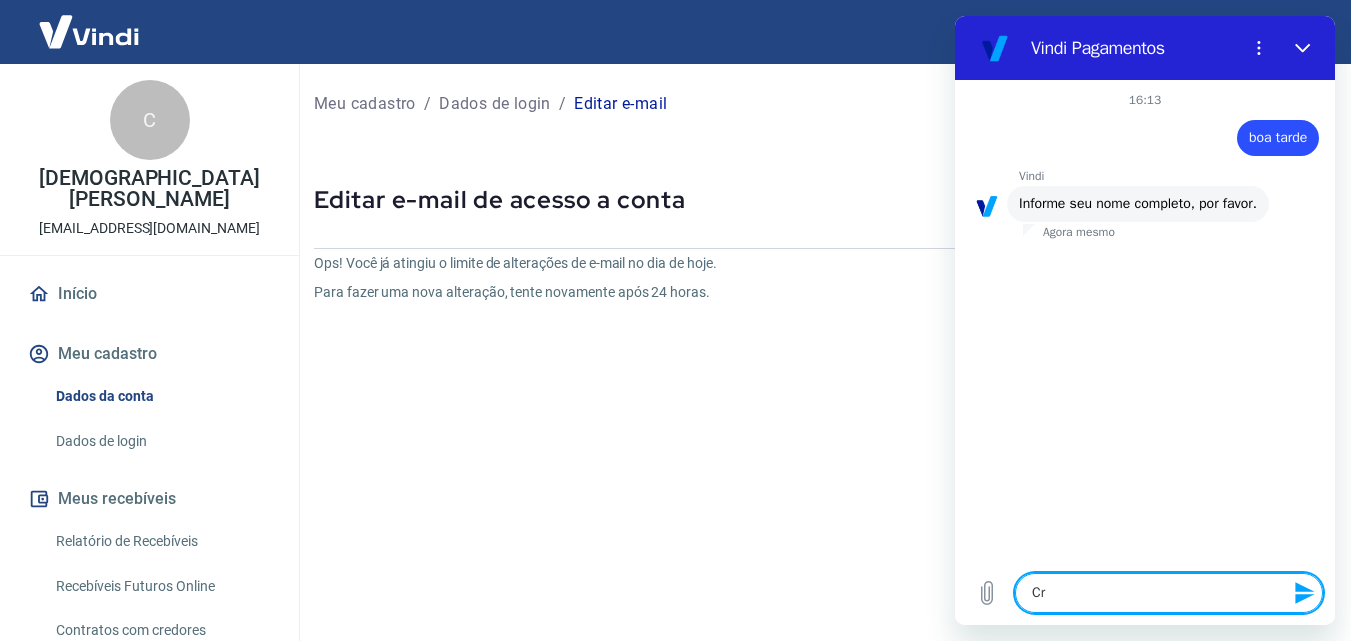 type on "Cri" 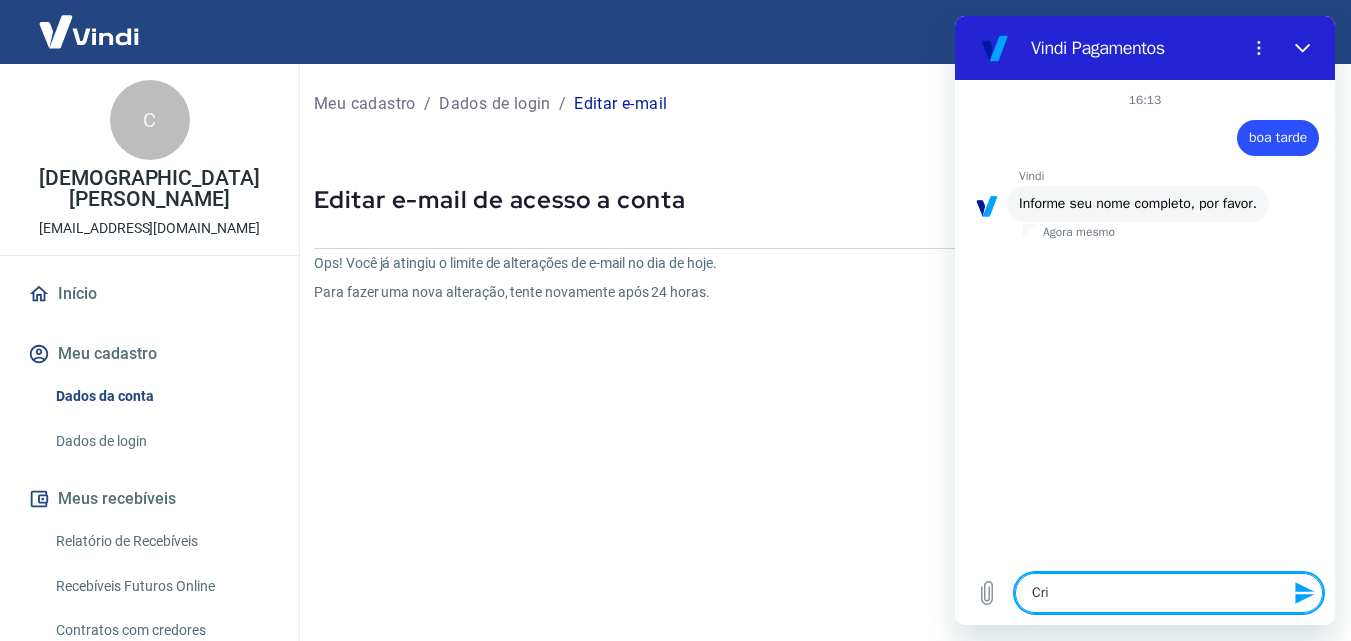 type on "Cris" 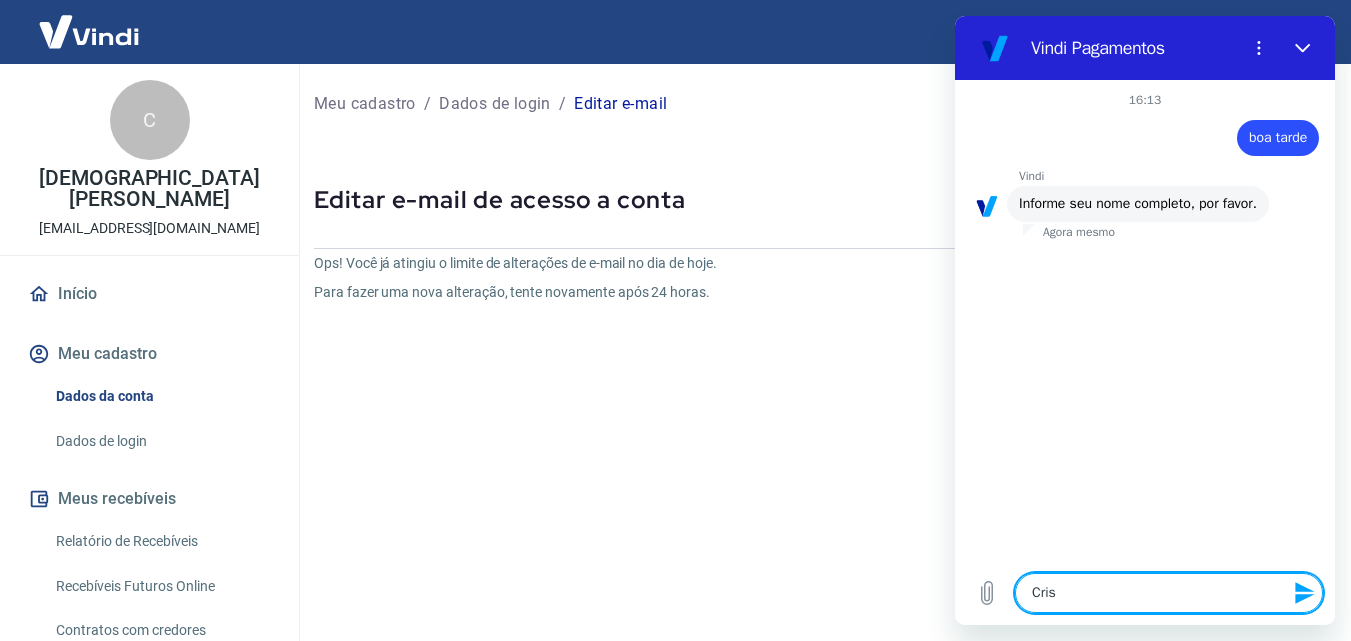 type on "x" 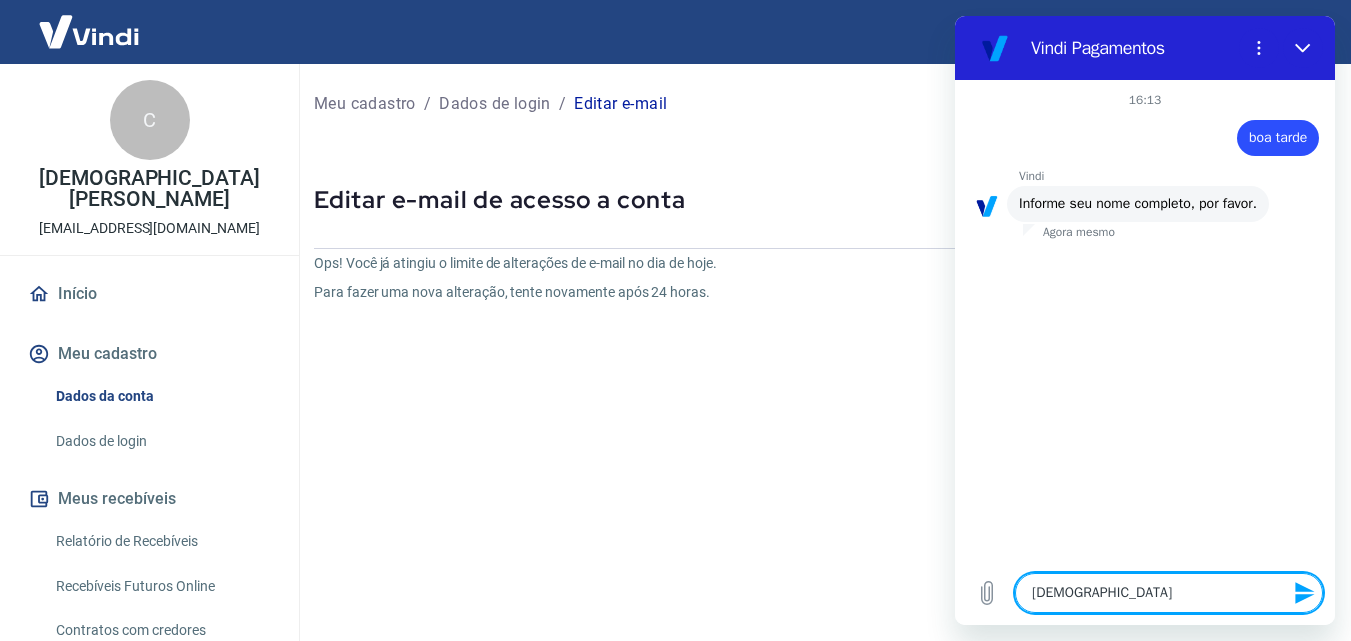 type on "x" 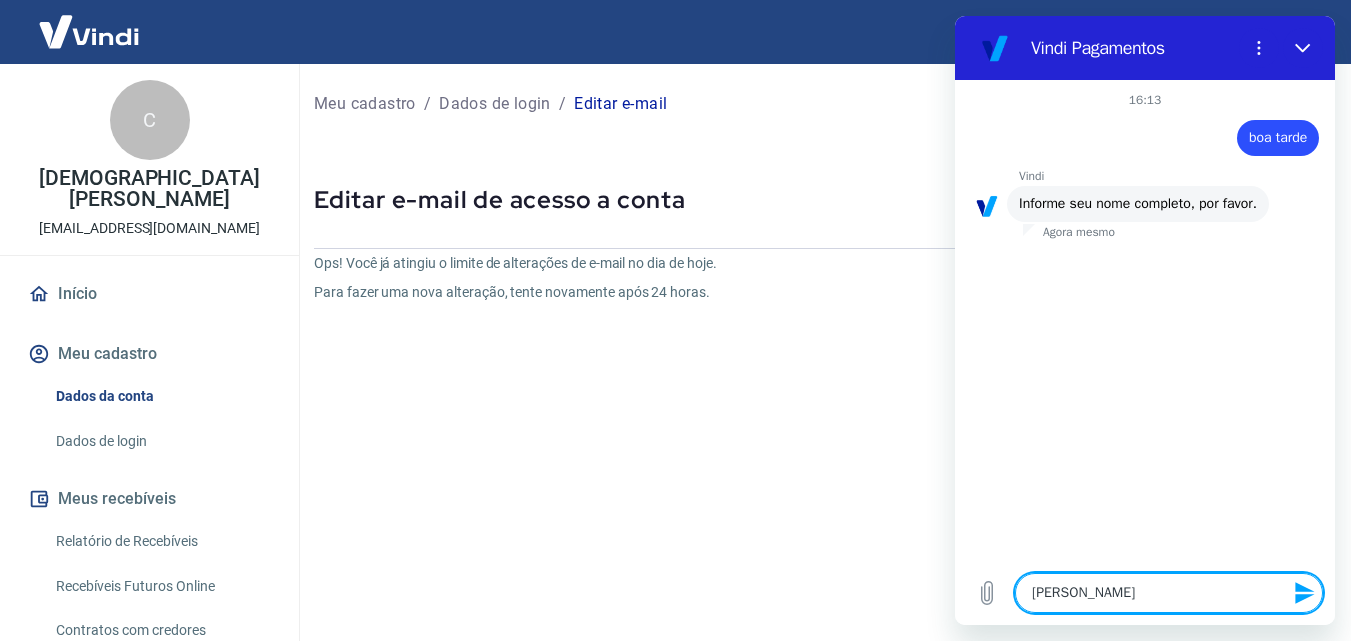 type on "Cristiane" 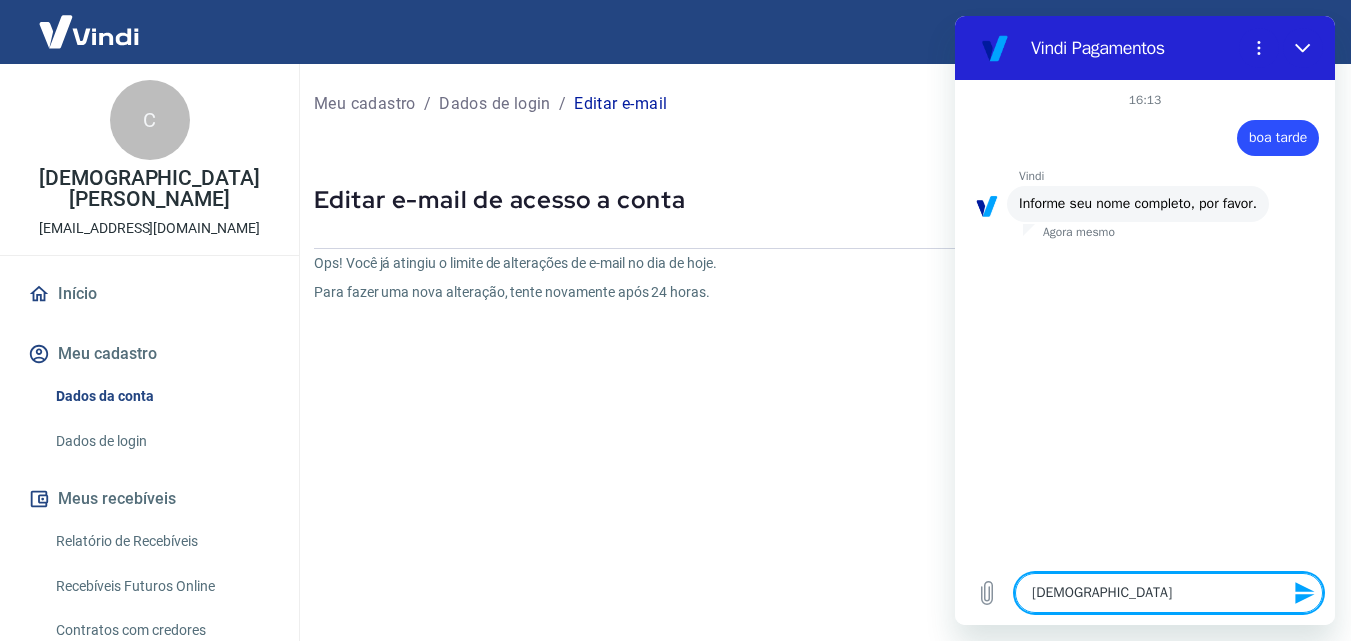type on "Cristiane" 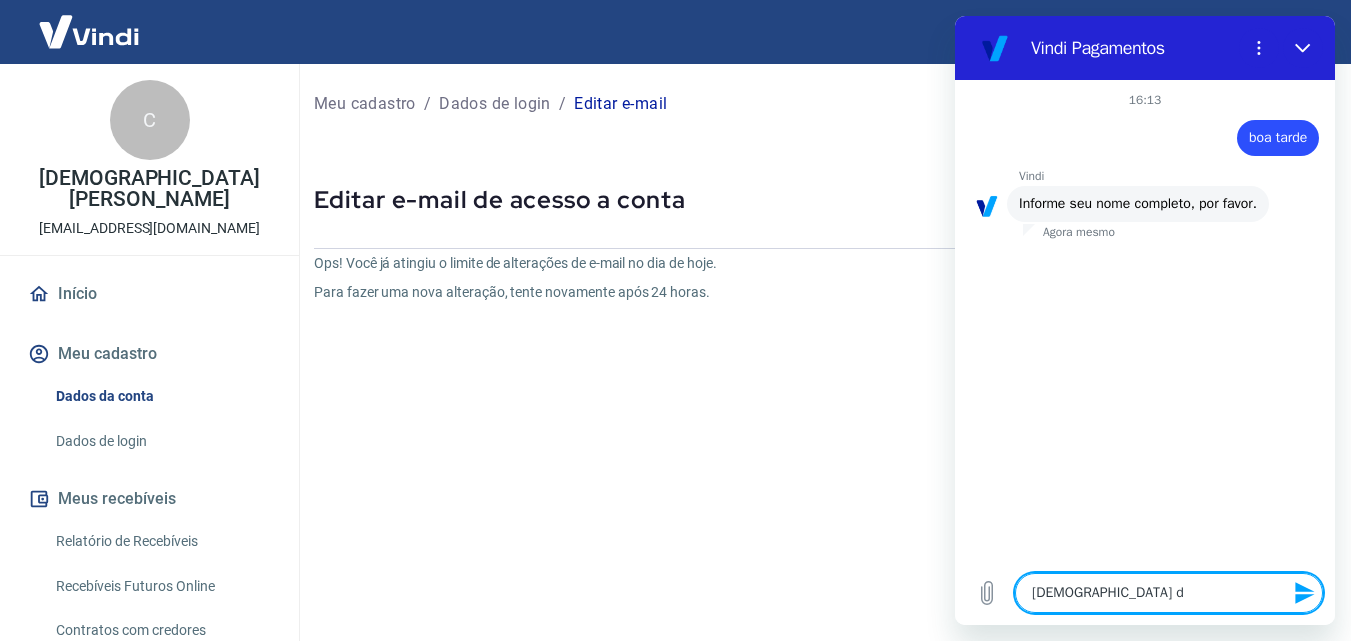 type on "Cristiane da" 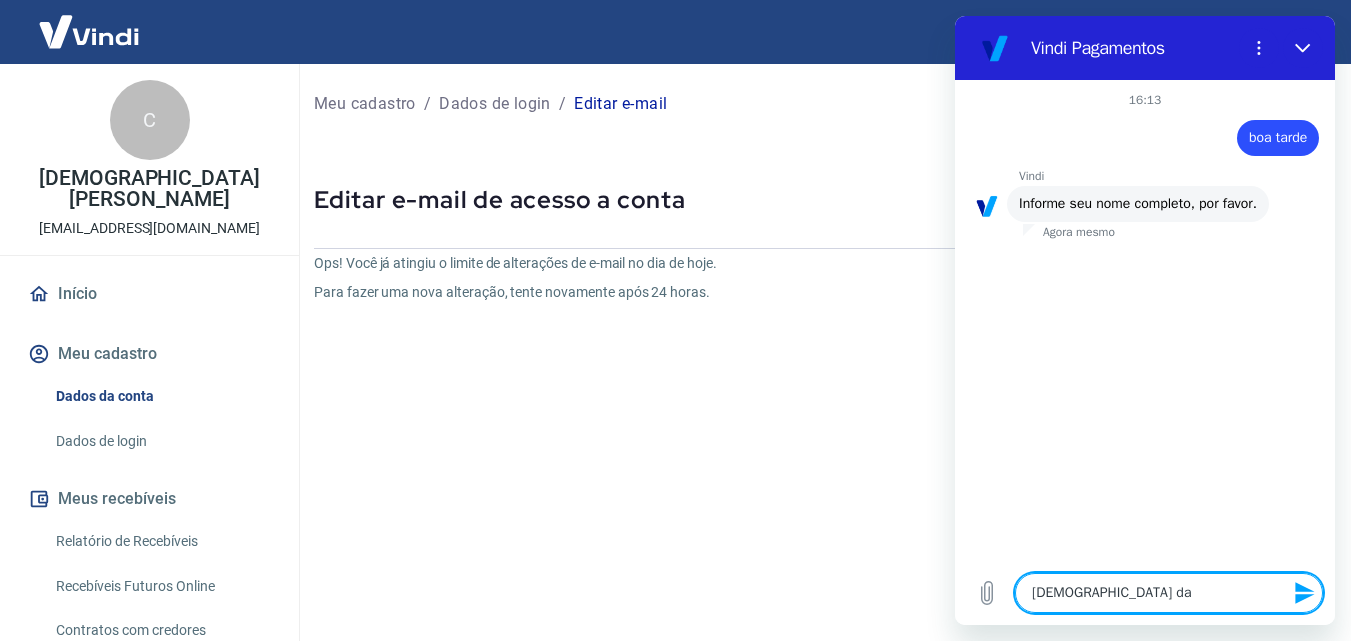 type on "Cristiane da" 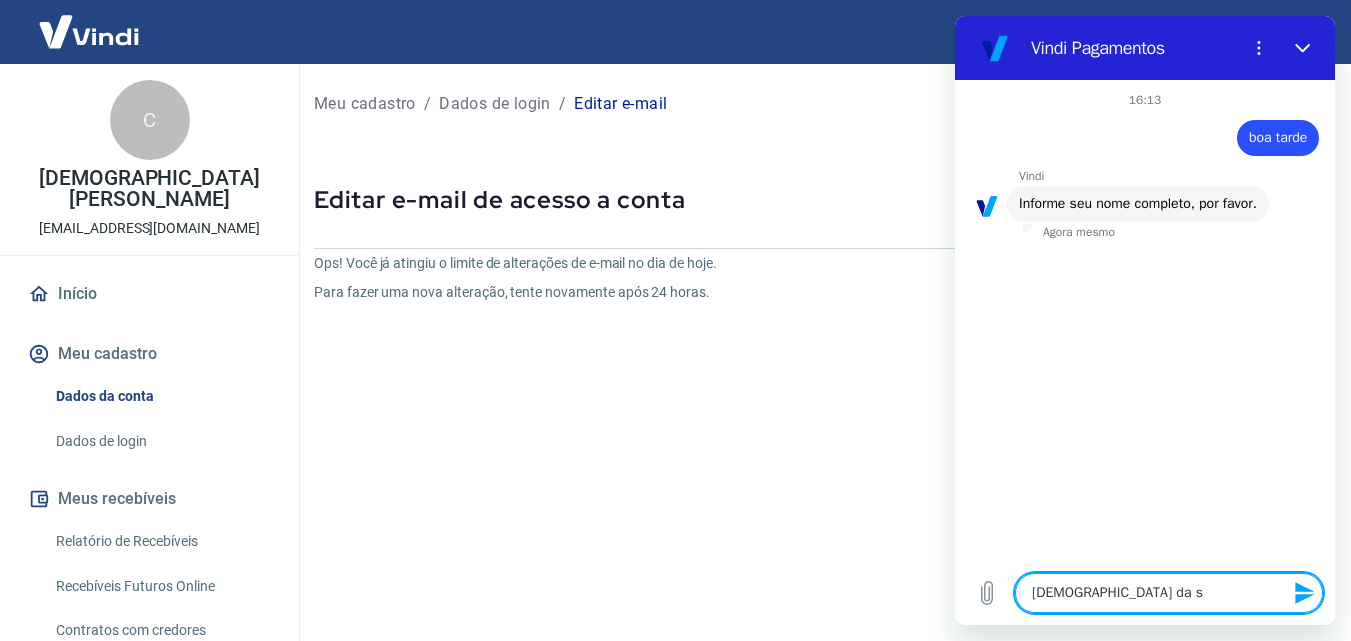 type on "Cristiane da si" 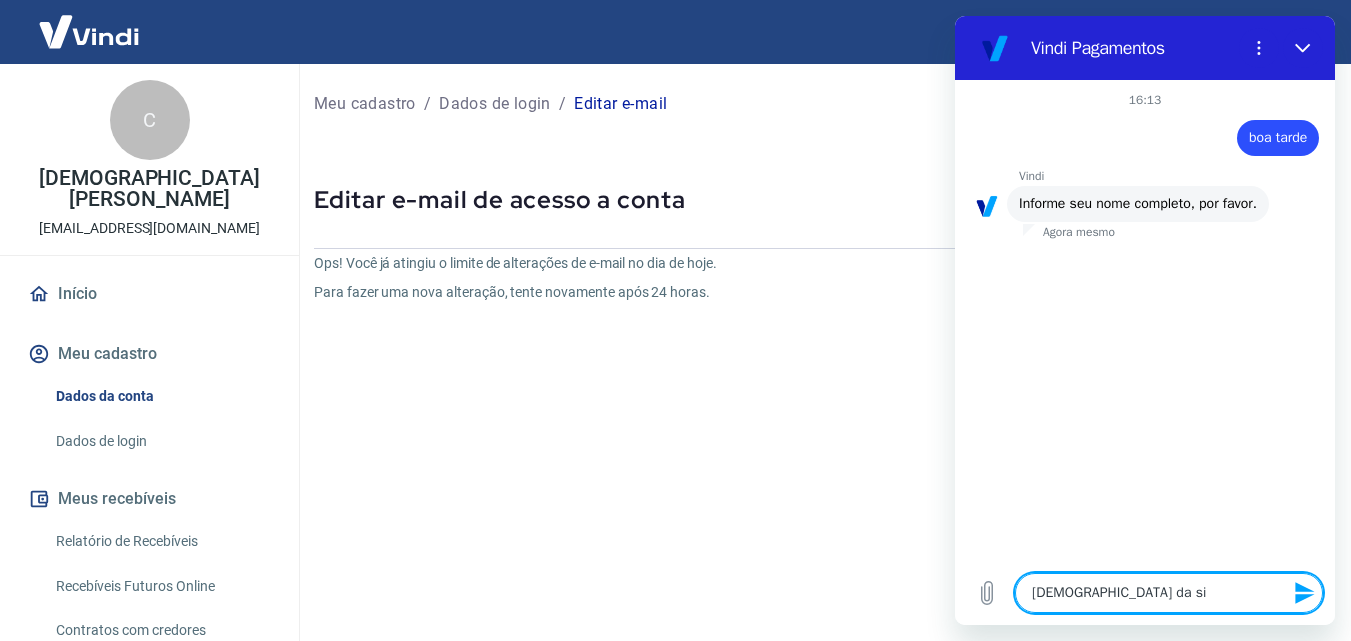 type on "Cristiane da sil" 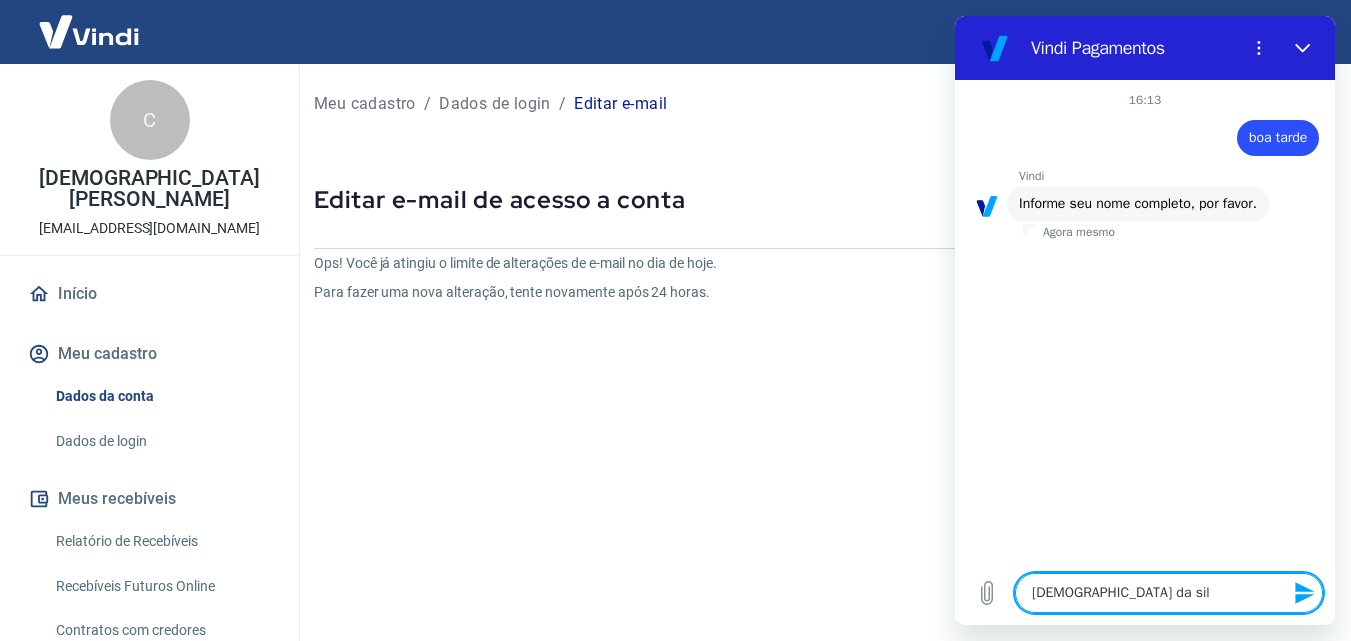 type on "Cristiane da silv" 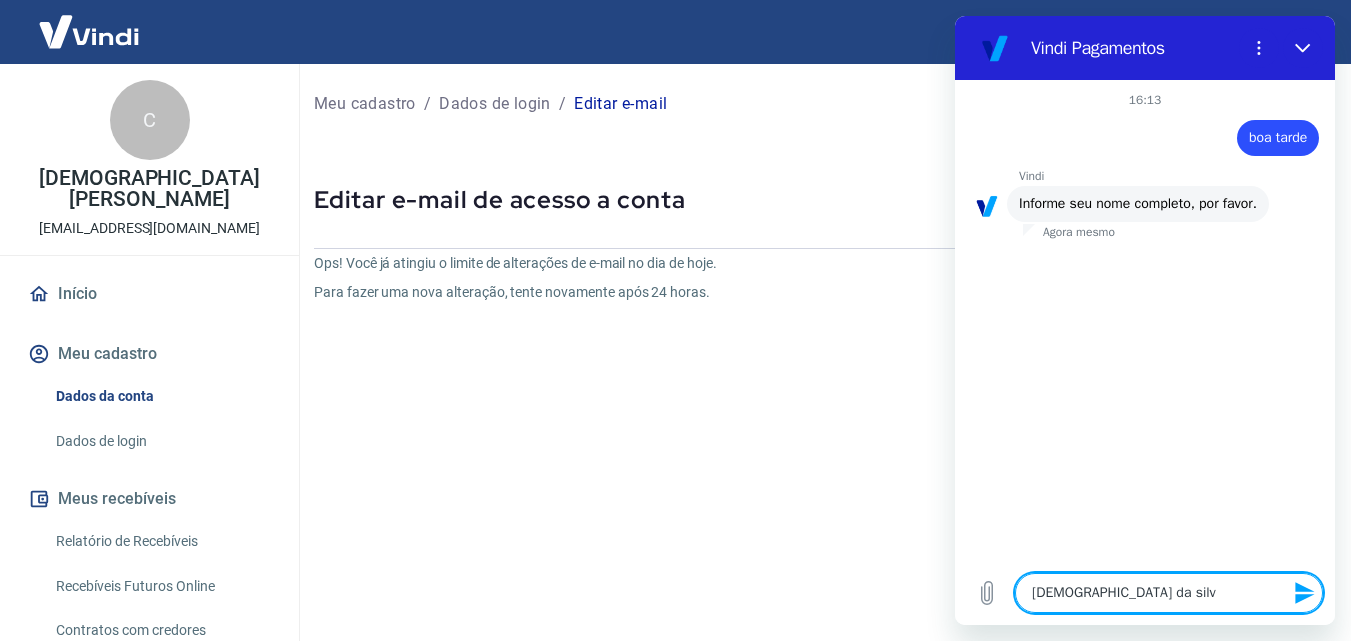 type on "Cristiane da silva" 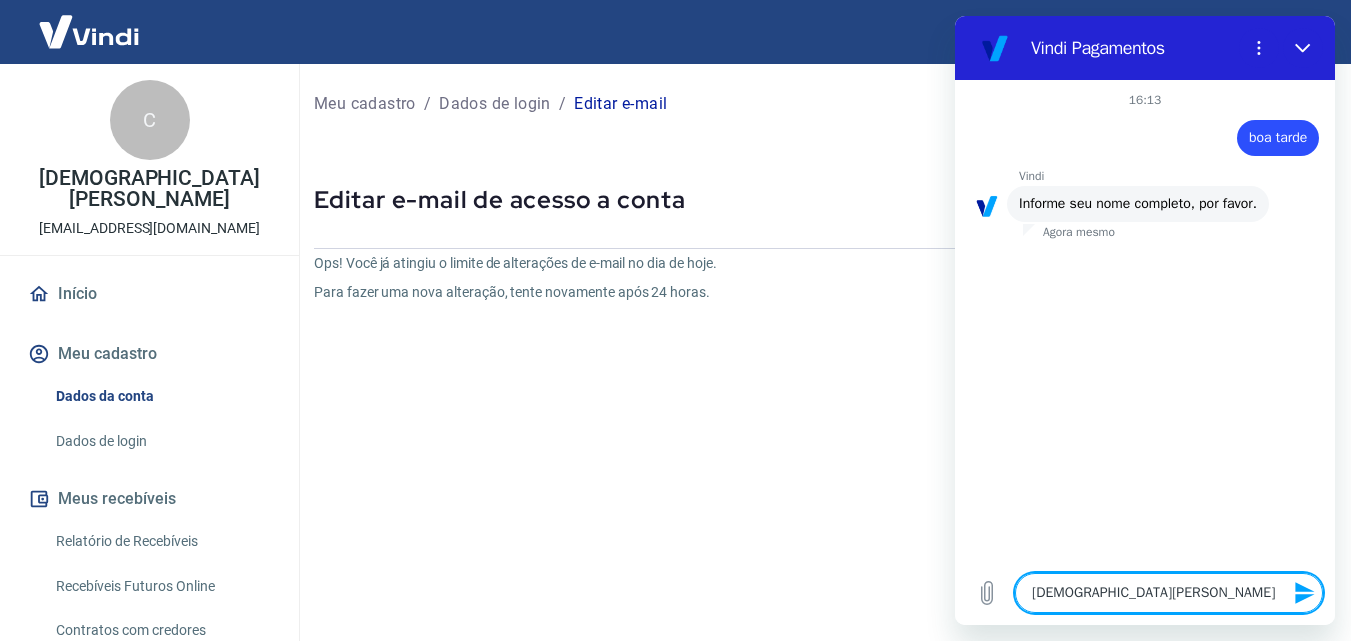 type on "Cristiane da silva" 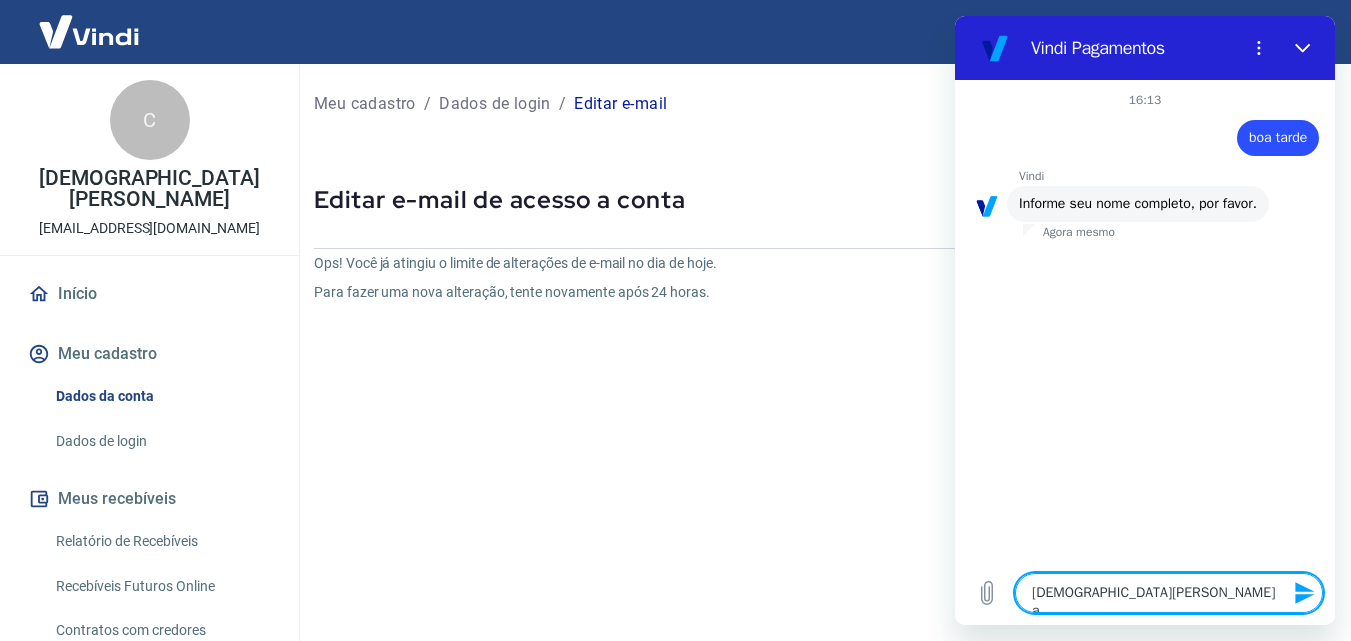 type on "Cristiane da silva ar" 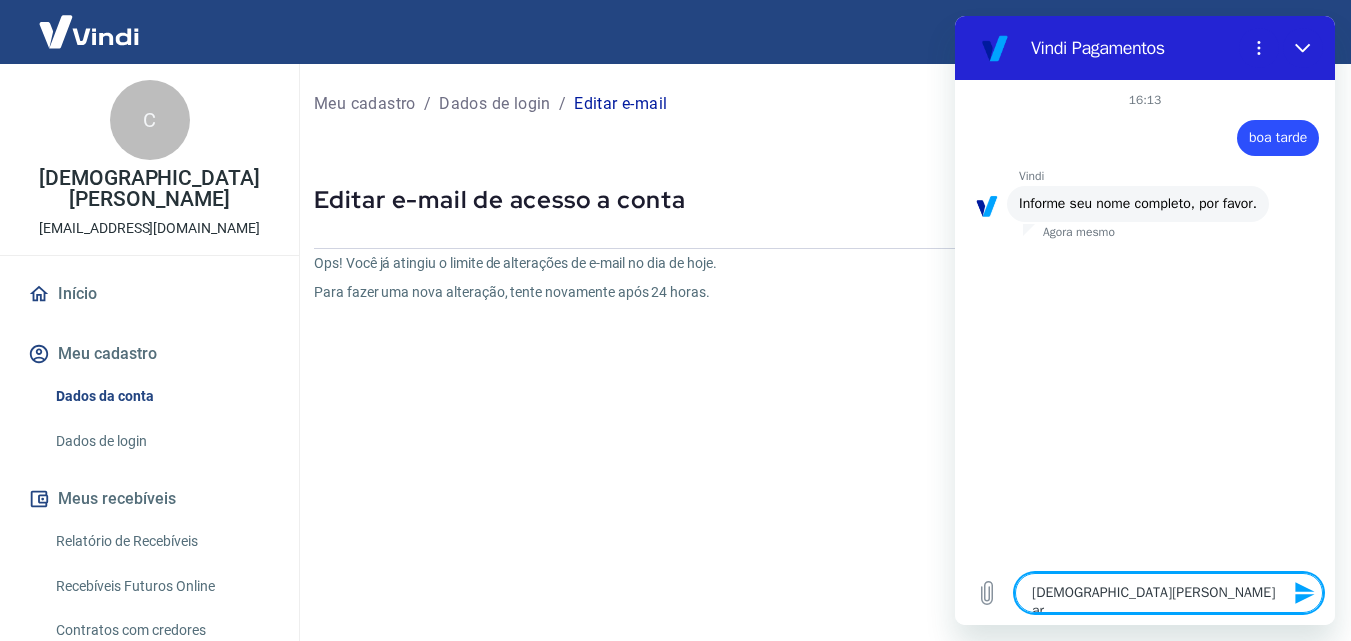 type on "Cristiane da silva ara" 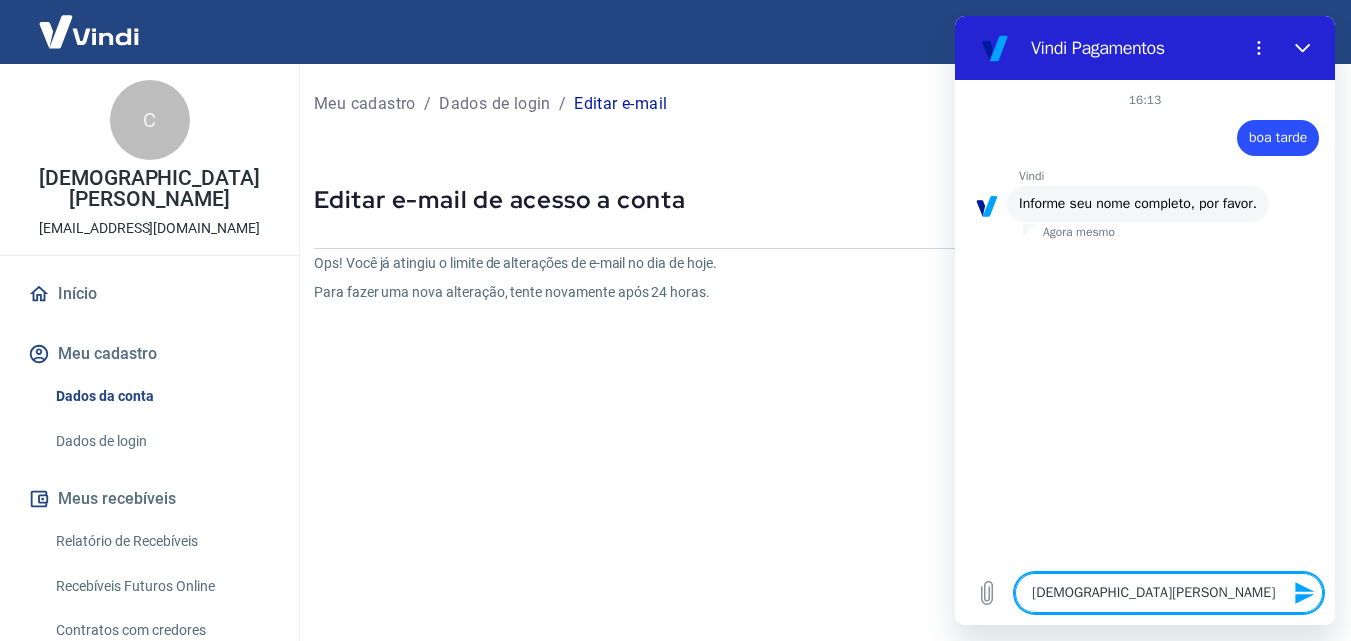 type on "Cristiane da silva arau" 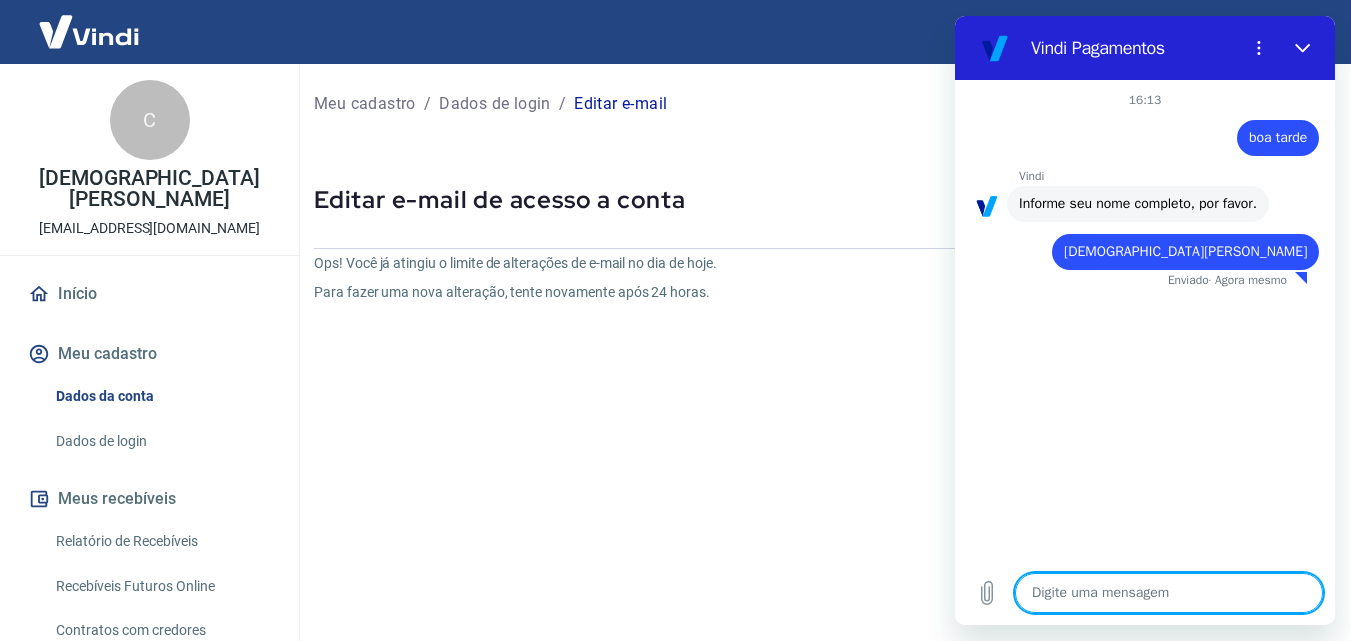 type on "x" 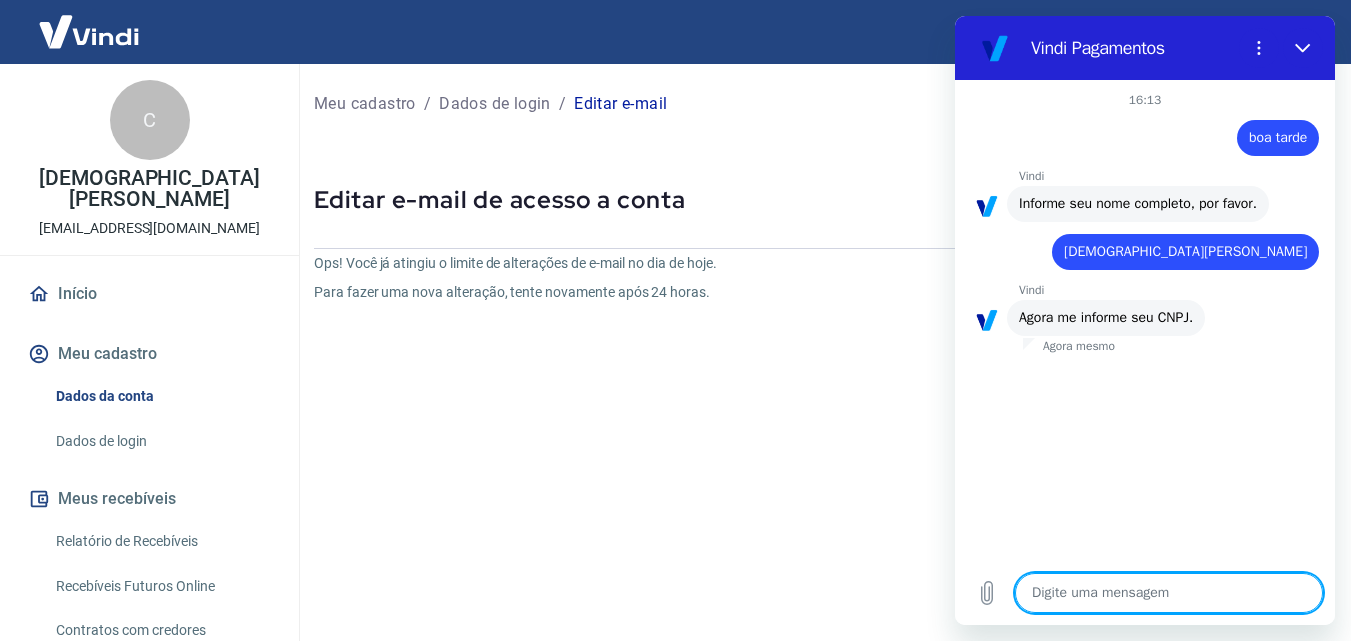 type on "3" 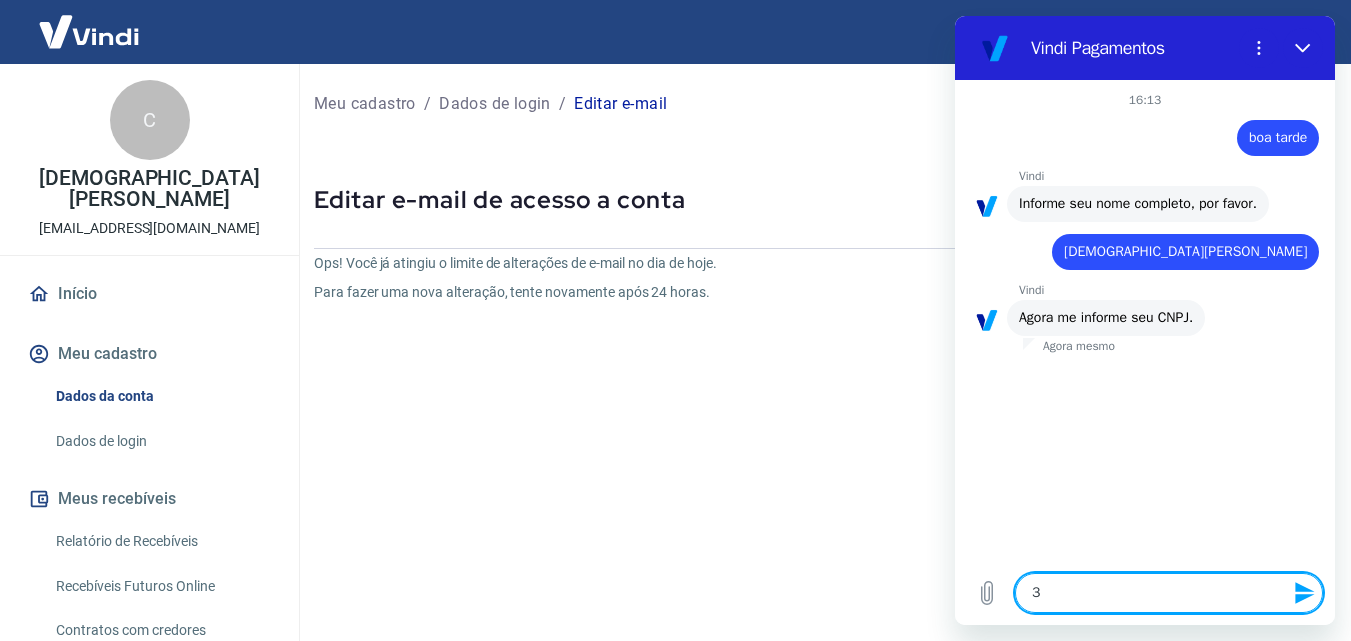 type on "32" 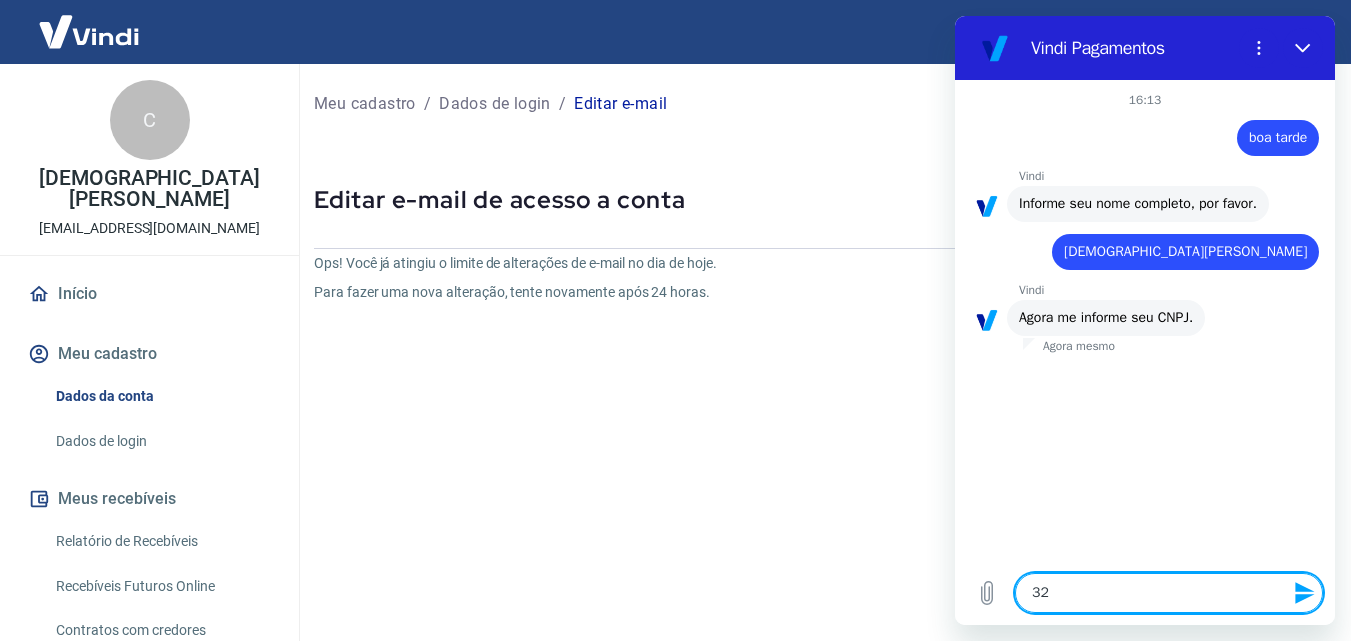 type on "326" 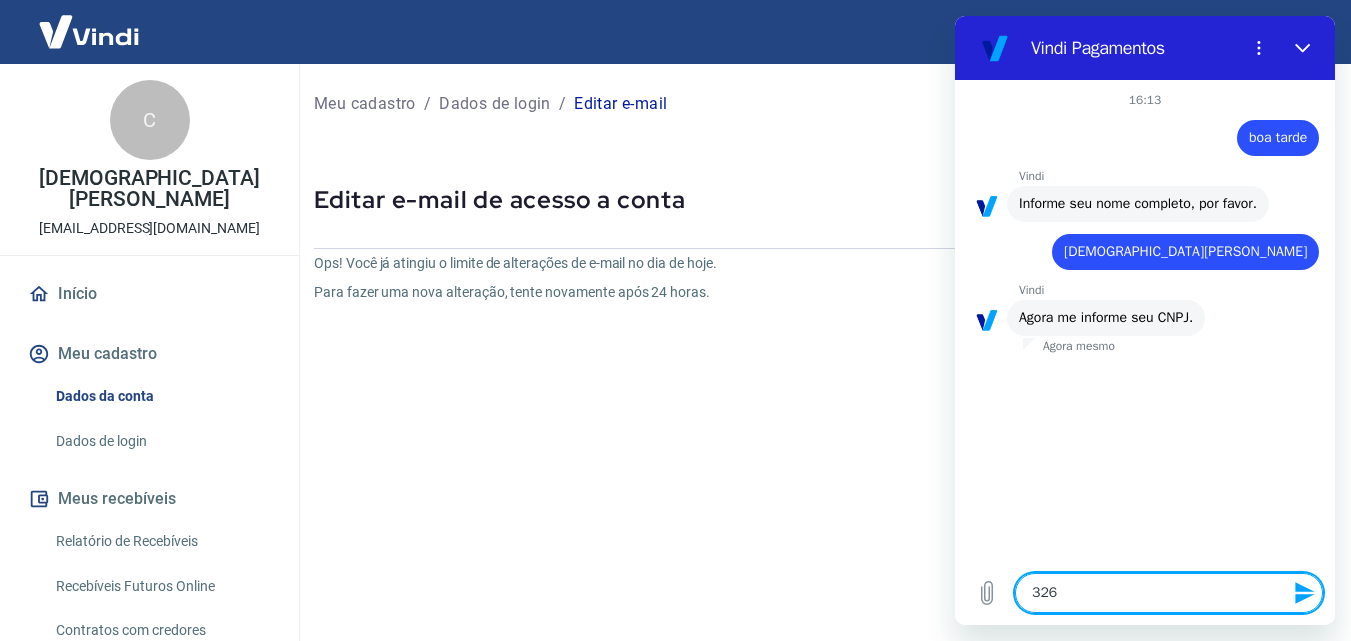 type on "3262" 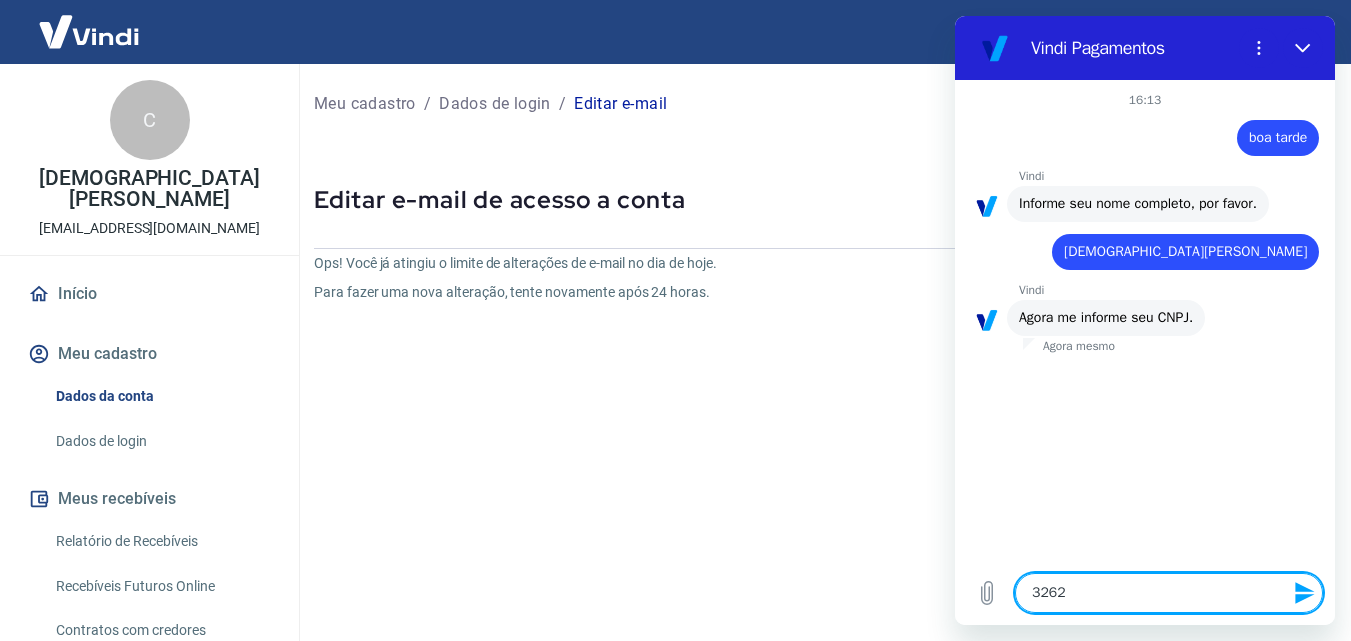 type on "32629" 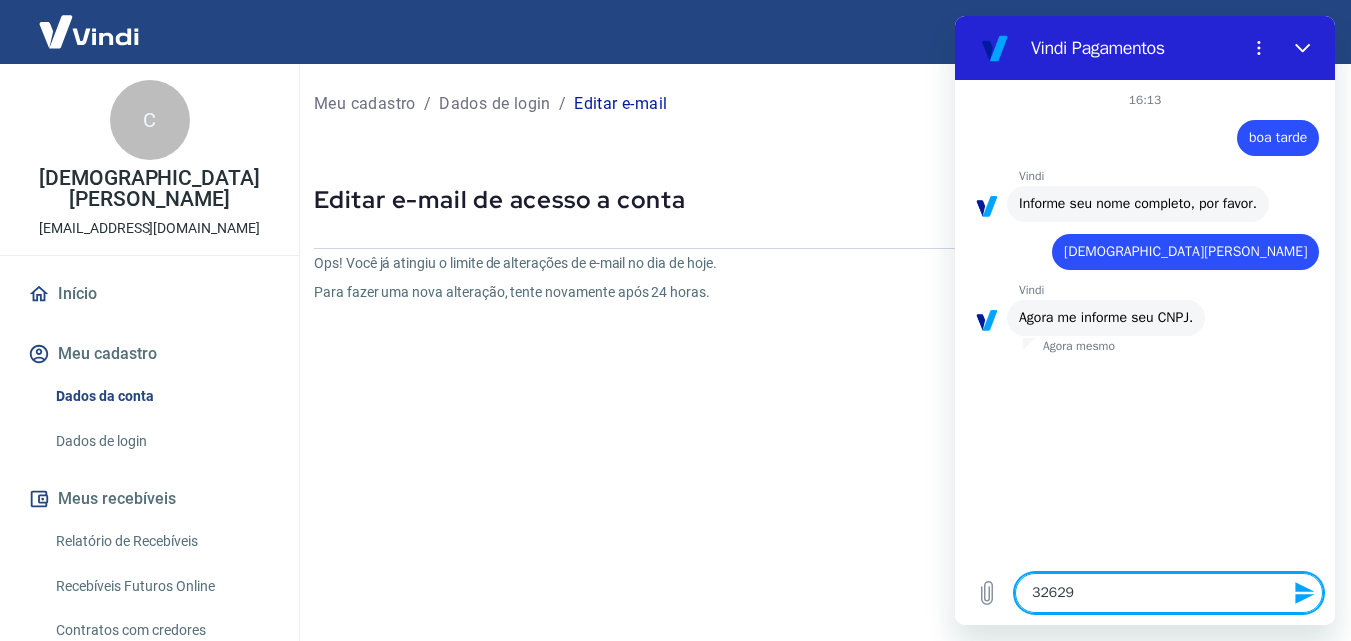 type on "326296" 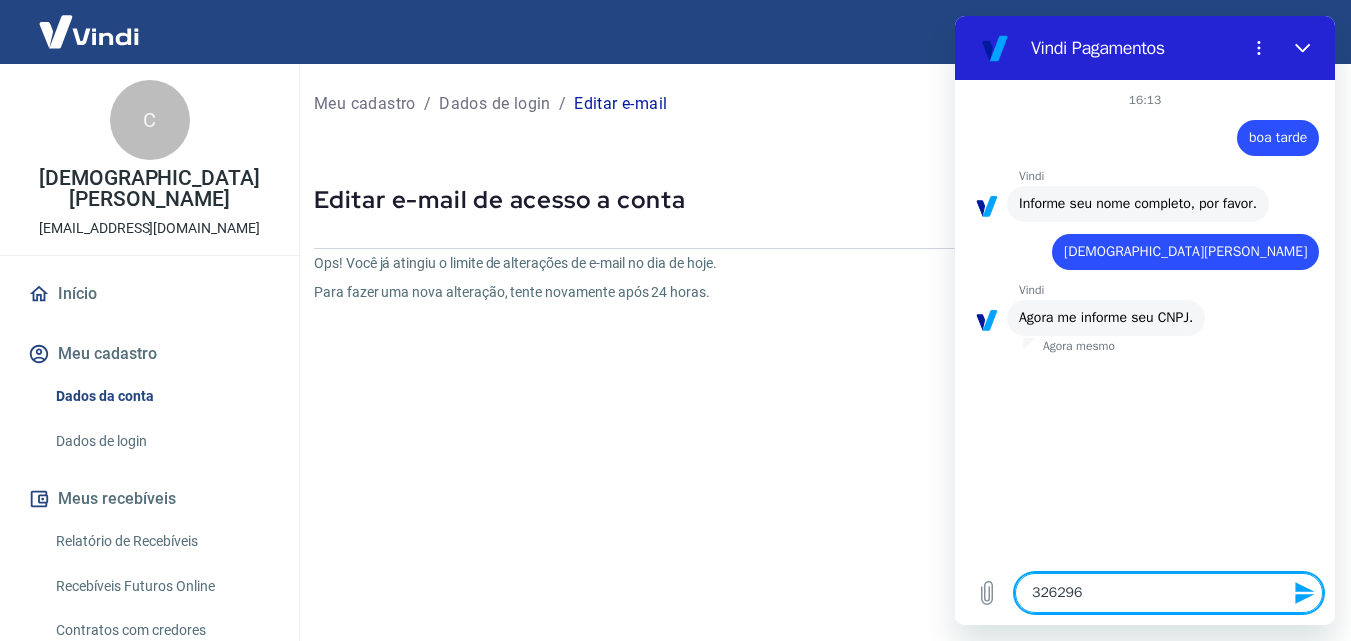 type on "3262962" 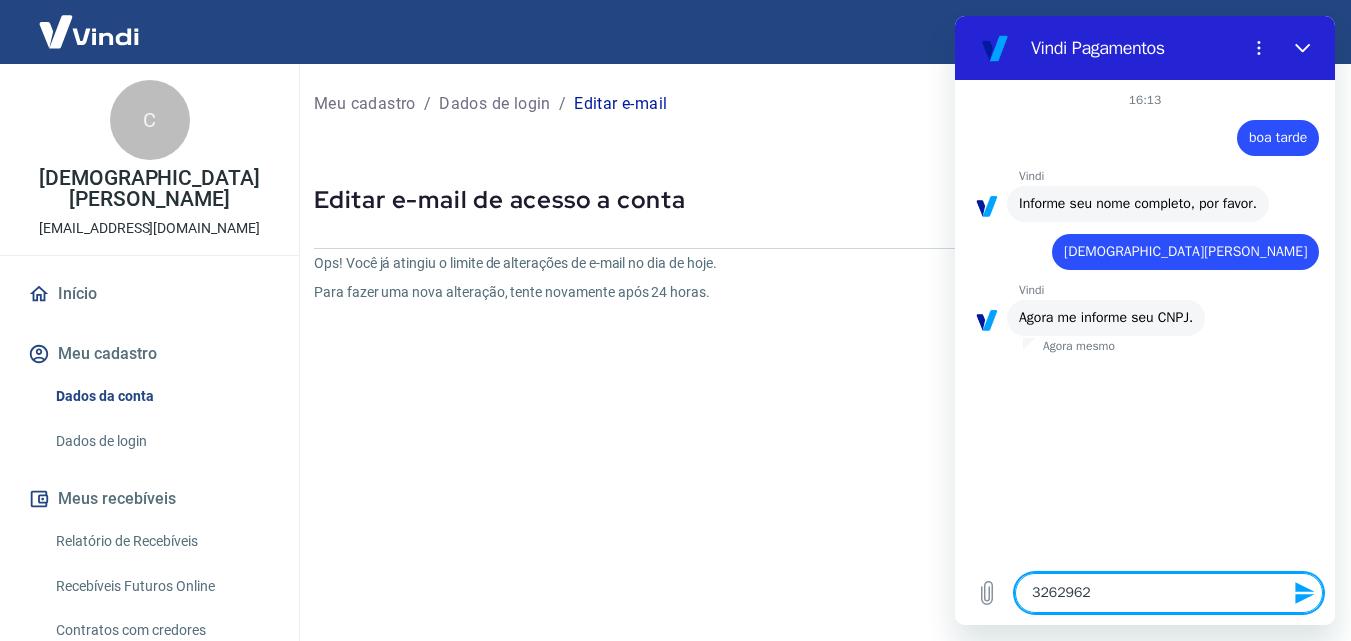 type on "32629626" 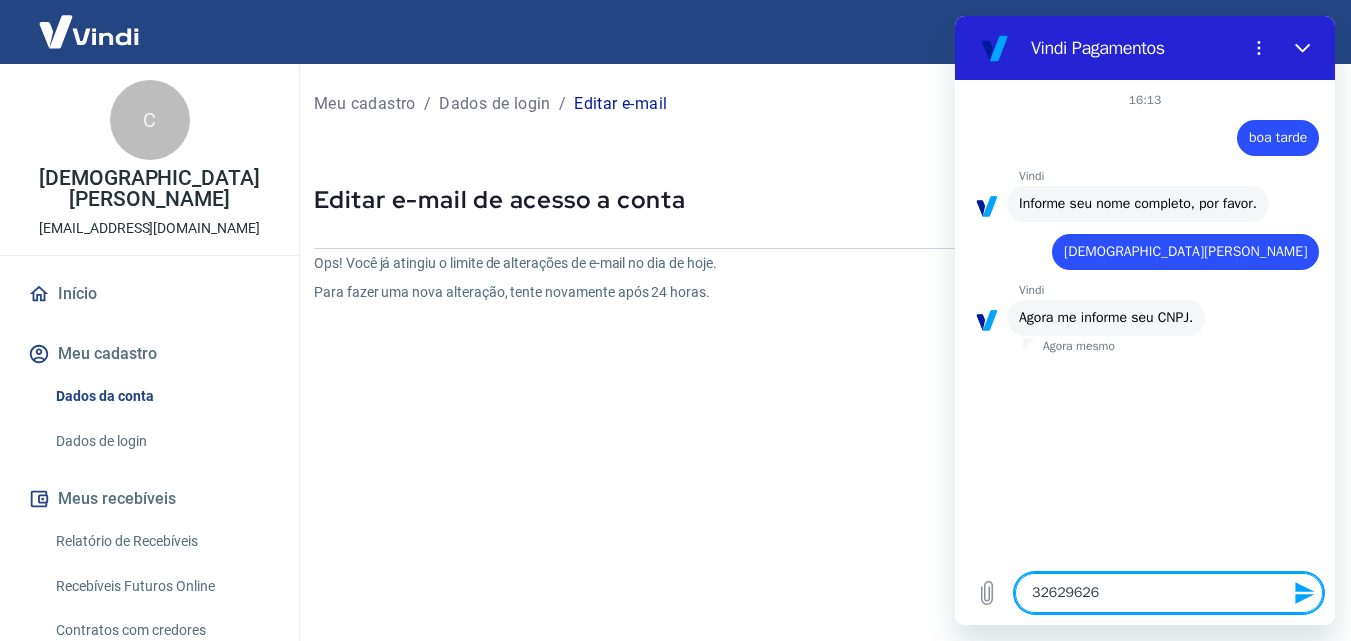 type on "326296260" 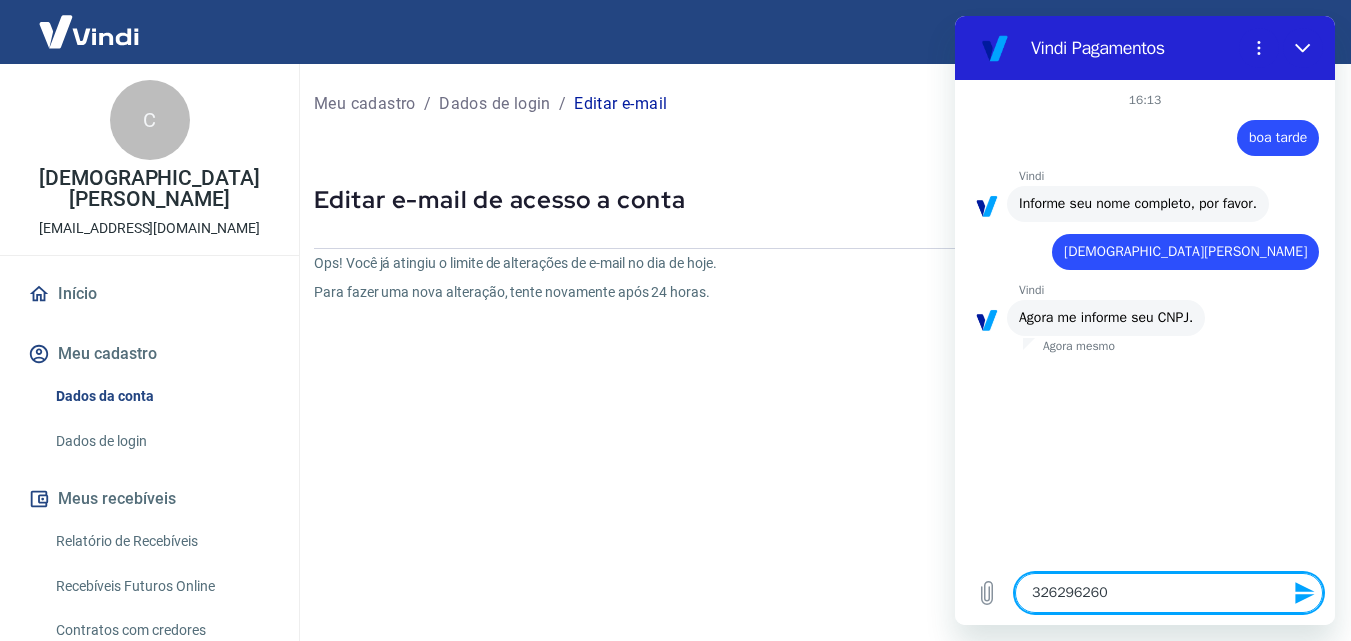type on "3262962600" 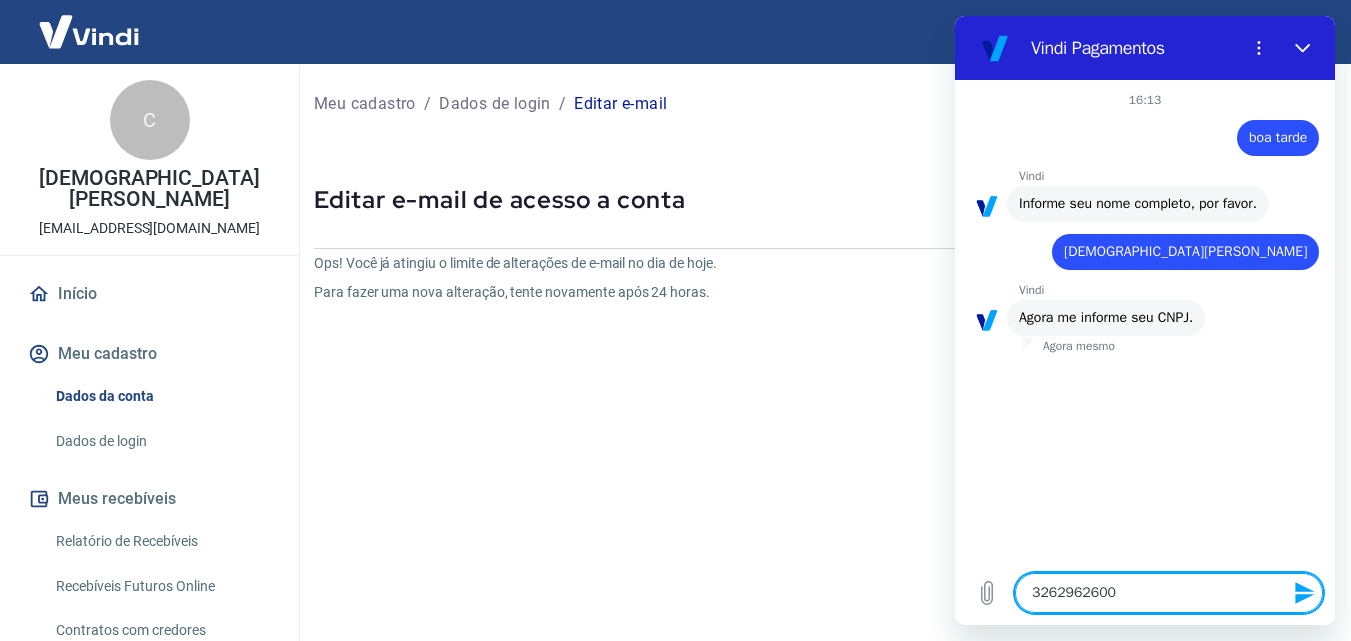 type on "32629626000" 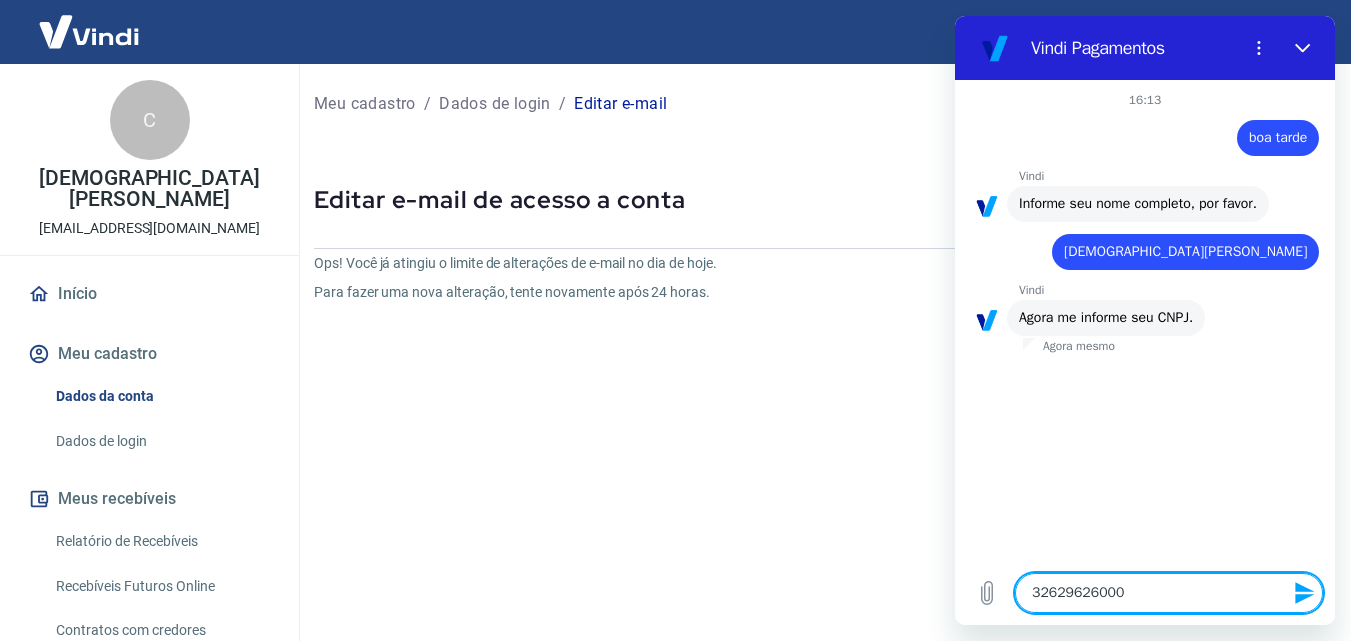 type on "326296260001" 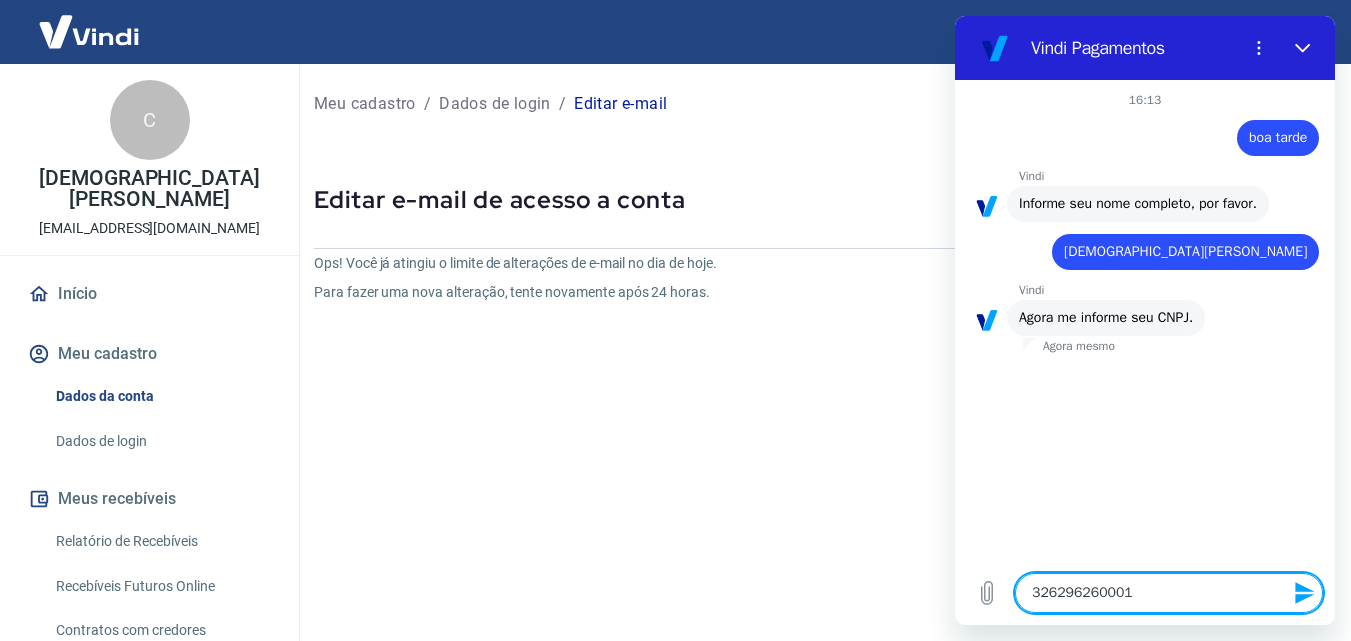 type on "3262962600015" 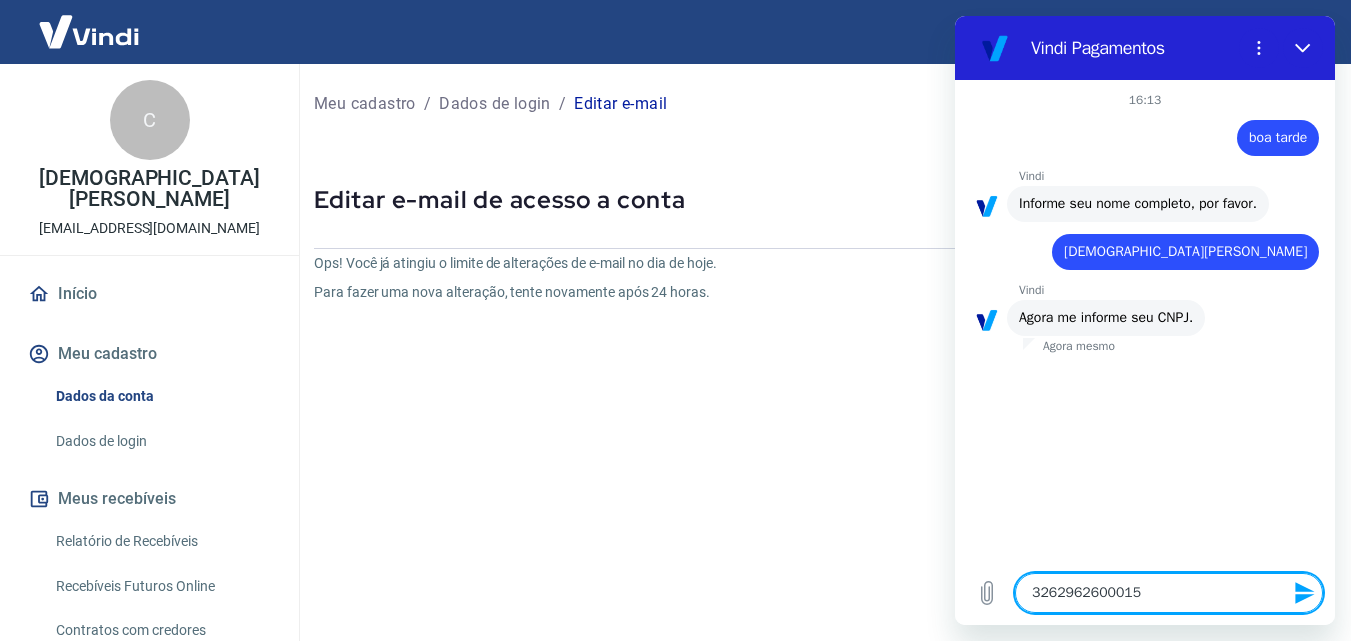 type on "32629626000158" 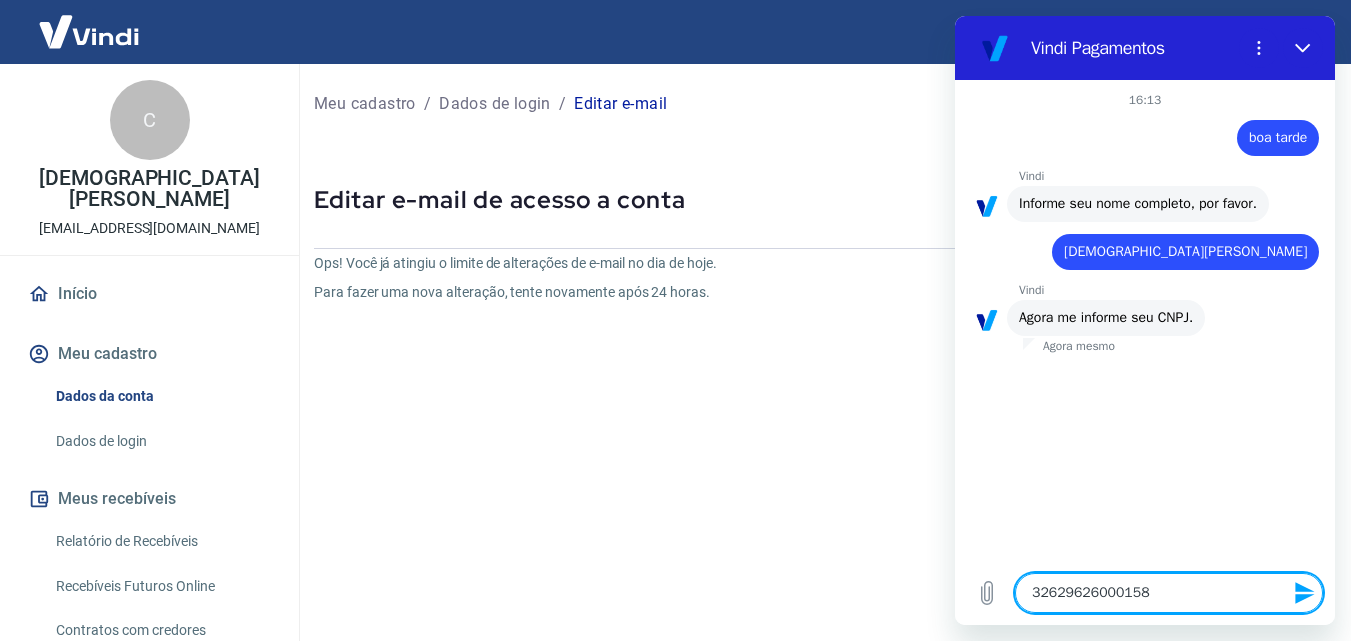 type 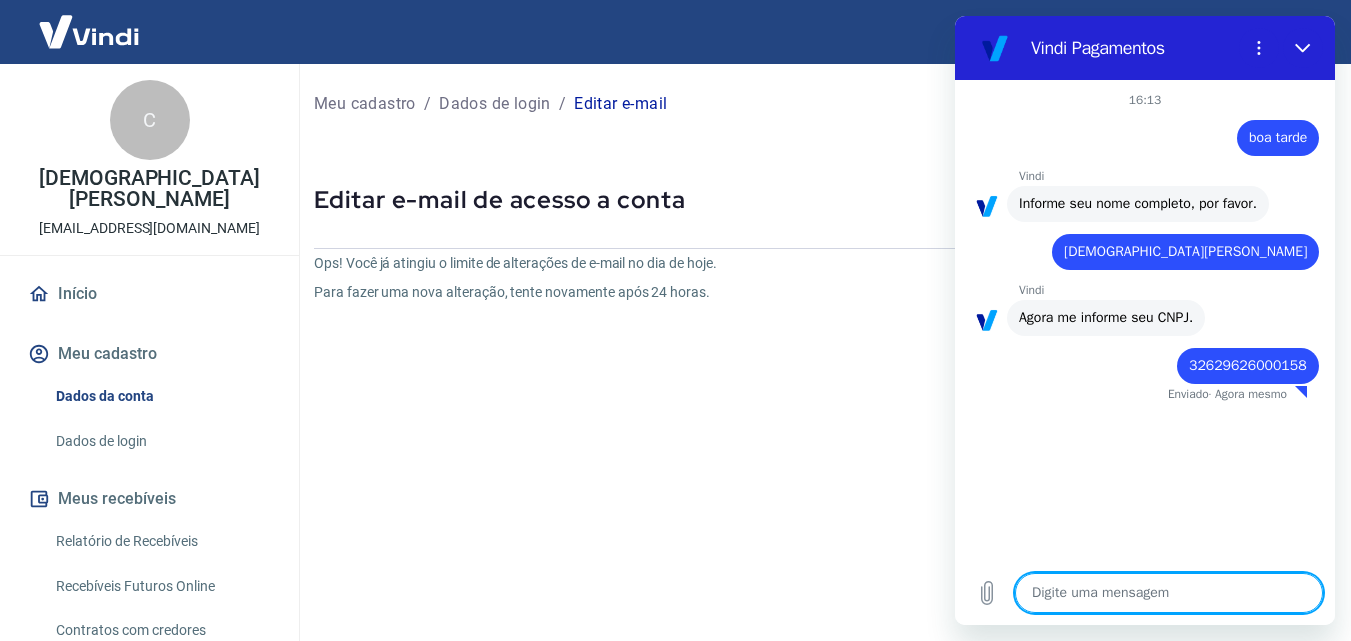type on "x" 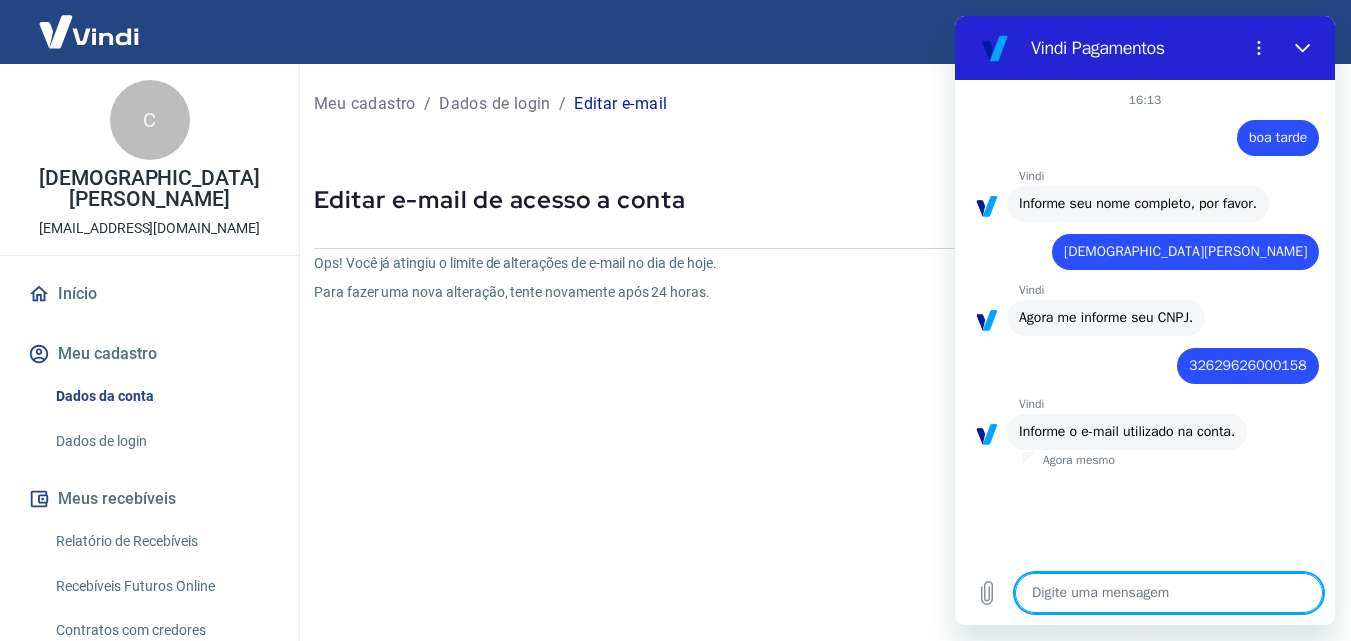 type on "v" 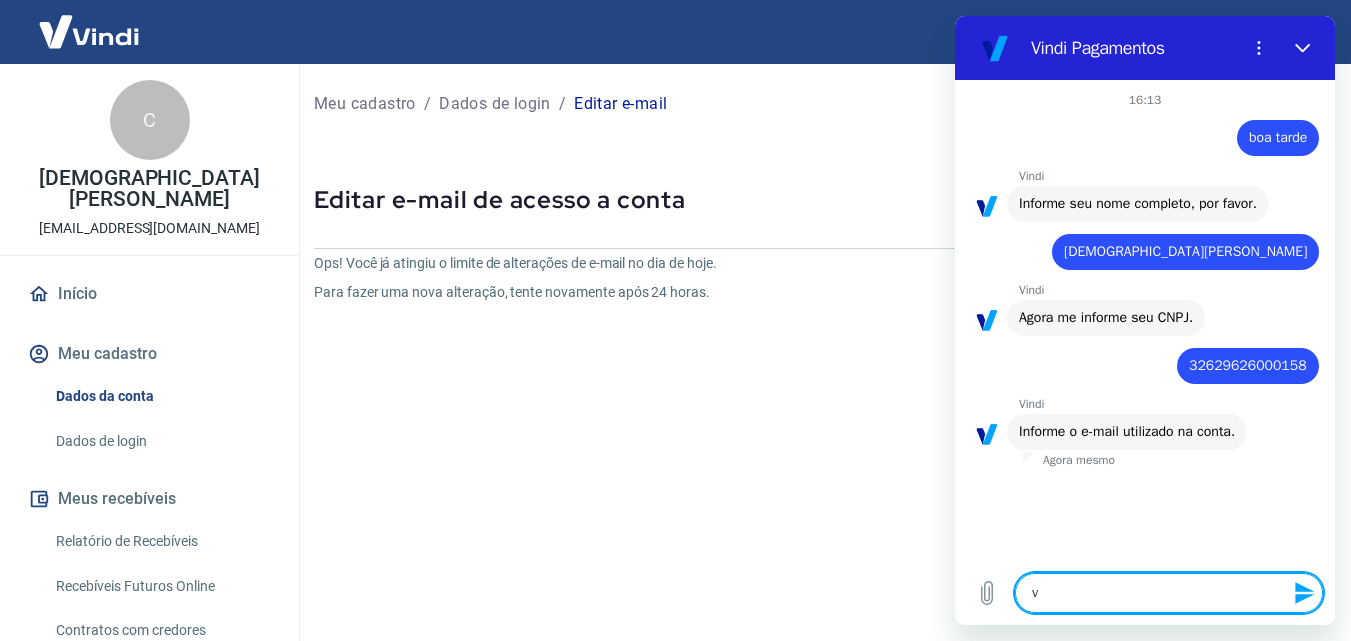 type on "ve" 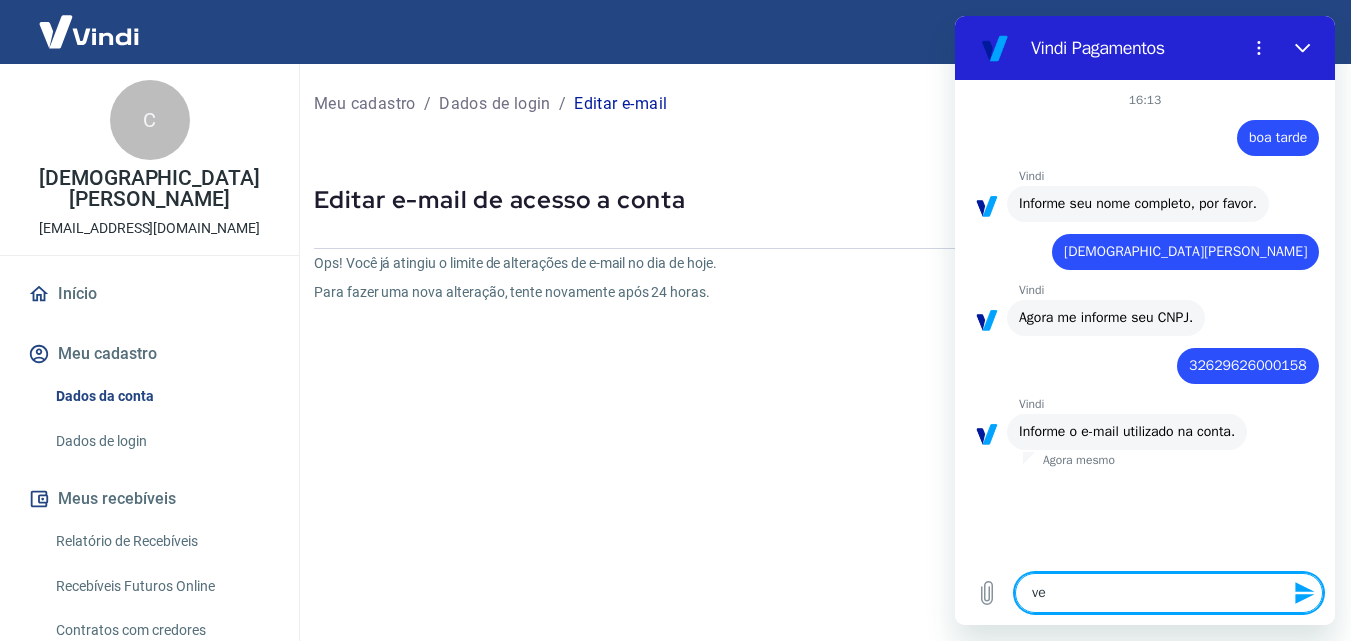 type on "ven" 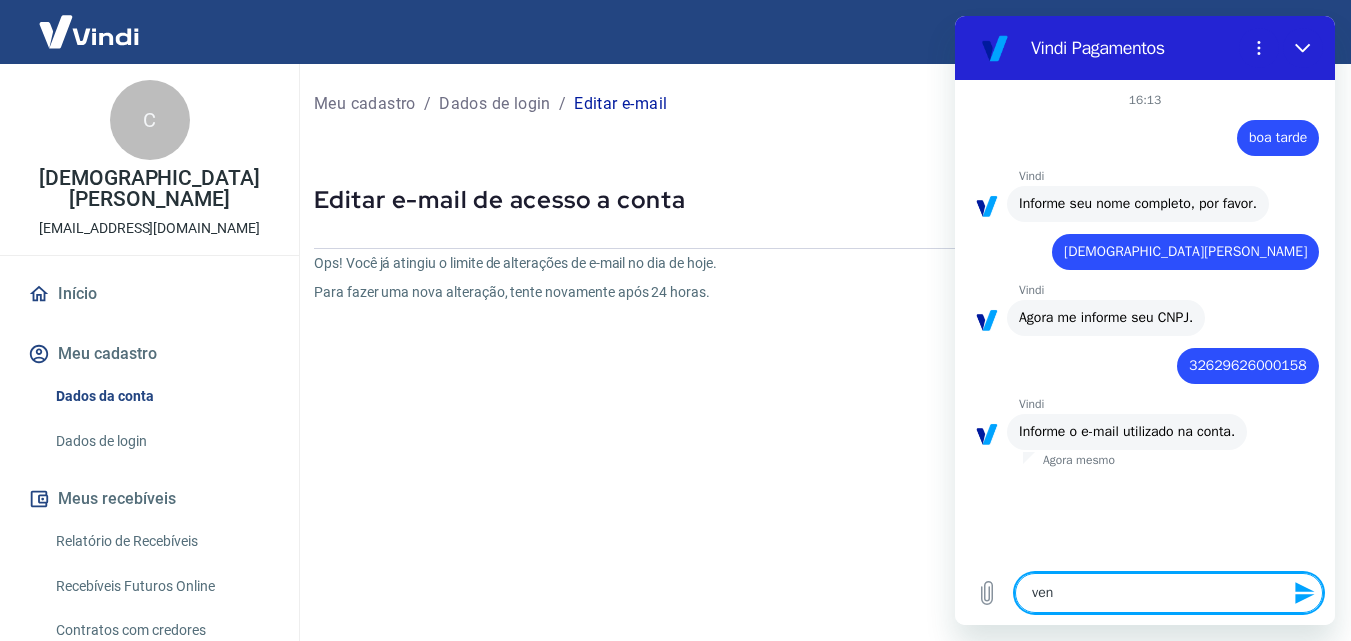 type on "x" 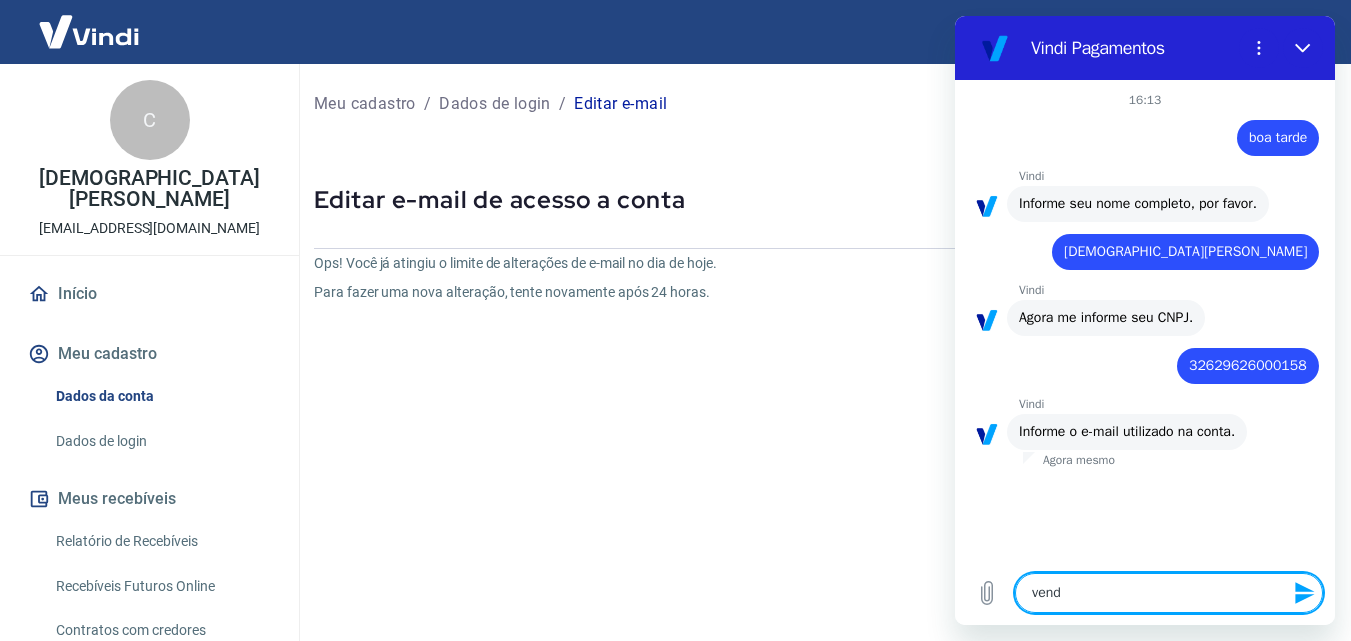 type on "venda" 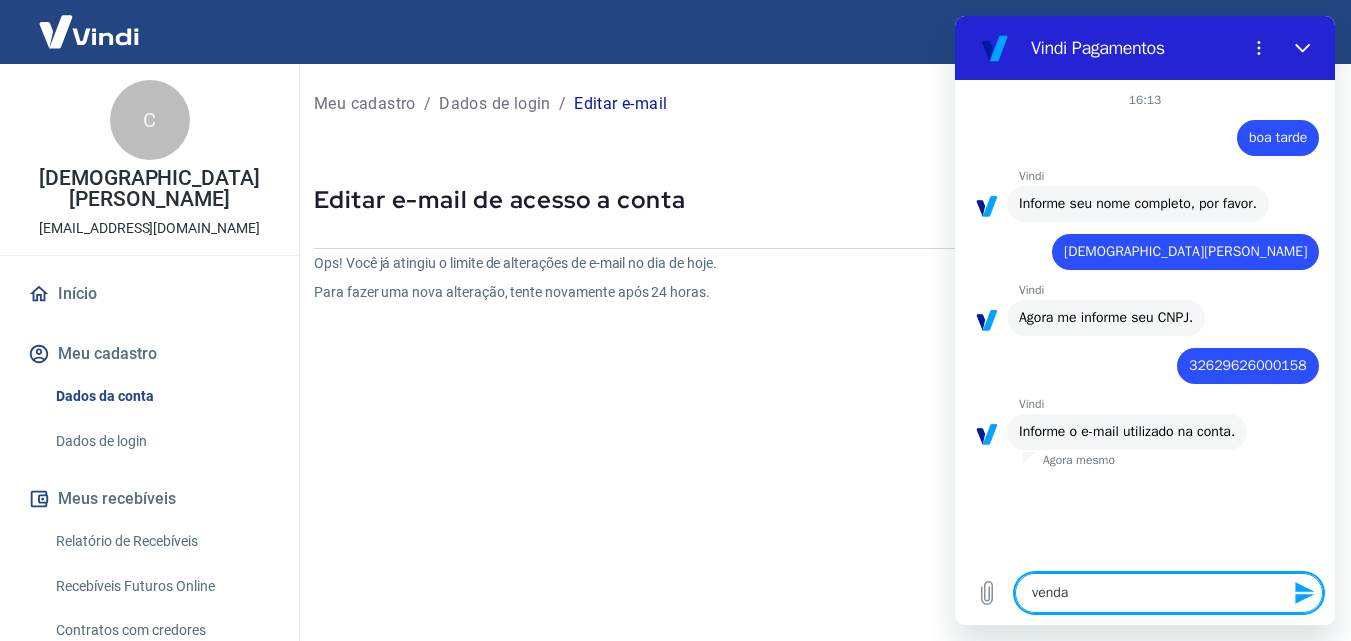 type on "x" 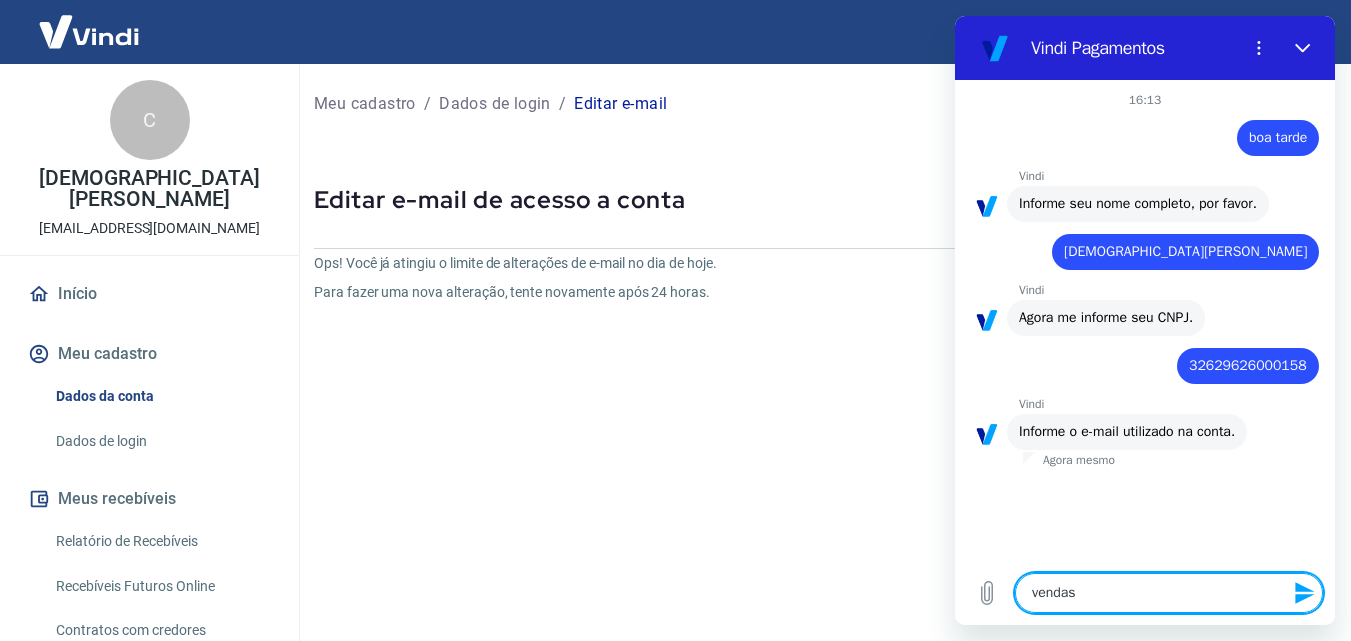 type on "vendas@" 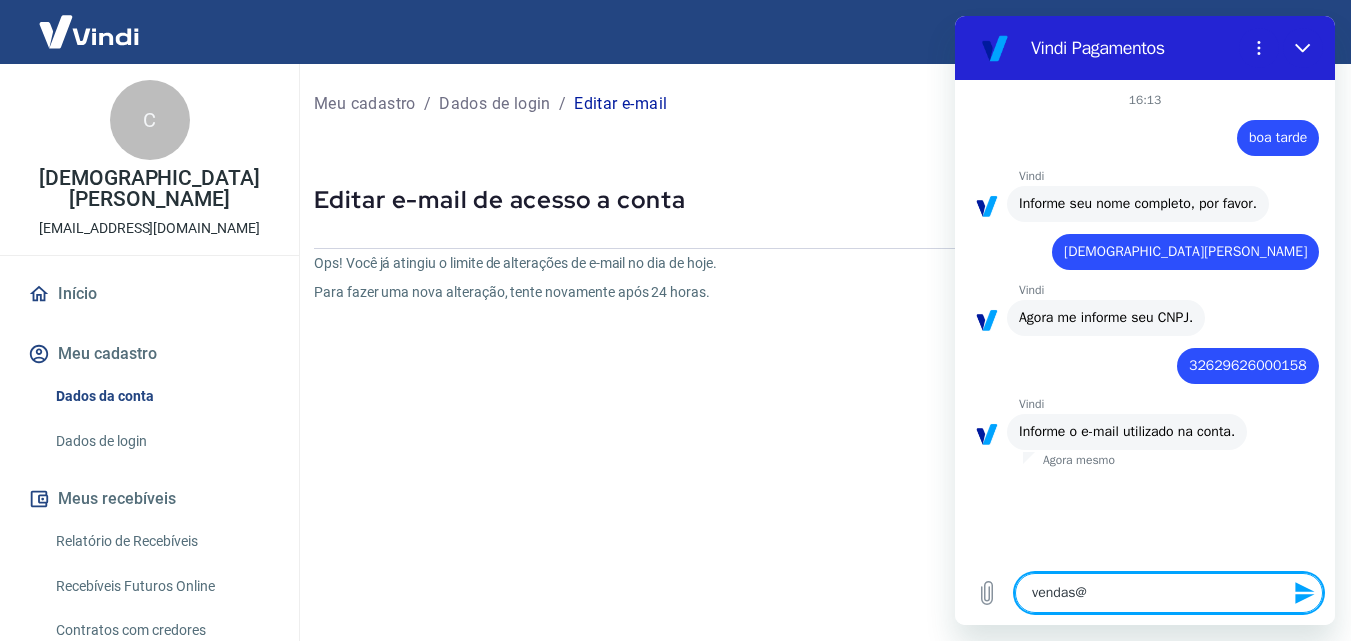 type on "vendas@u" 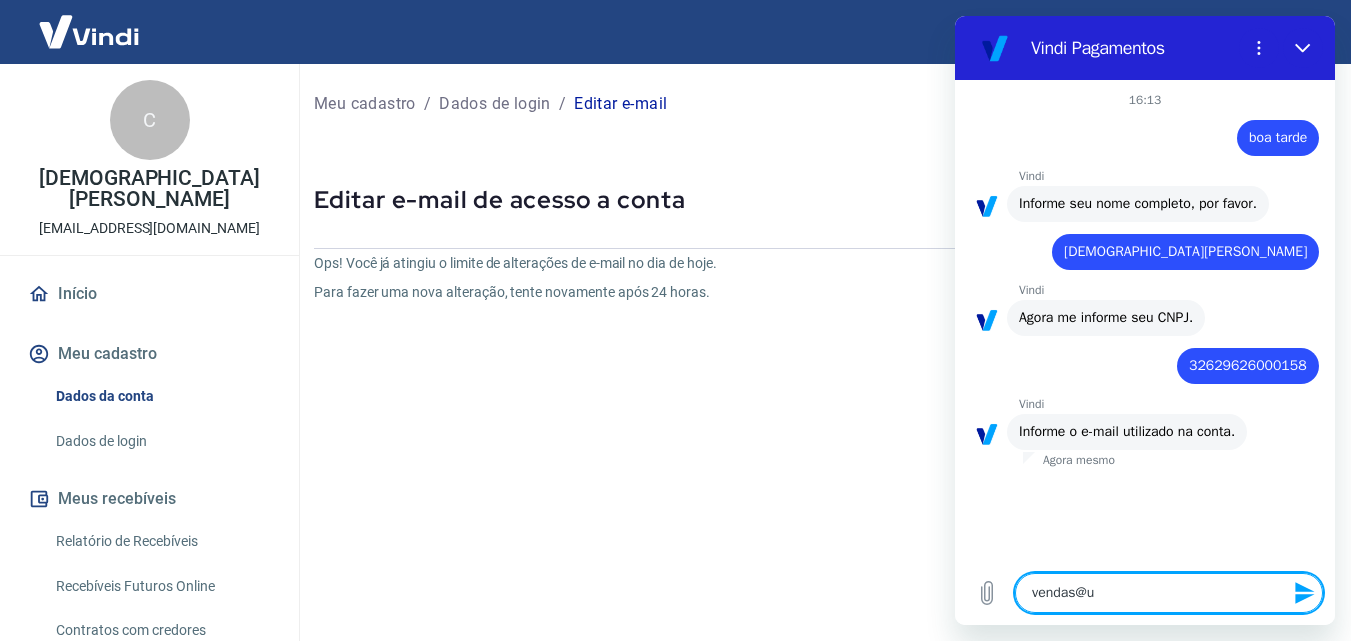 type on "x" 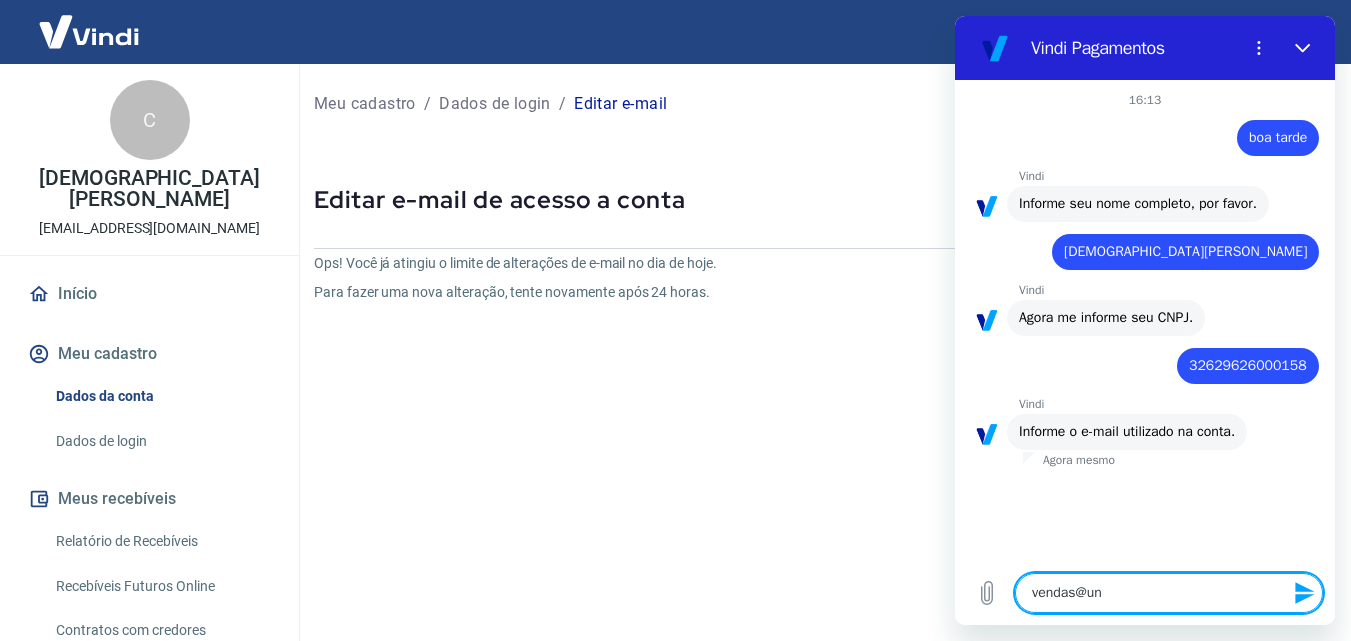type on "vendas@uni" 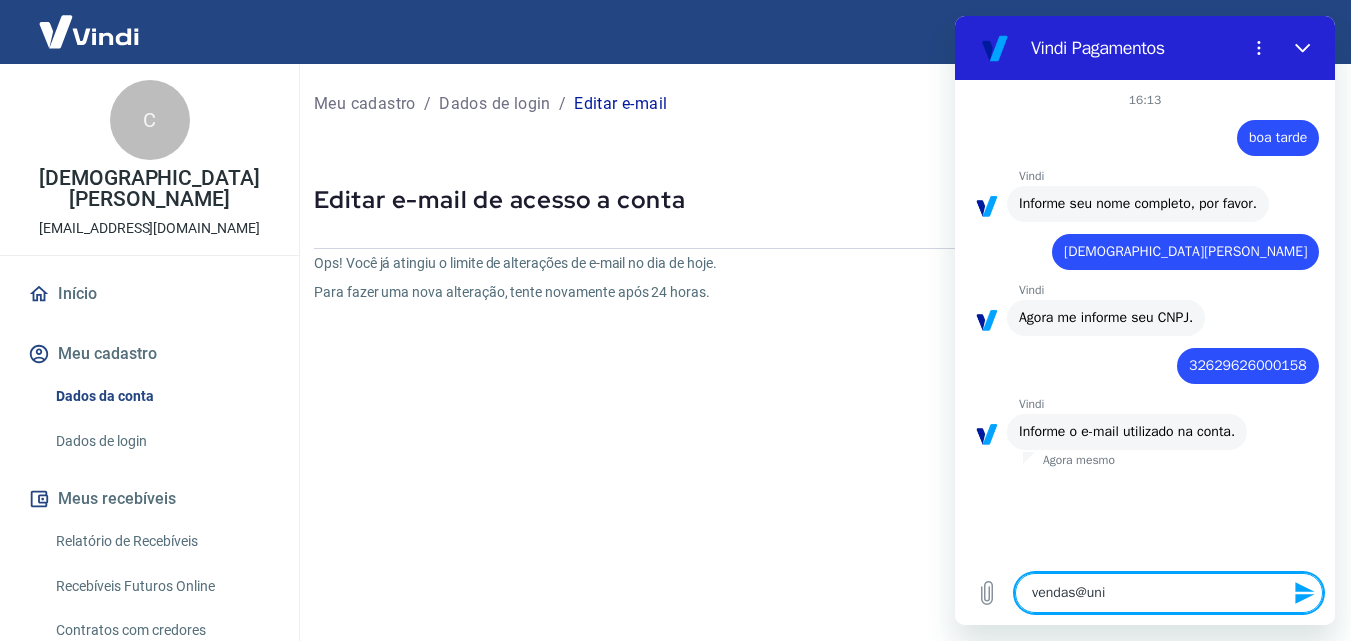 type on "vendas@univ" 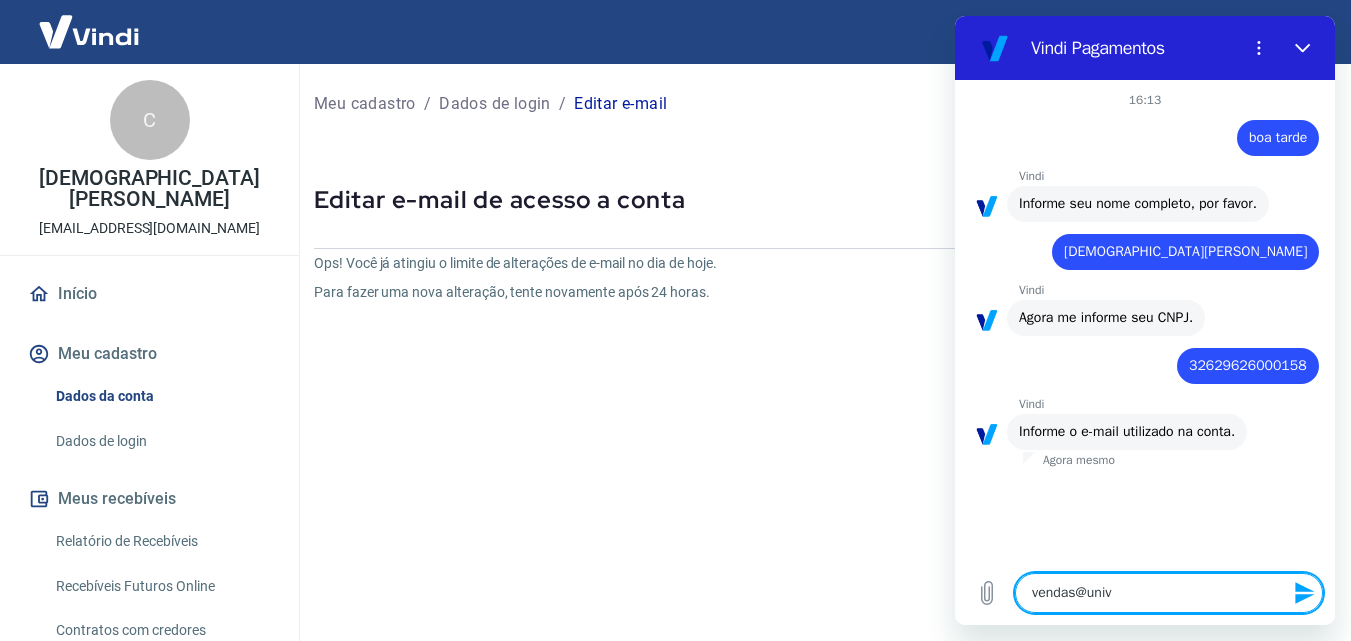 type on "vendas@unive" 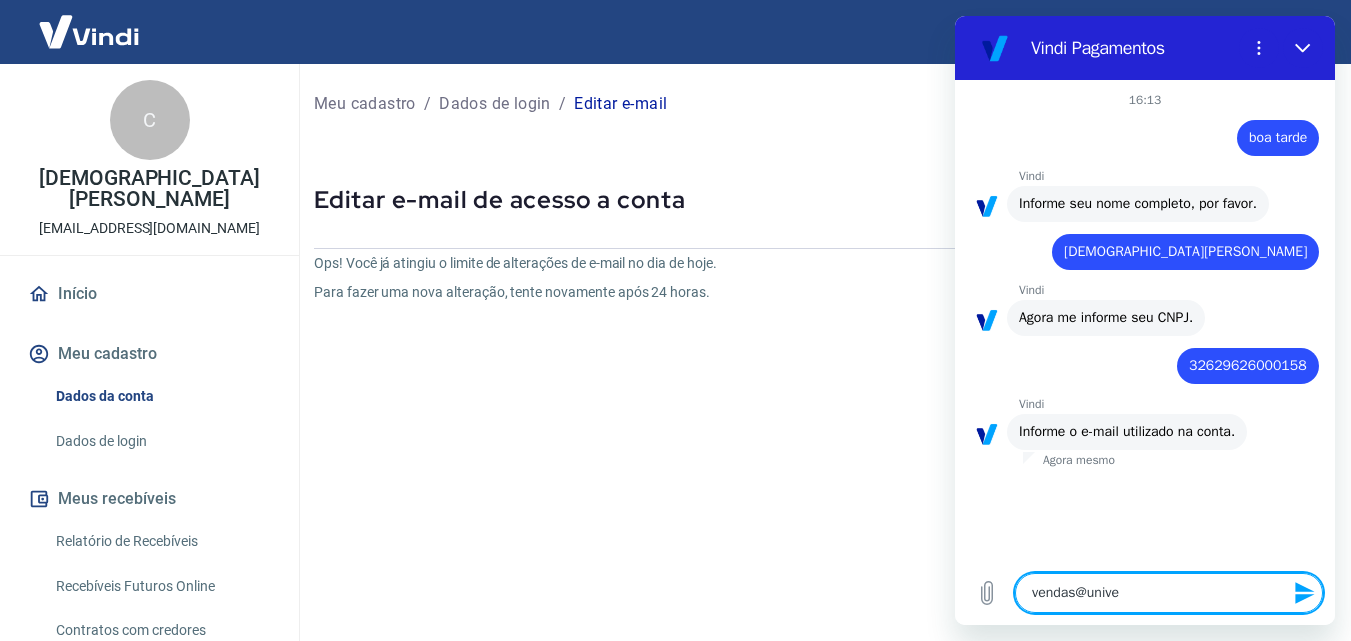 type on "vendas@univer" 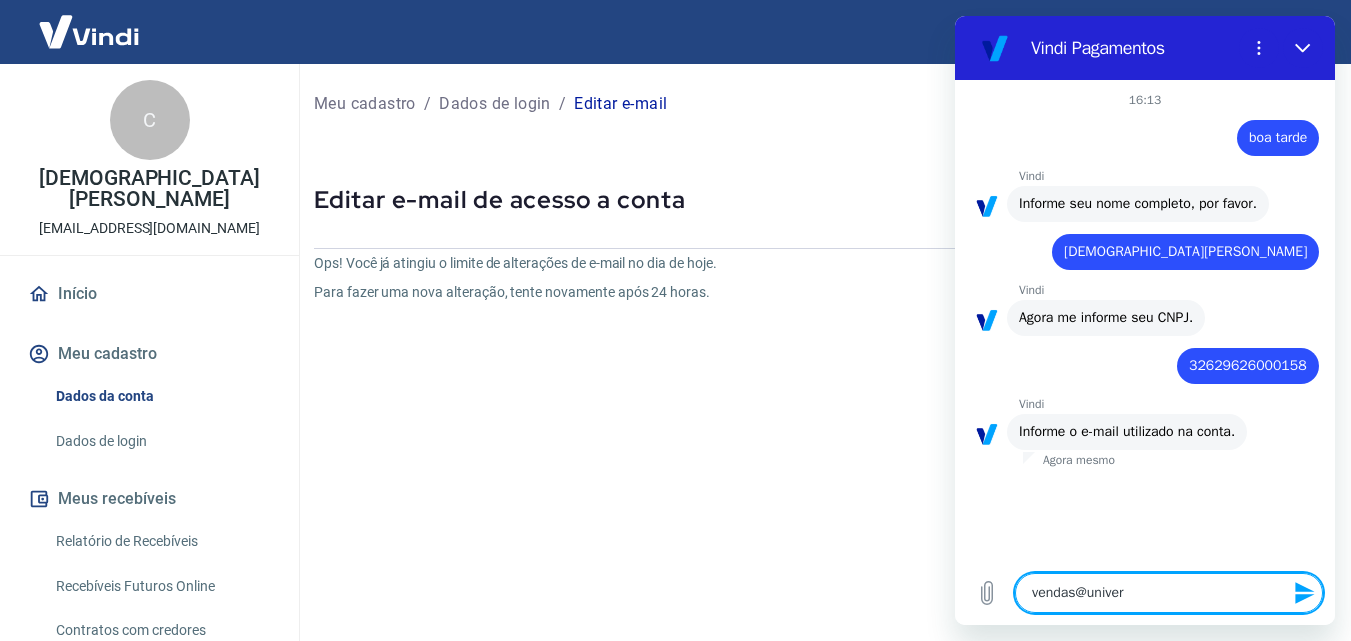 type on "vendas@univers" 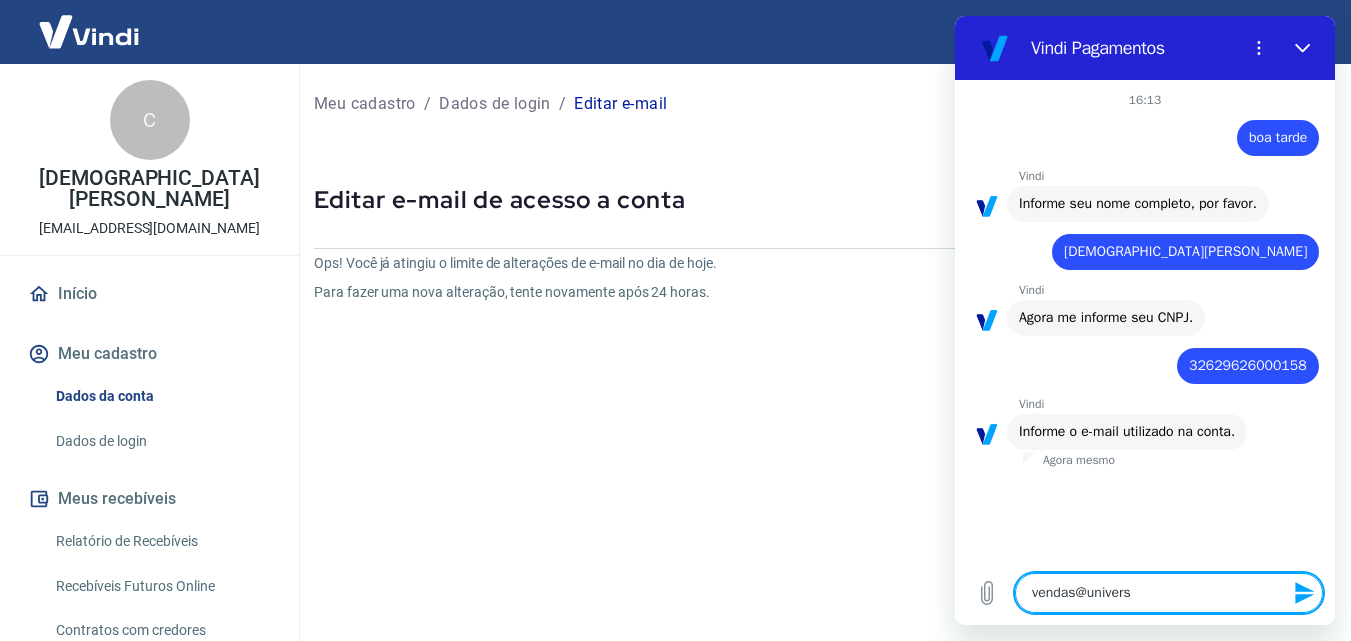 type on "vendas@universo" 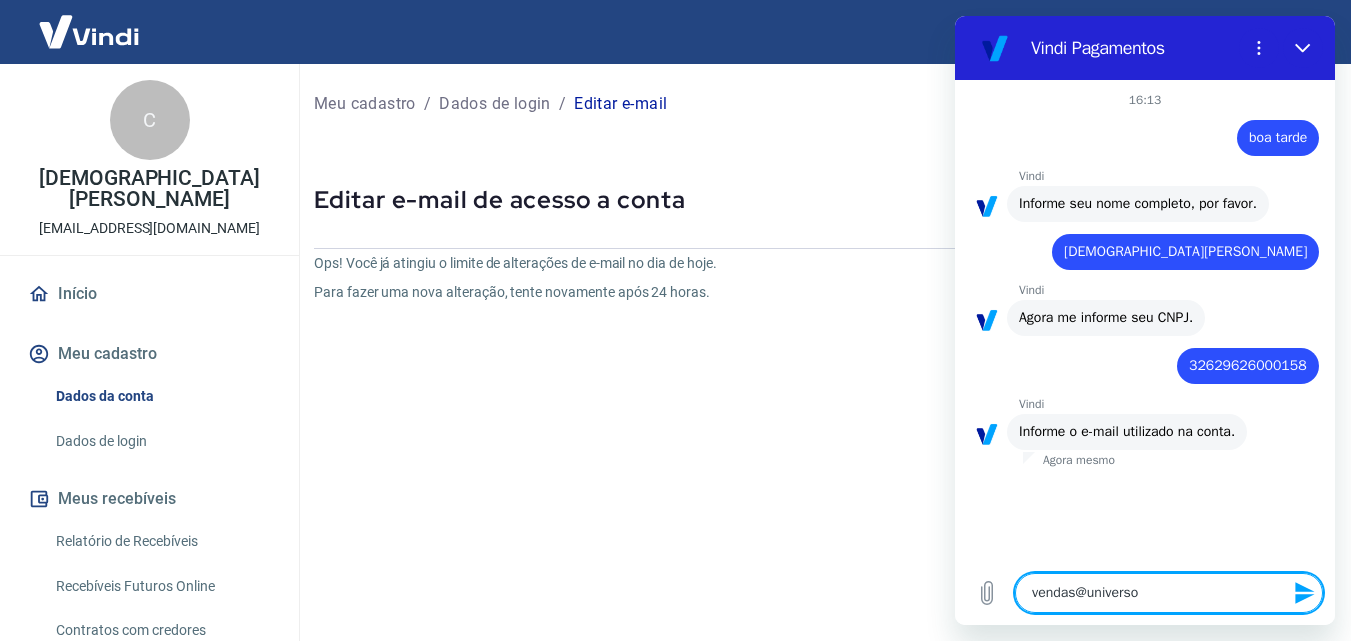 type on "vendas@universod" 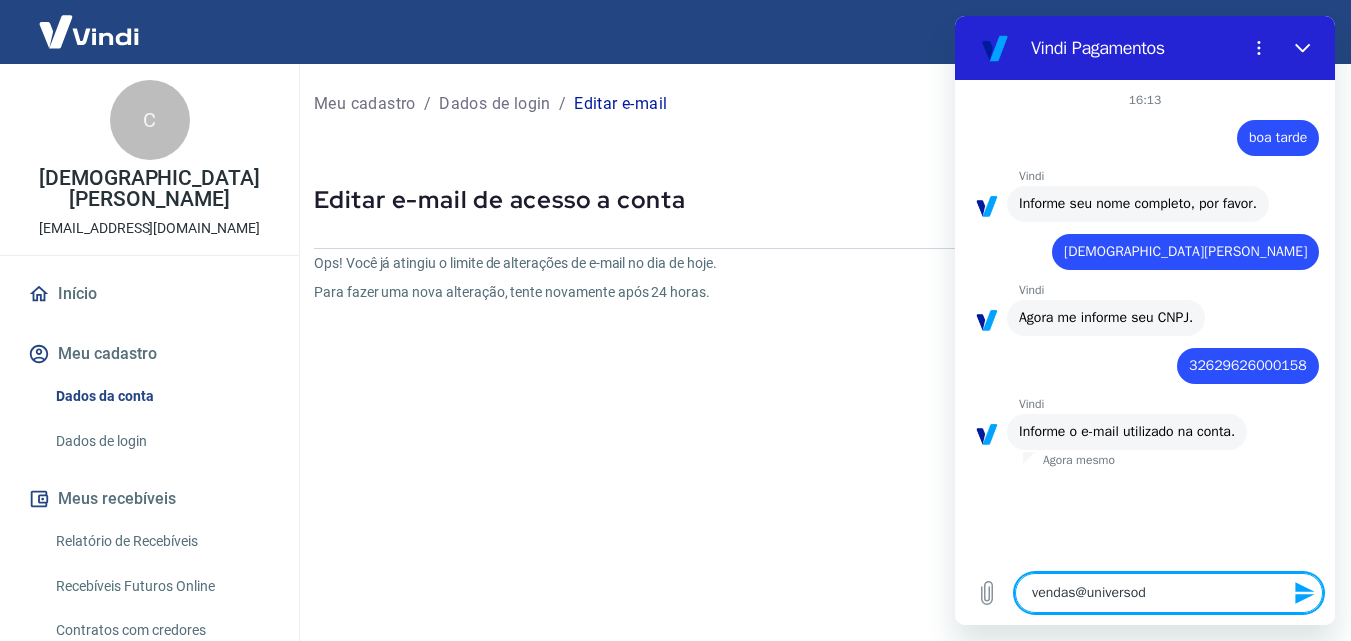 type on "vendas@universodo" 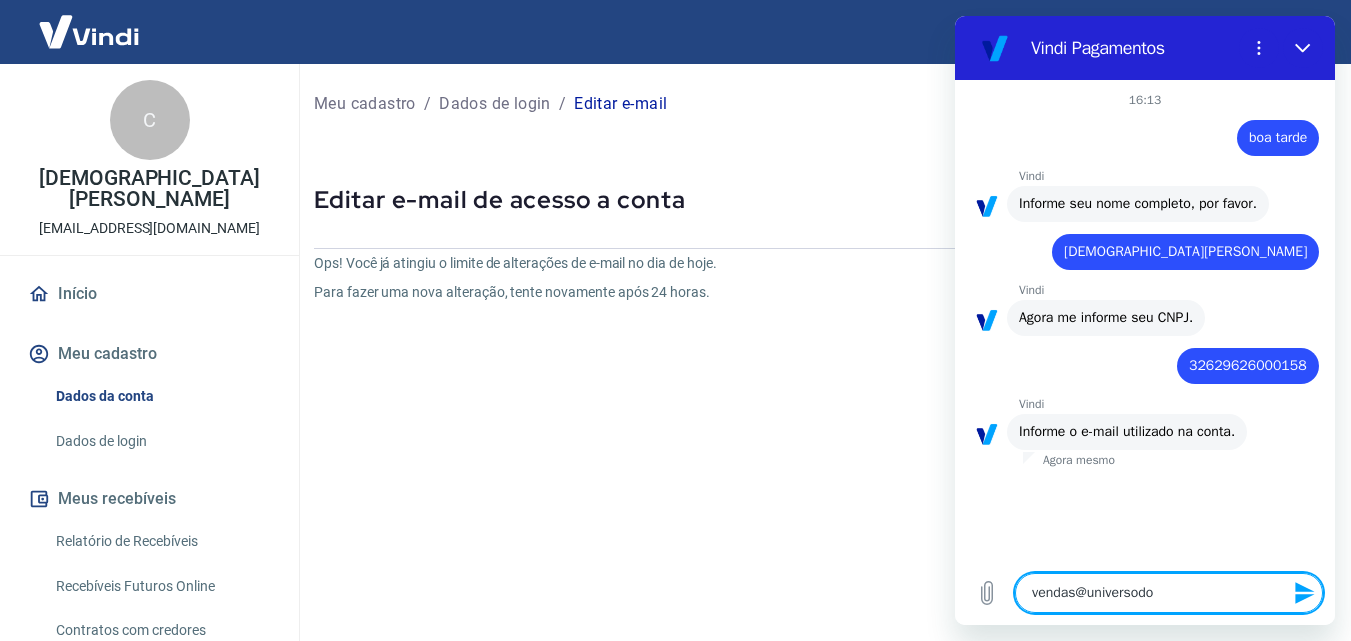 type on "x" 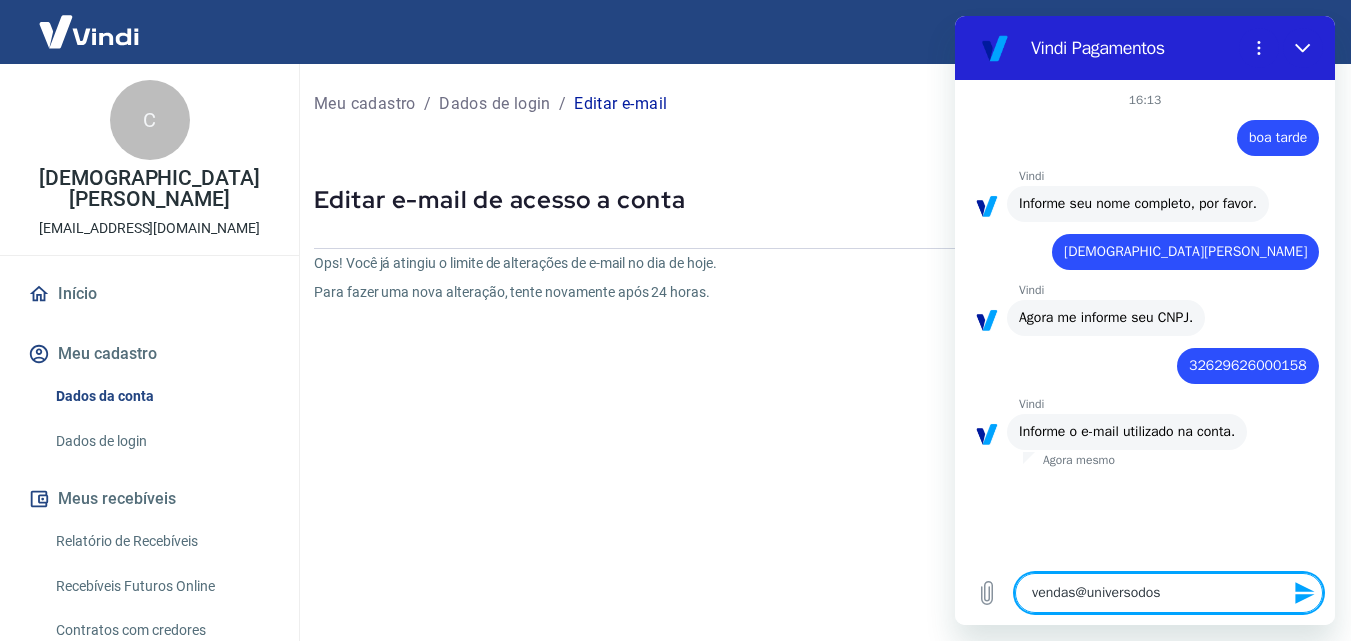 type on "vendas@universodoss" 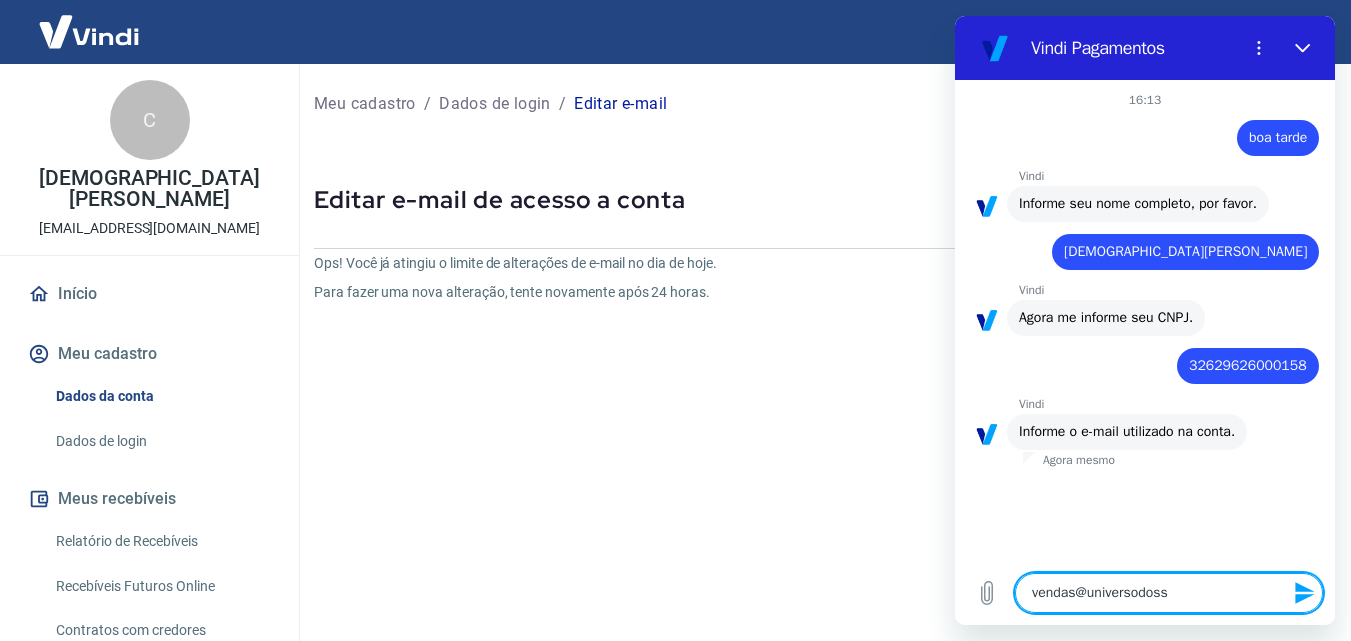 type on "vendas@universodosse" 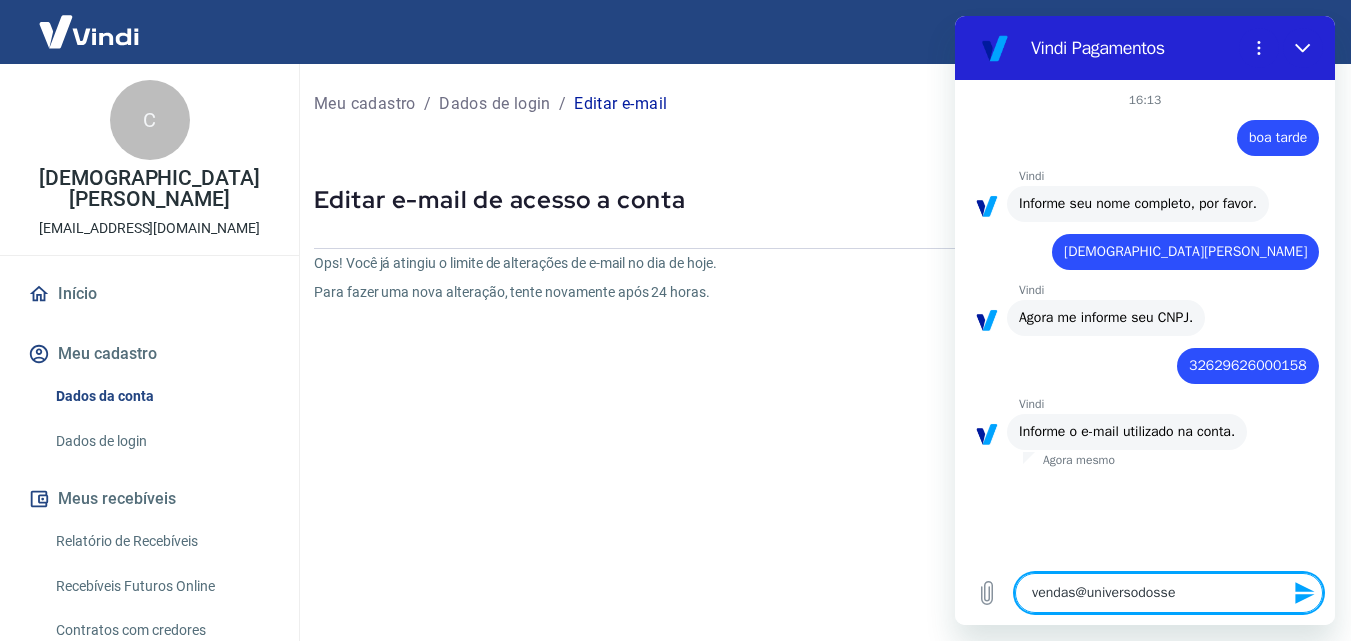 type on "vendas@universodosser" 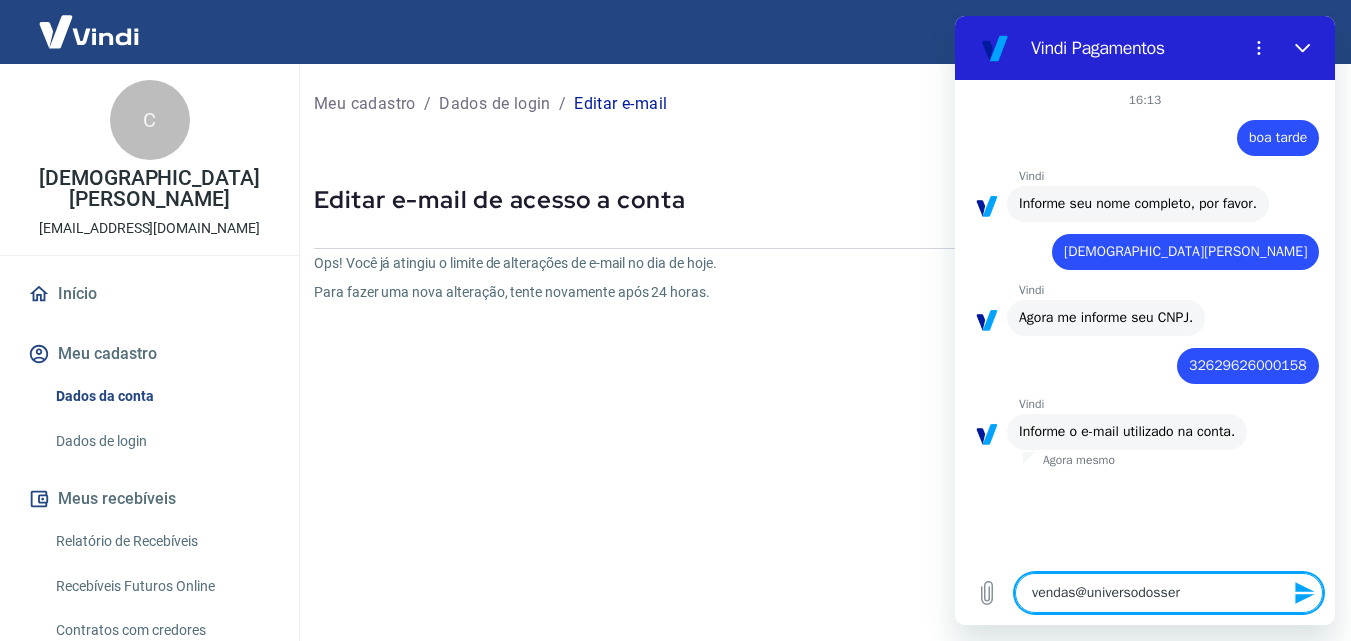 type on "vendas@universodosserv" 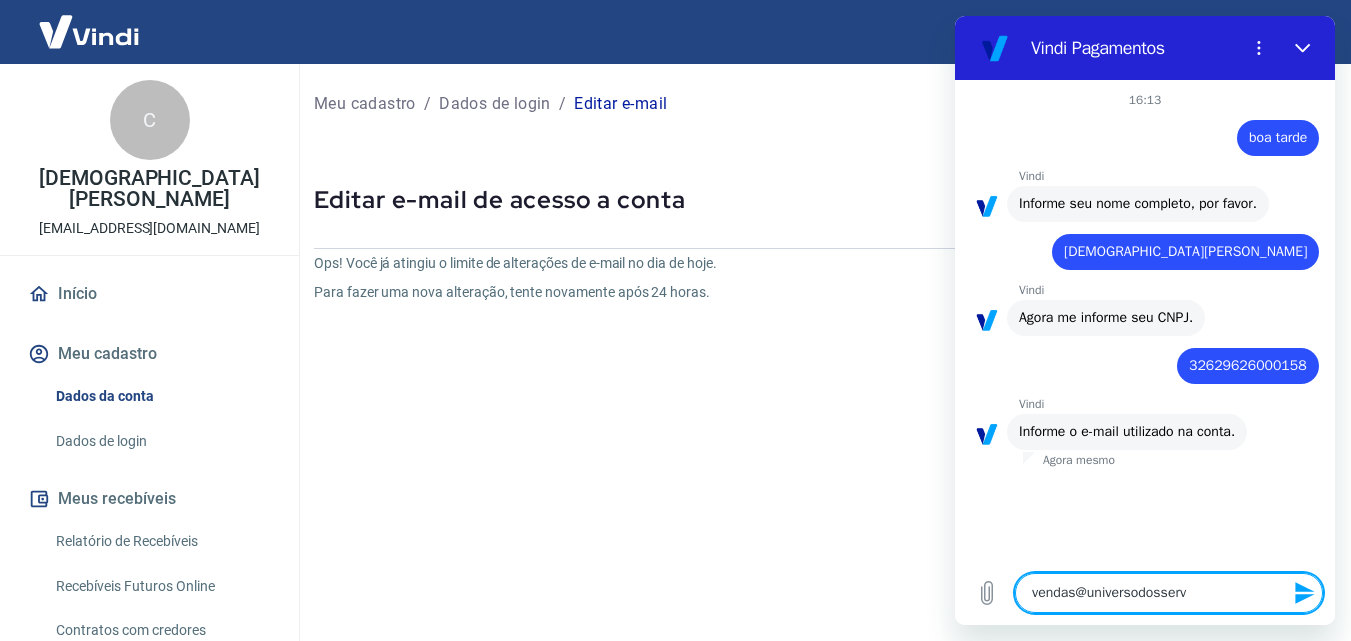type on "vendas@universodosservi" 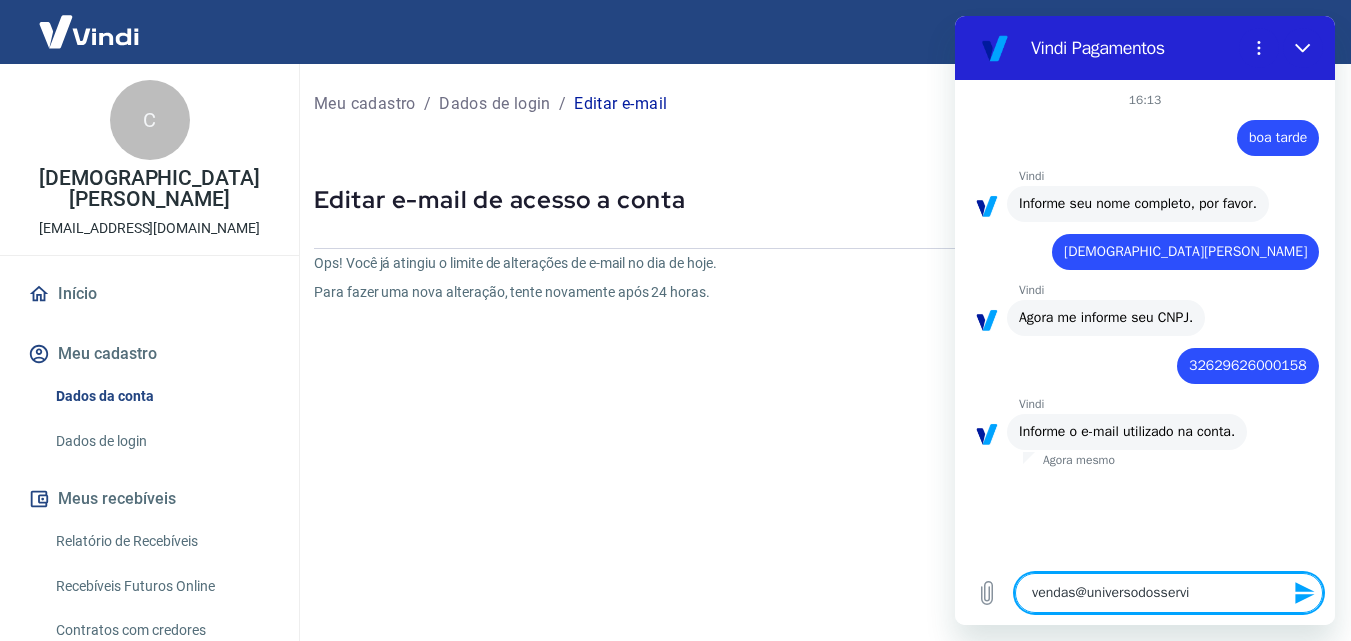 type on "x" 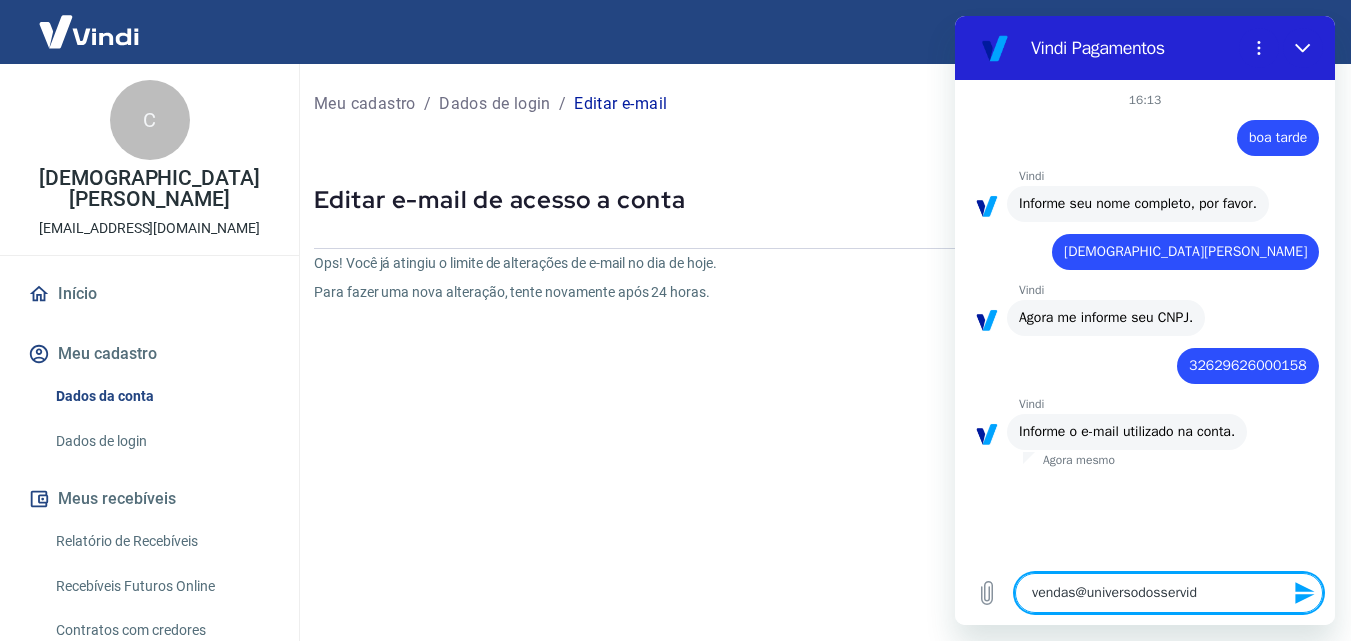 type on "vendas@universodosservido" 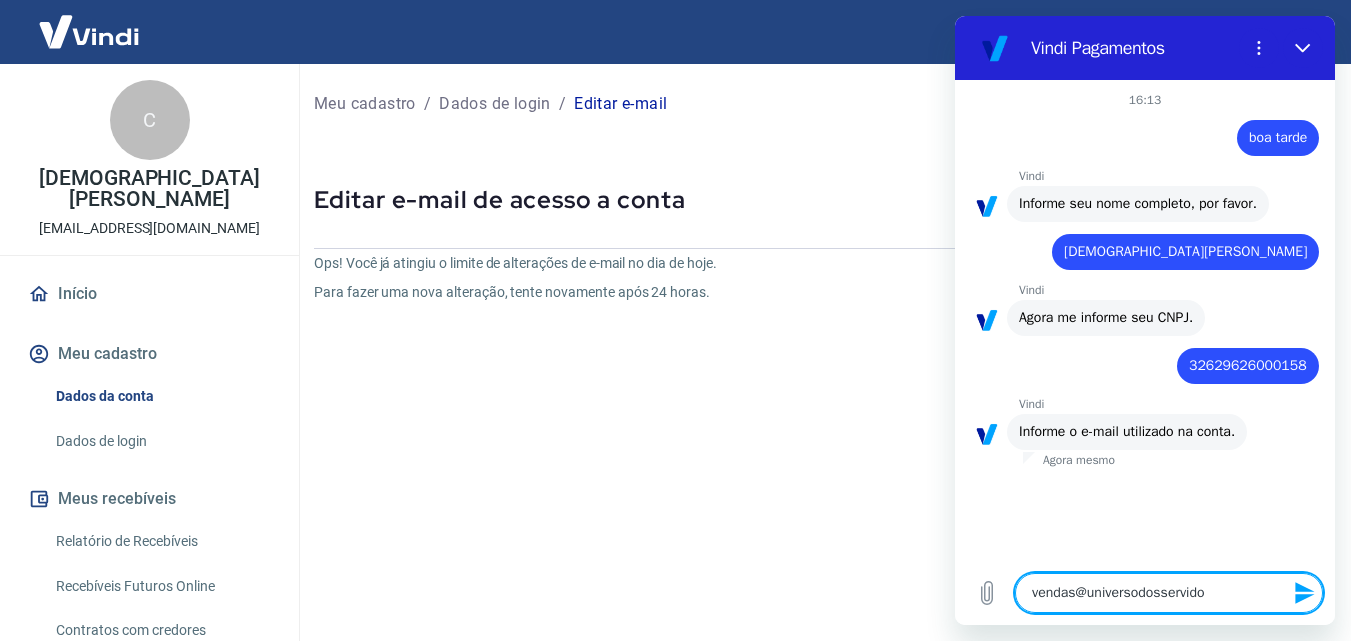 type on "vendas@universodosservidor" 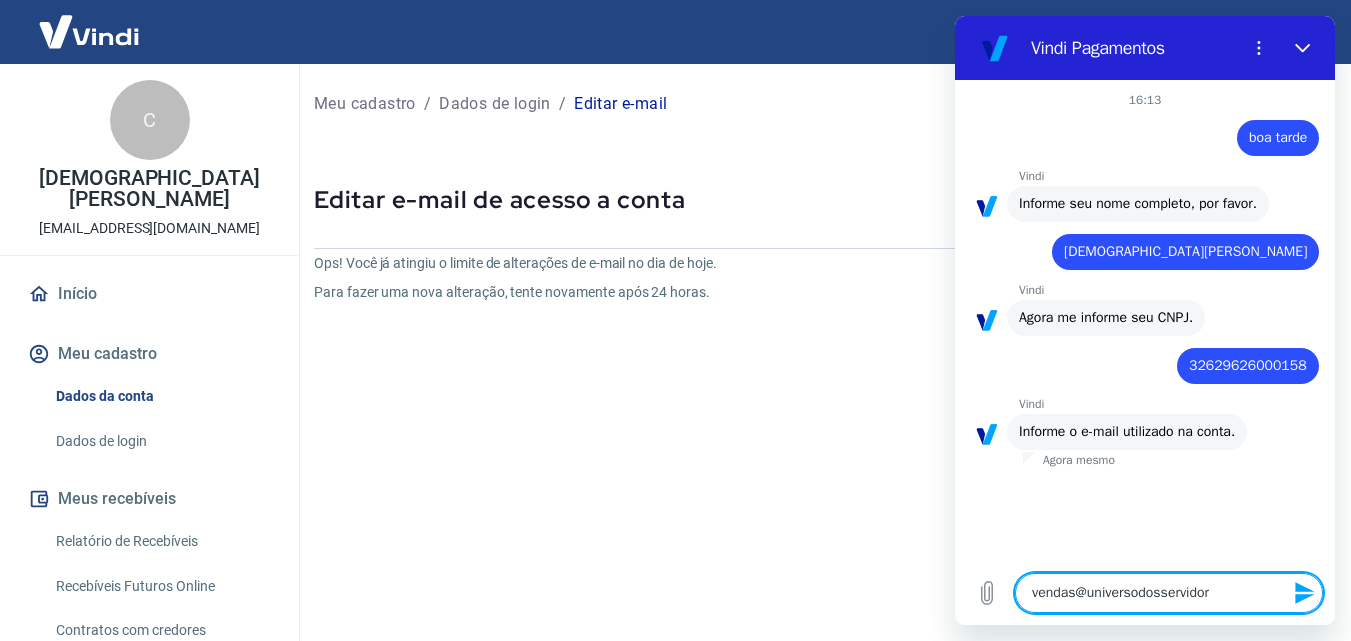 type on "vendas@universodosservidore" 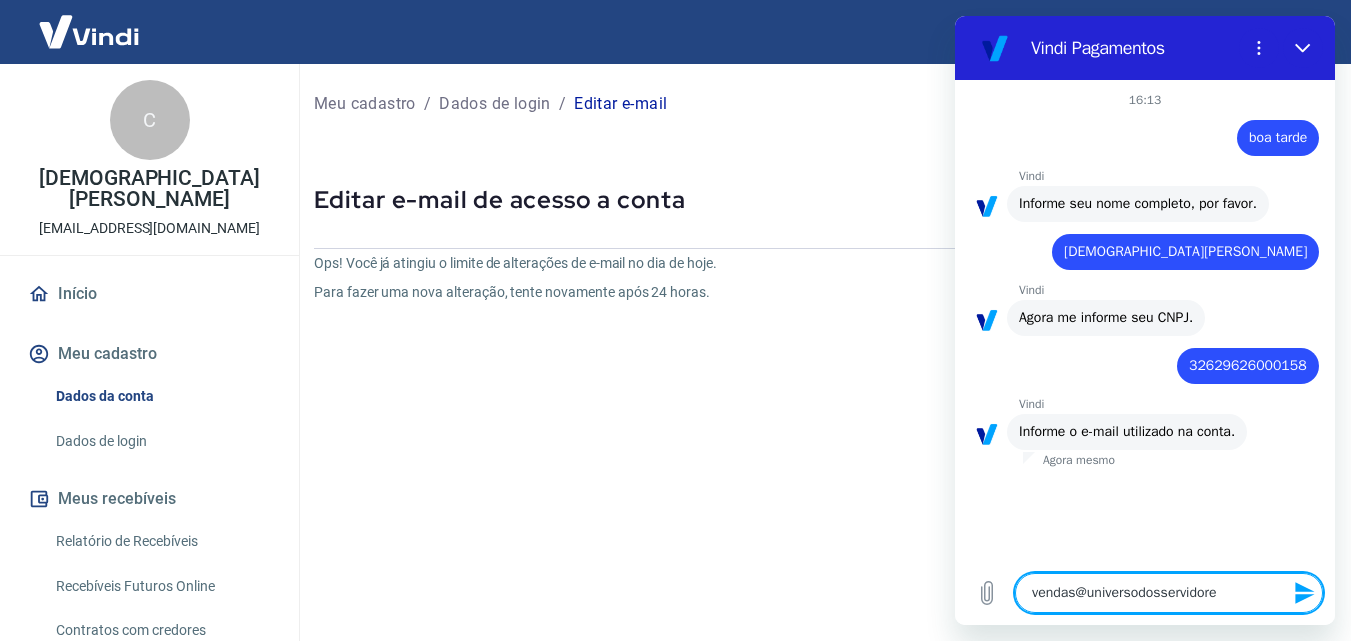 type on "x" 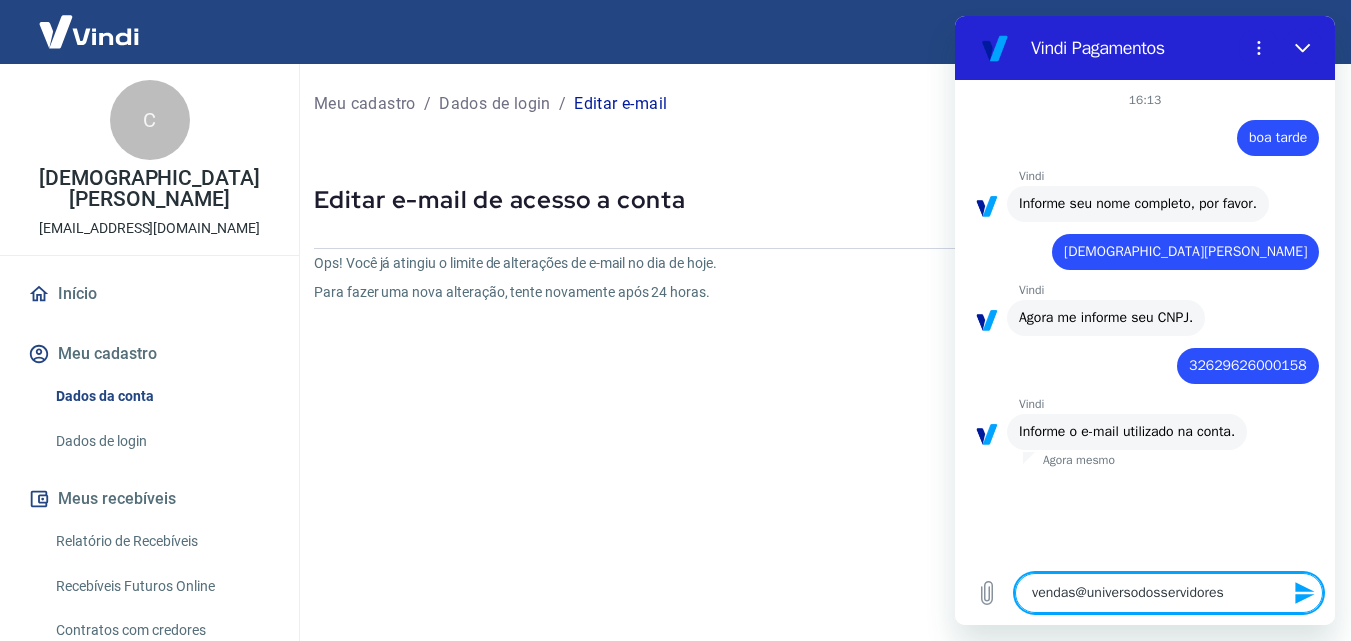 type on "vendas@universodosservidores@" 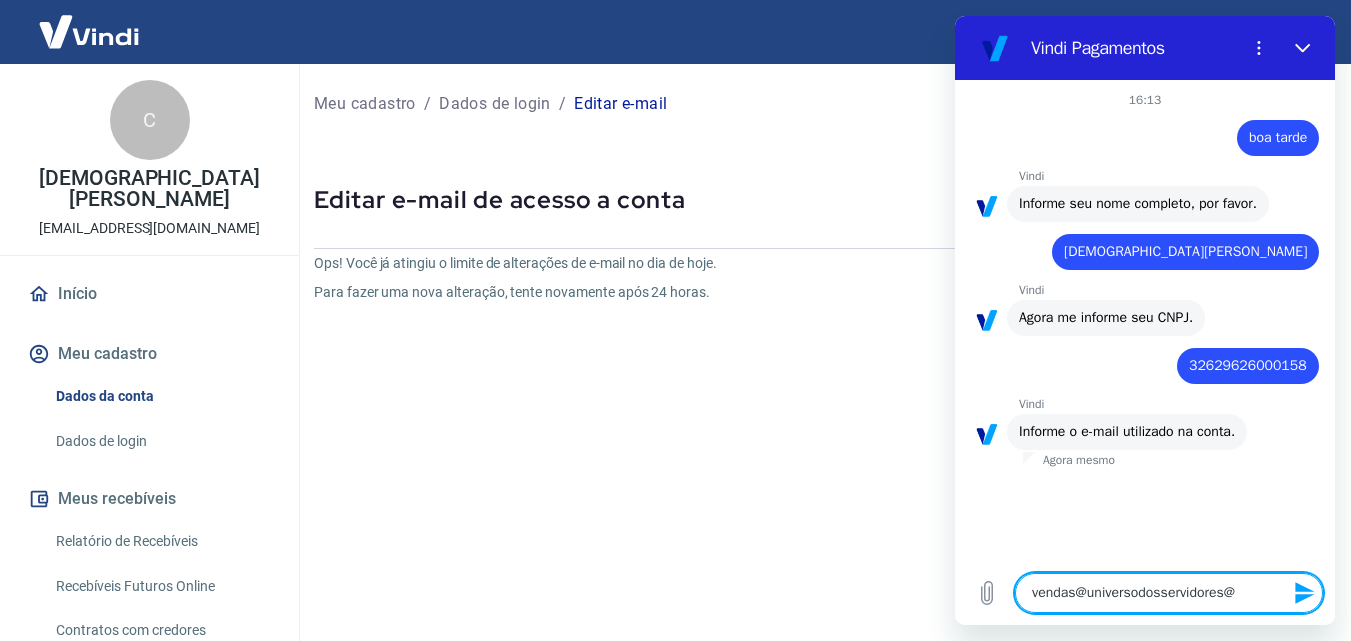 type on "vendas@universodosservidores" 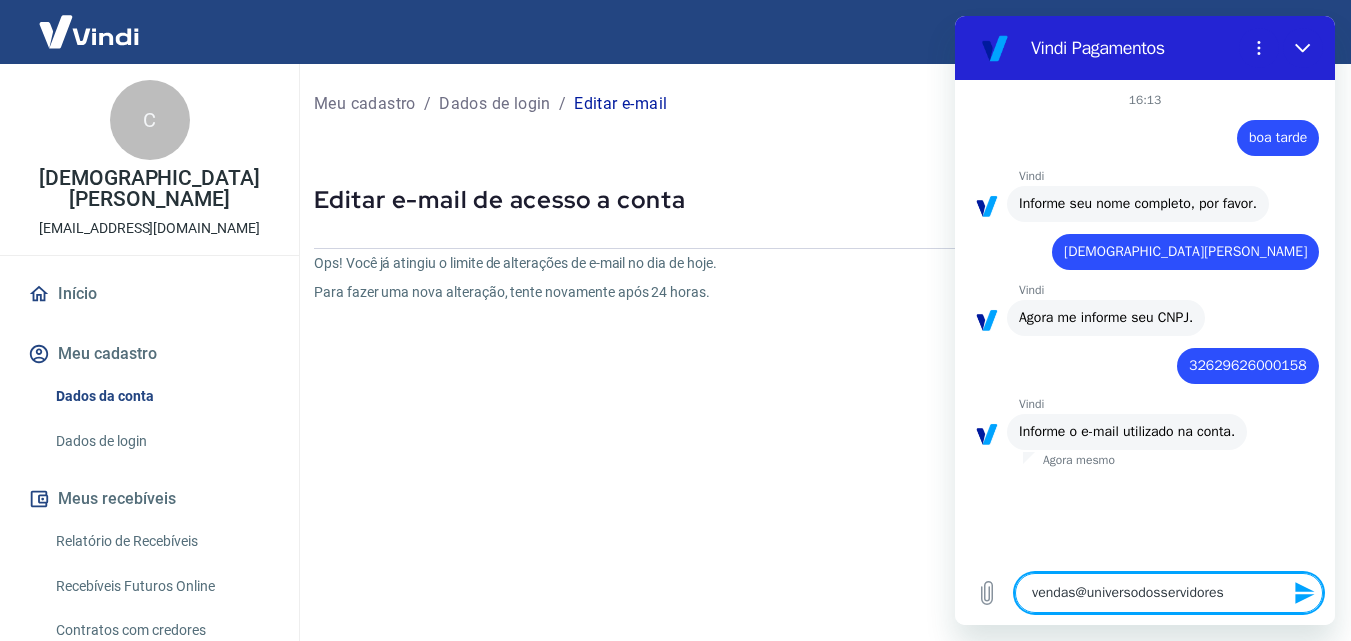 type on "vendas@universodosservidores." 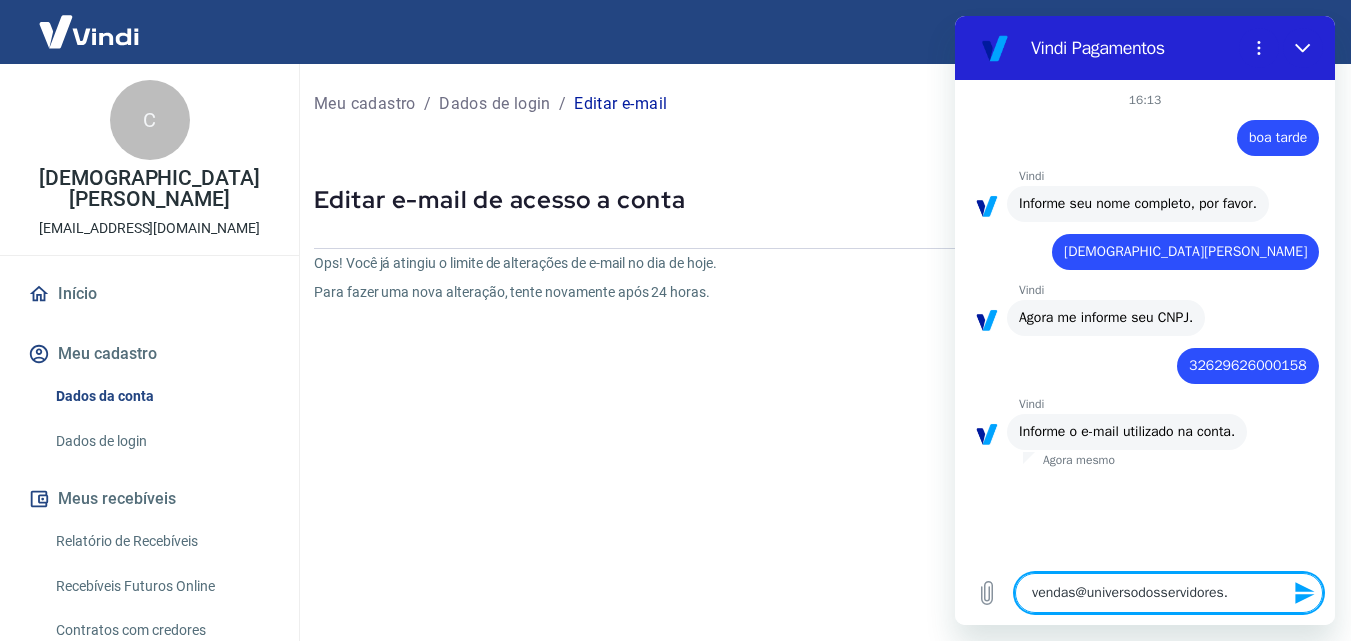 type on "vendas@universodosservidores.c" 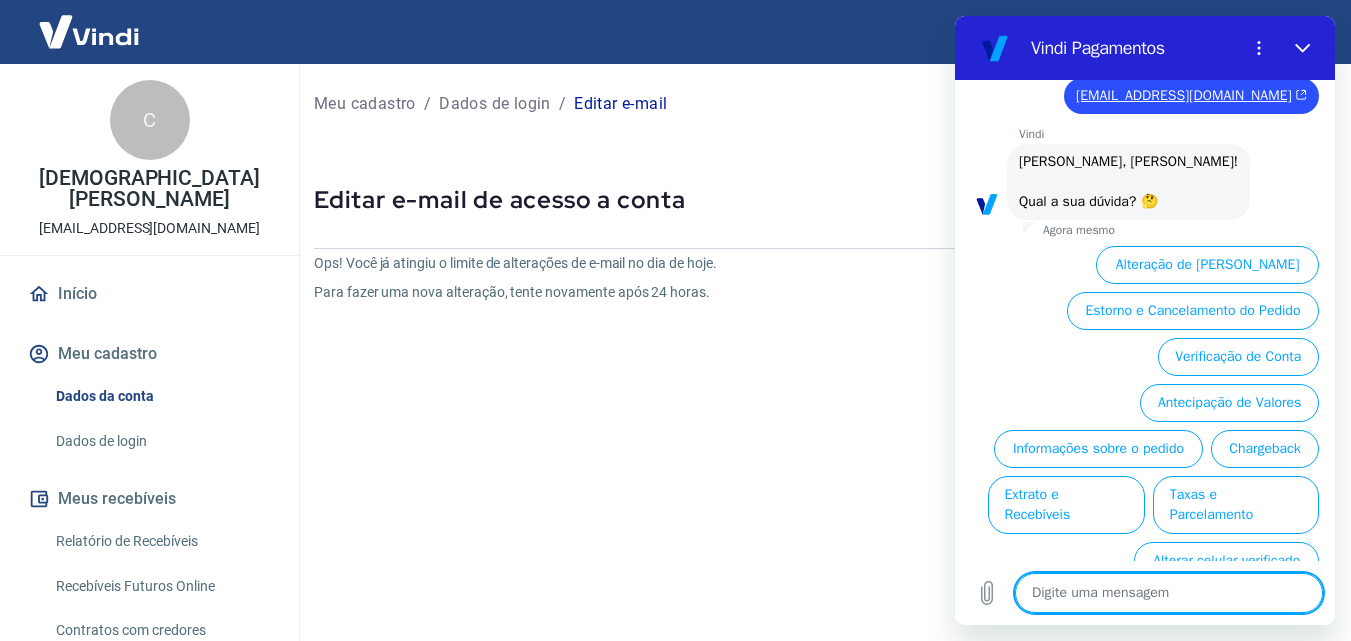 scroll, scrollTop: 465, scrollLeft: 0, axis: vertical 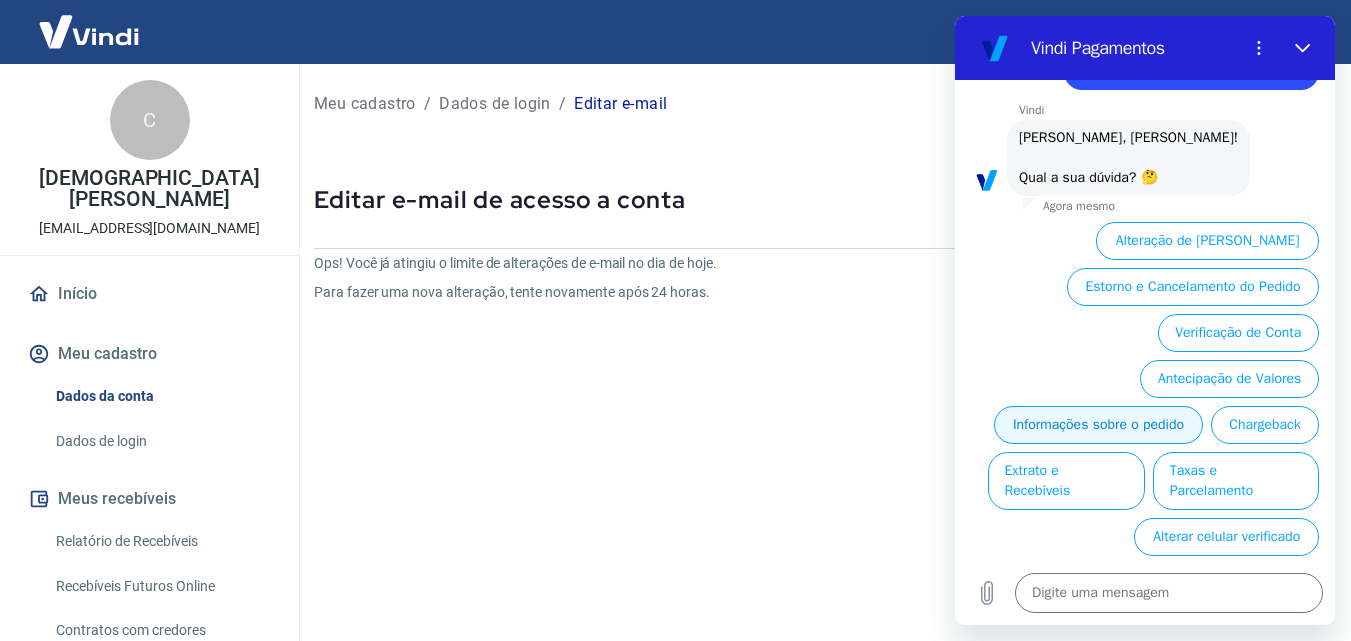 click on "Informações sobre o pedido" at bounding box center (1098, 425) 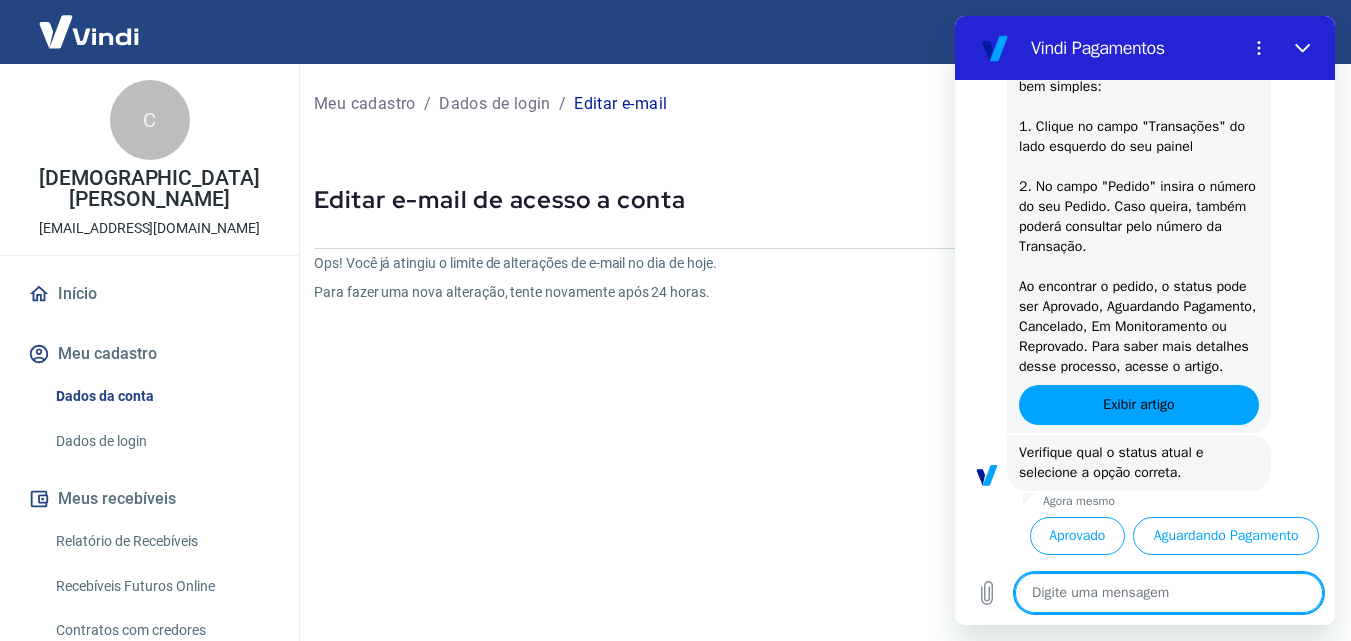 scroll, scrollTop: 855, scrollLeft: 0, axis: vertical 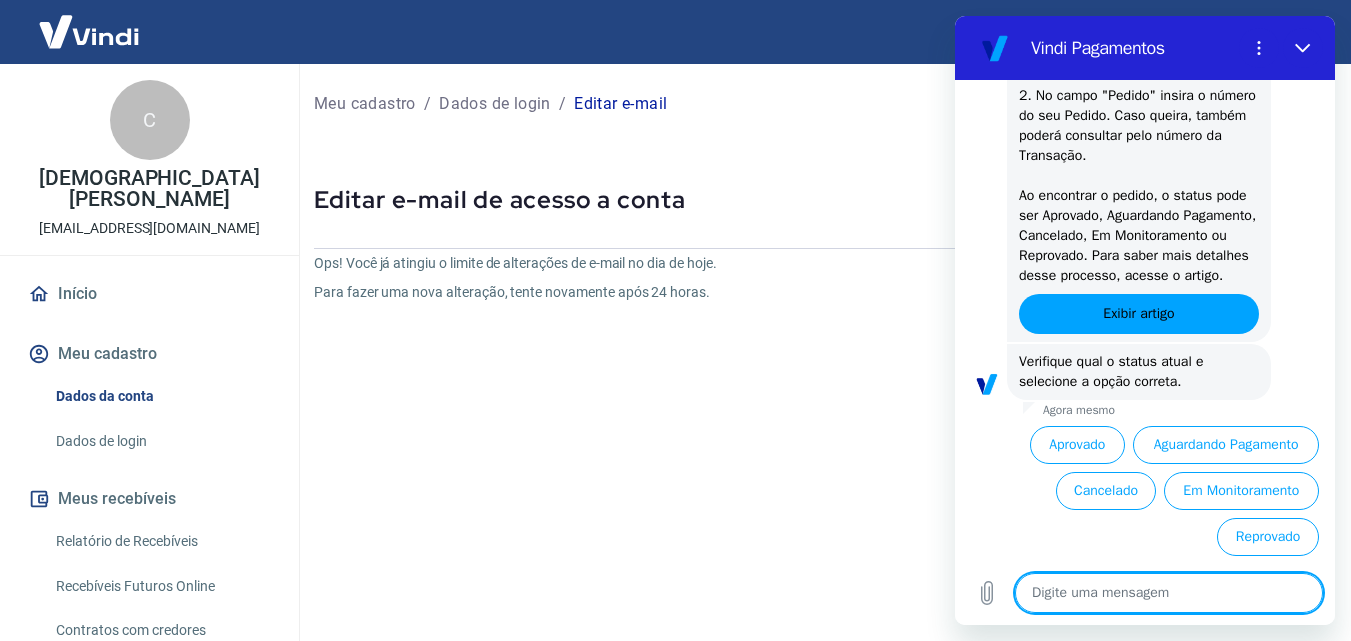 drag, startPoint x: 1324, startPoint y: 381, endPoint x: 2298, endPoint y: 463, distance: 977.4457 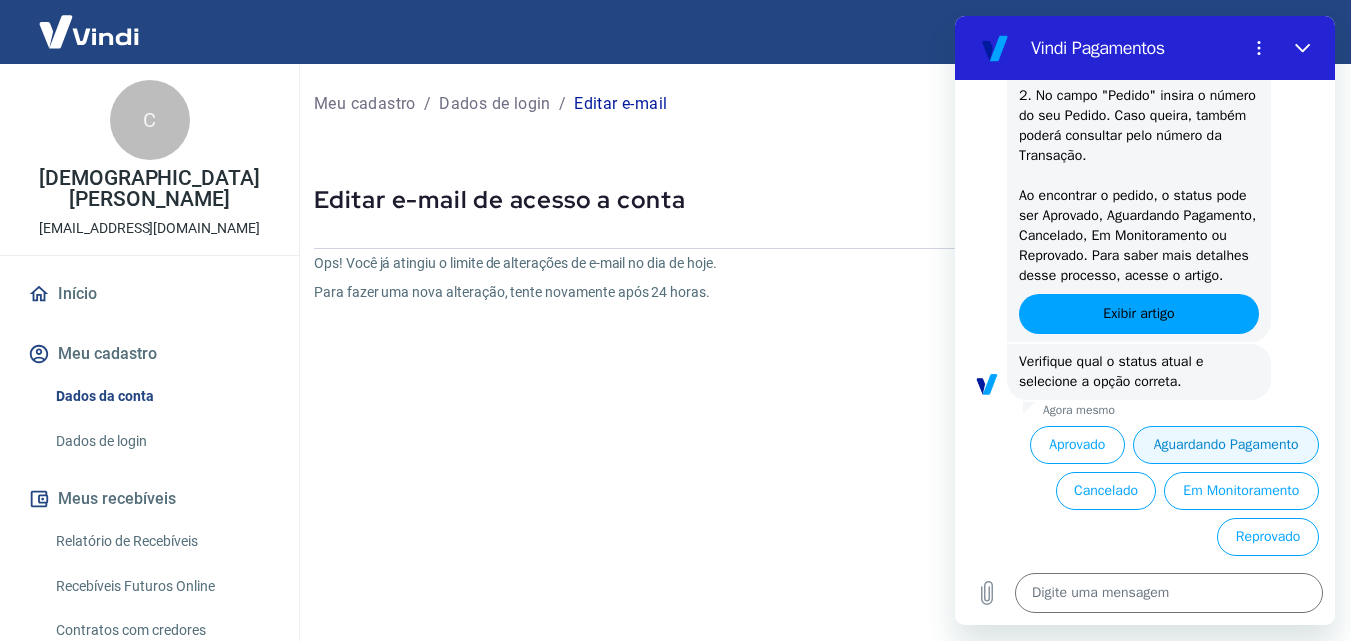 click on "Aguardando Pagamento" at bounding box center (1226, 445) 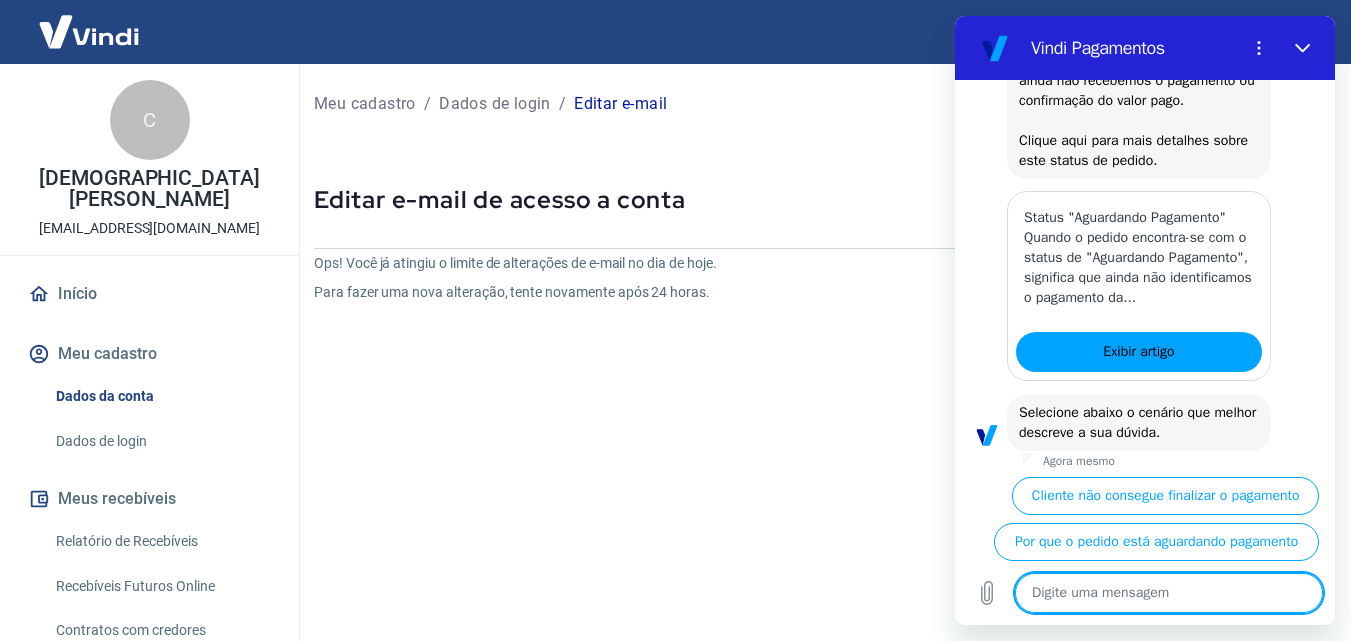 scroll, scrollTop: 1421, scrollLeft: 0, axis: vertical 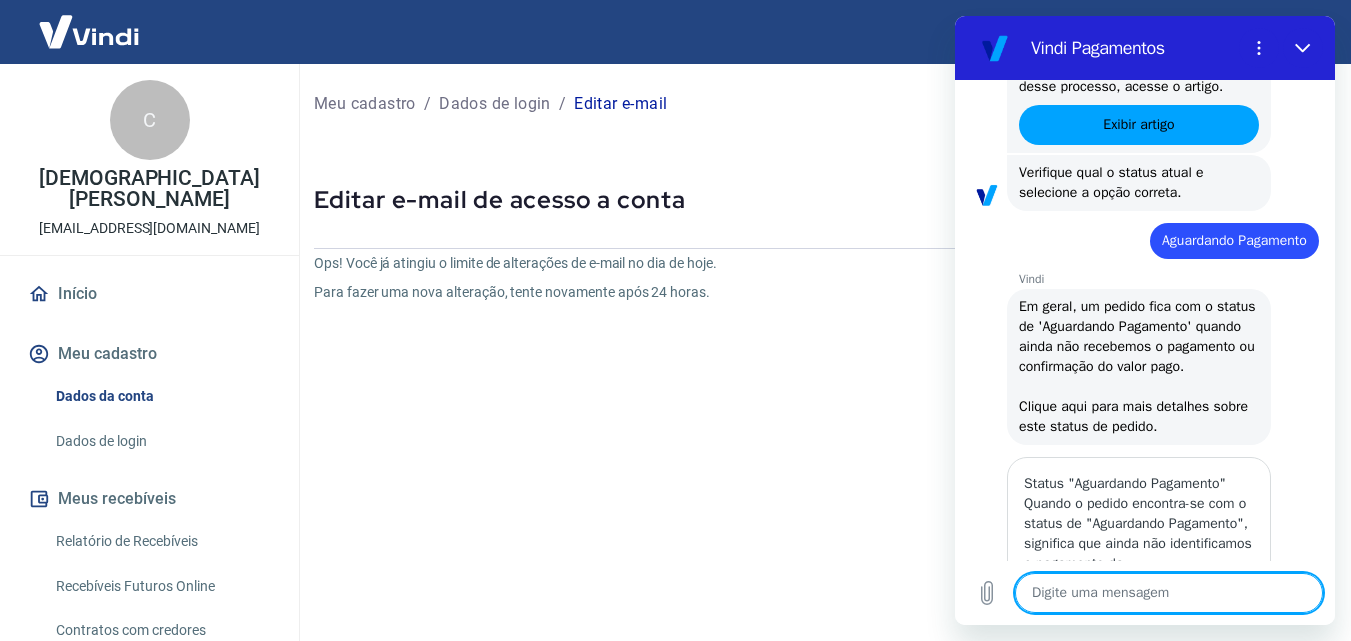 drag, startPoint x: 1323, startPoint y: 470, endPoint x: 2290, endPoint y: 386, distance: 970.64154 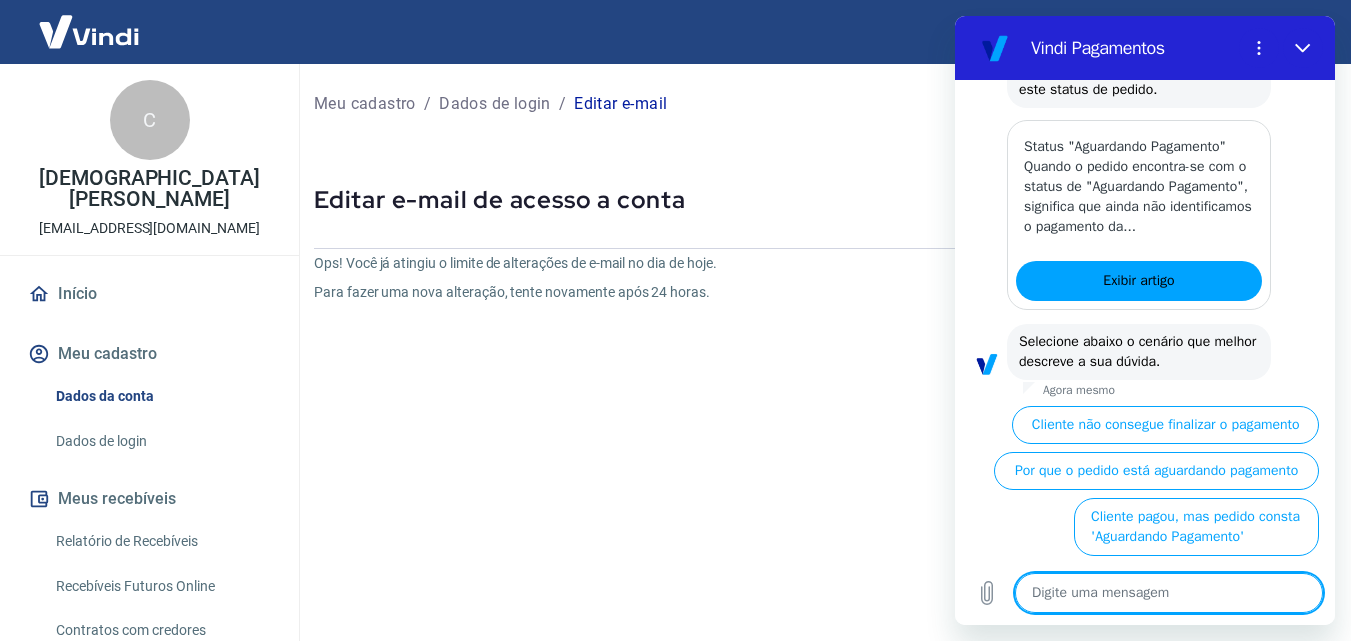 scroll, scrollTop: 1421, scrollLeft: 0, axis: vertical 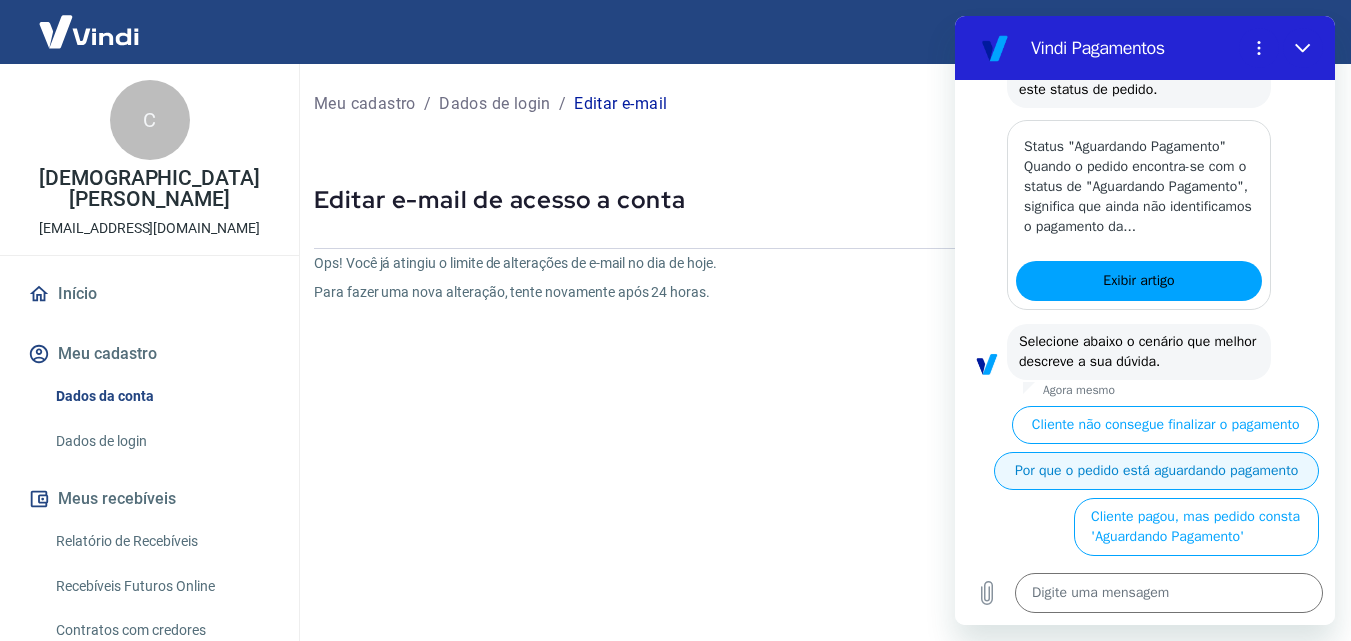 click on "Por que o pedido está aguardando pagamento" at bounding box center [1156, 471] 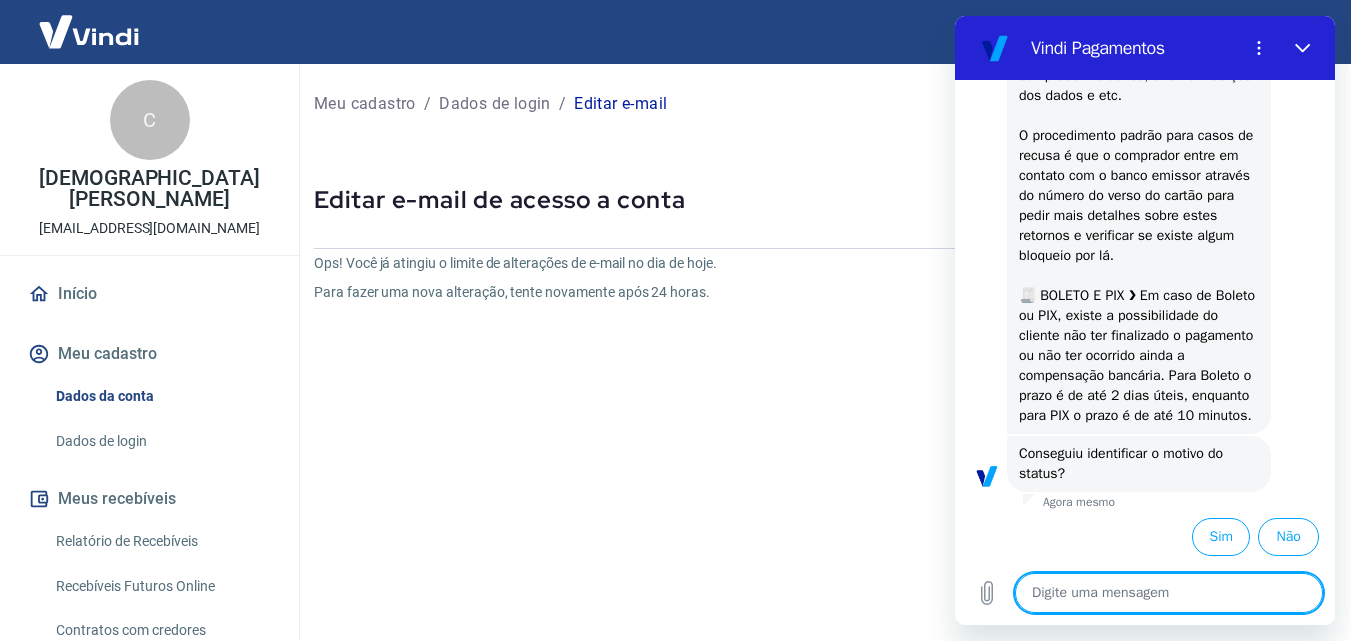 scroll, scrollTop: 2201, scrollLeft: 0, axis: vertical 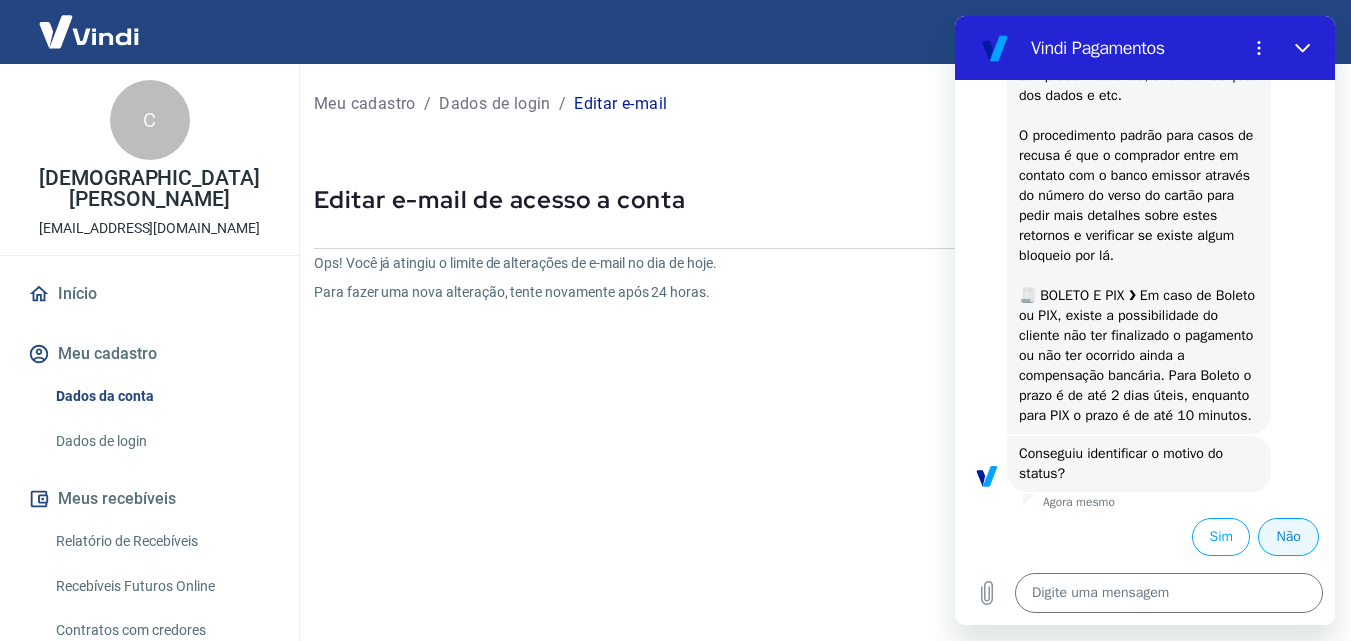 click on "Não" at bounding box center [1288, 537] 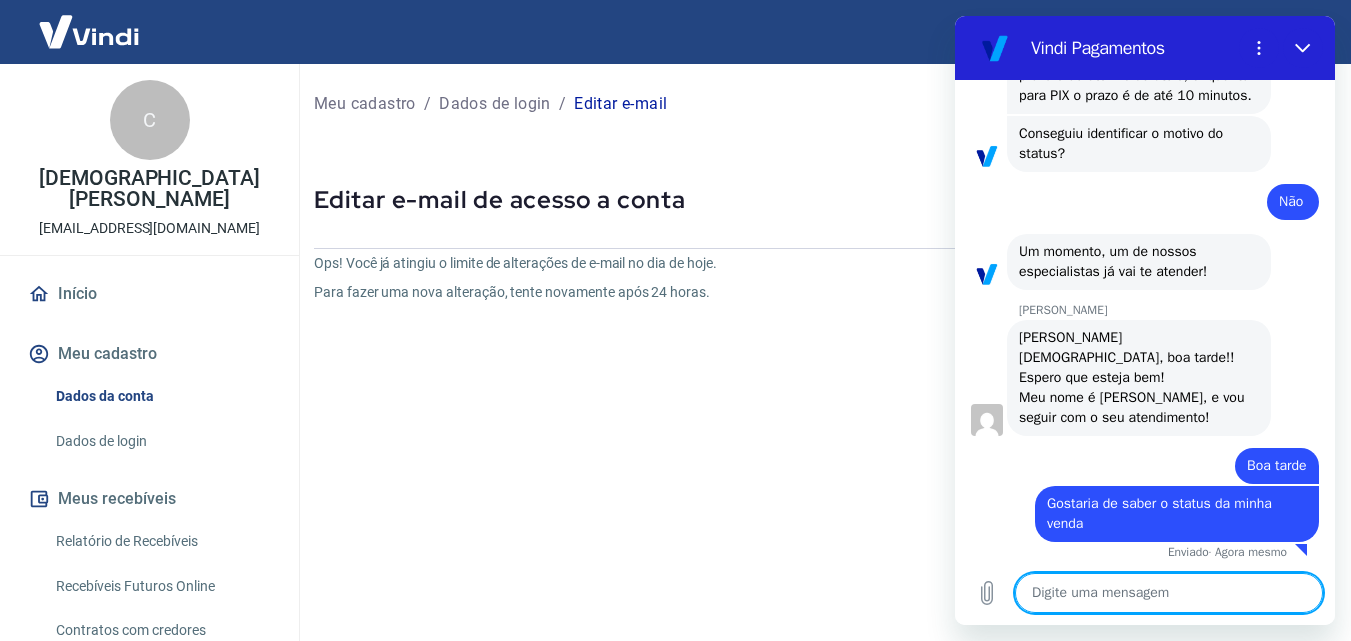 scroll, scrollTop: 2505, scrollLeft: 0, axis: vertical 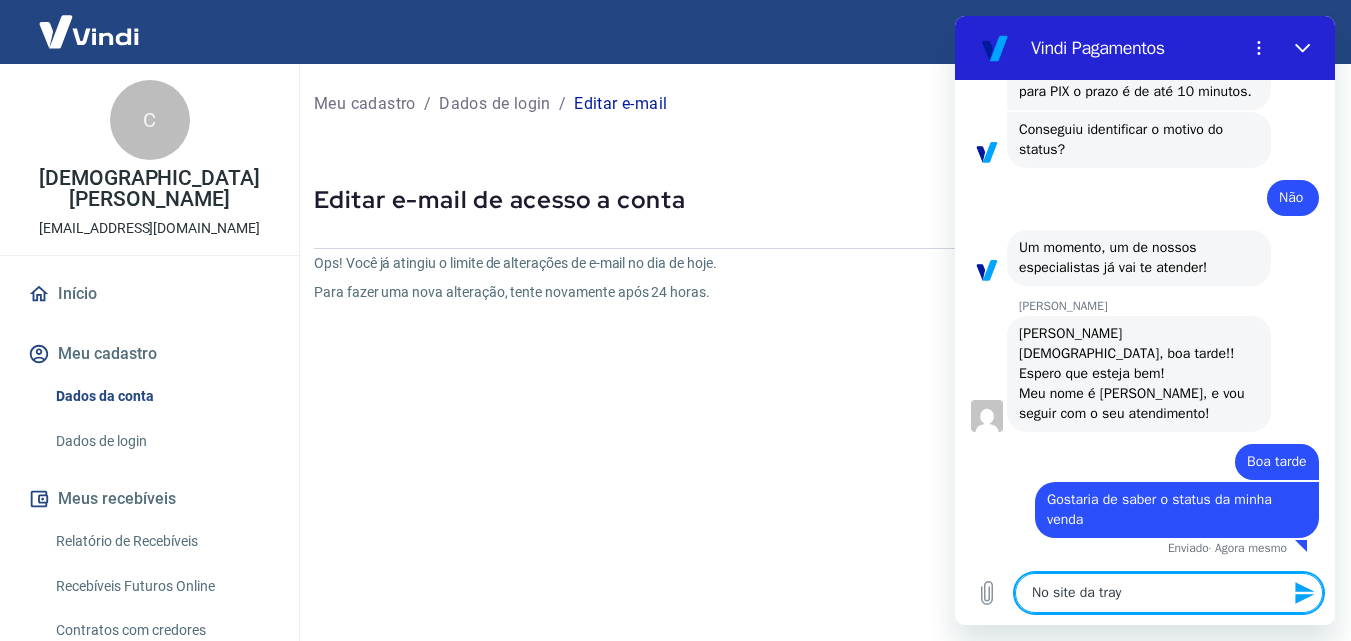 click on "No site da tray" at bounding box center [1169, 593] 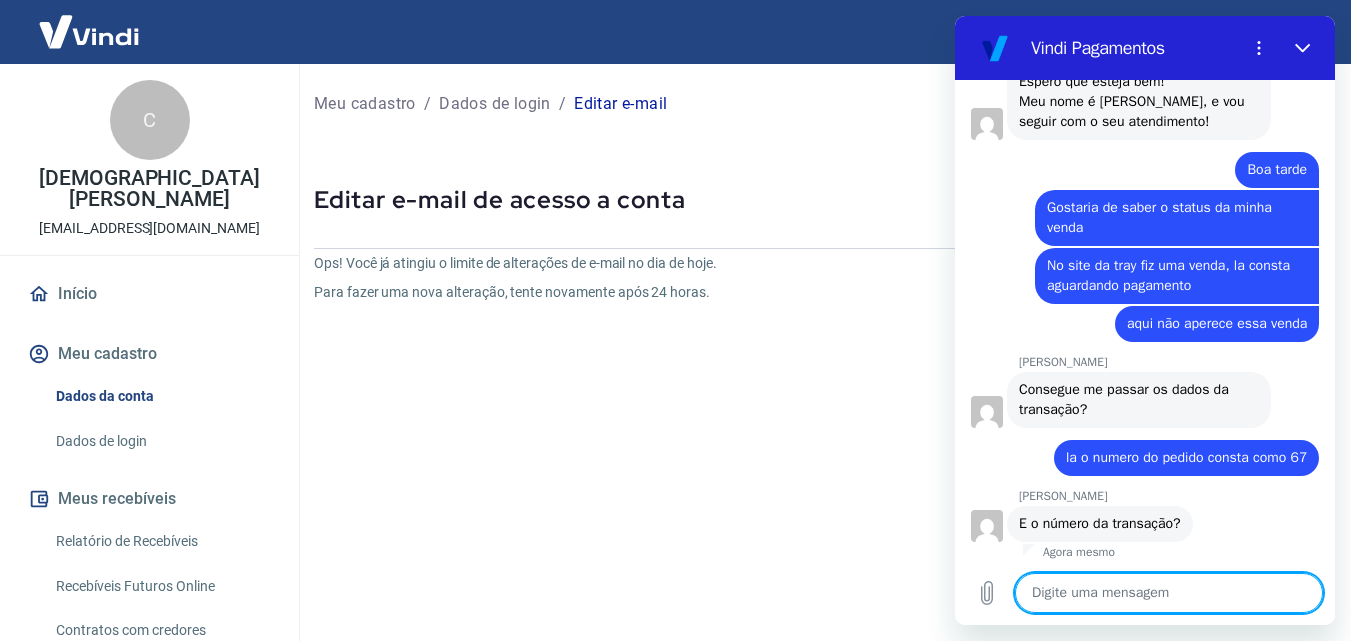 scroll, scrollTop: 2801, scrollLeft: 0, axis: vertical 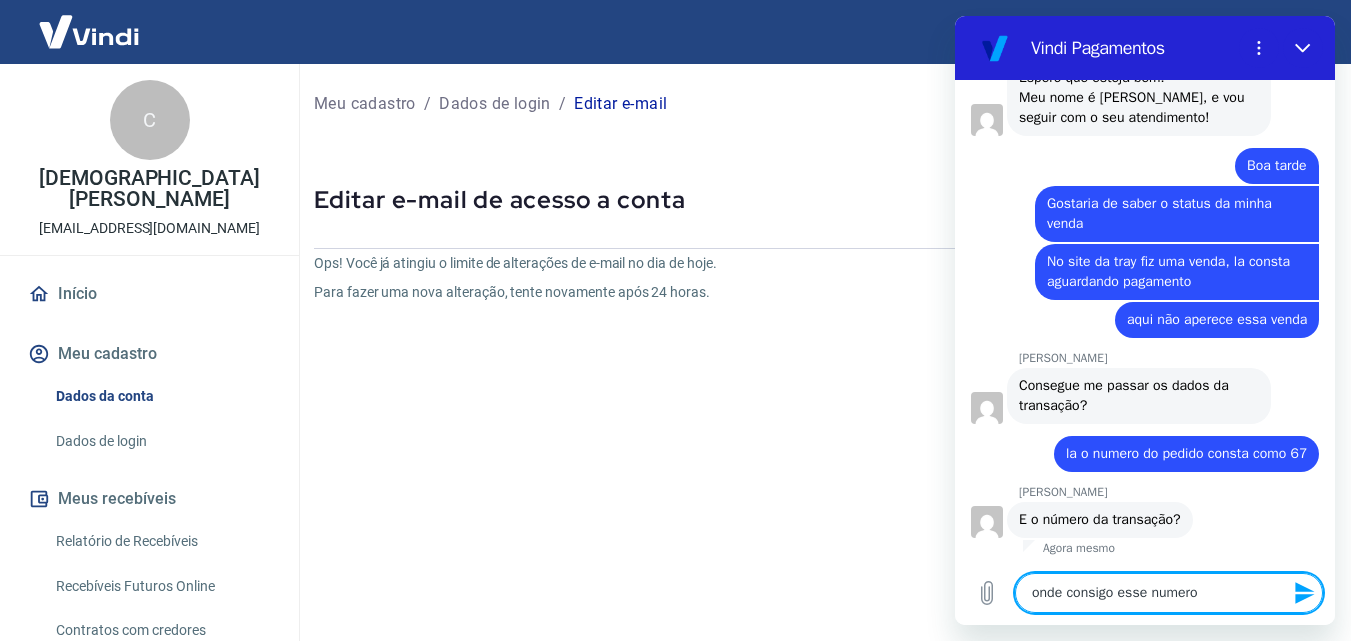click on "onde consigo esse numero" at bounding box center (1169, 593) 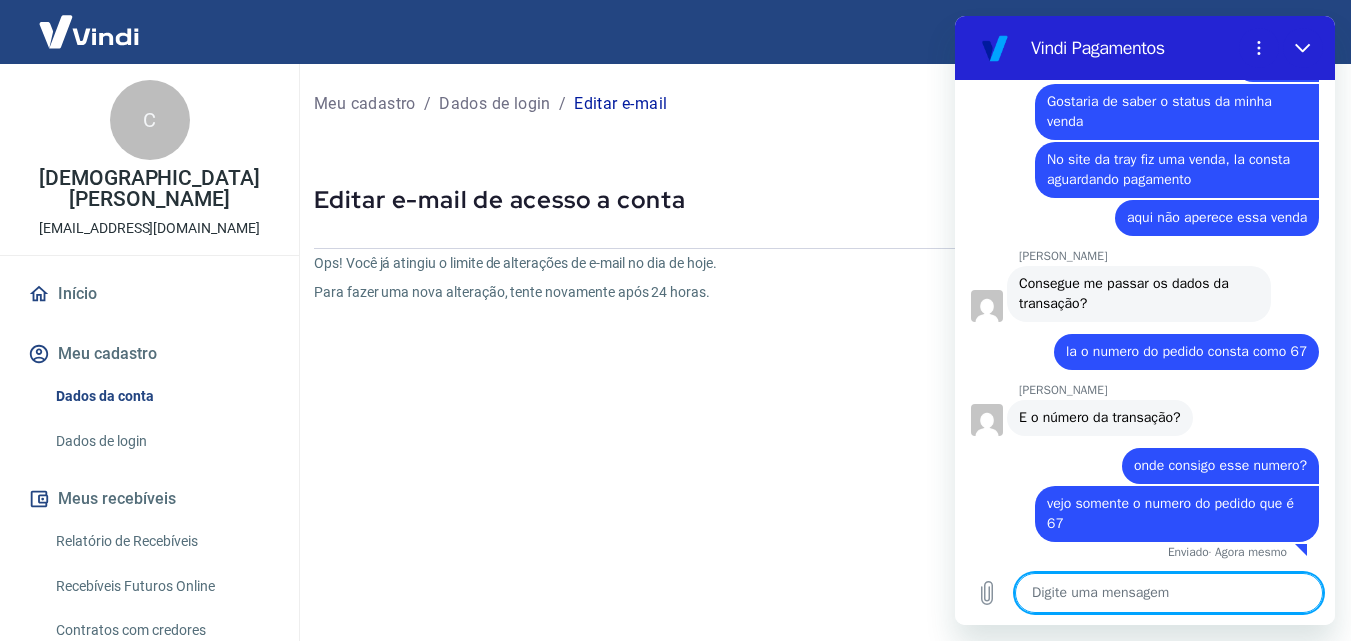 scroll, scrollTop: 2907, scrollLeft: 0, axis: vertical 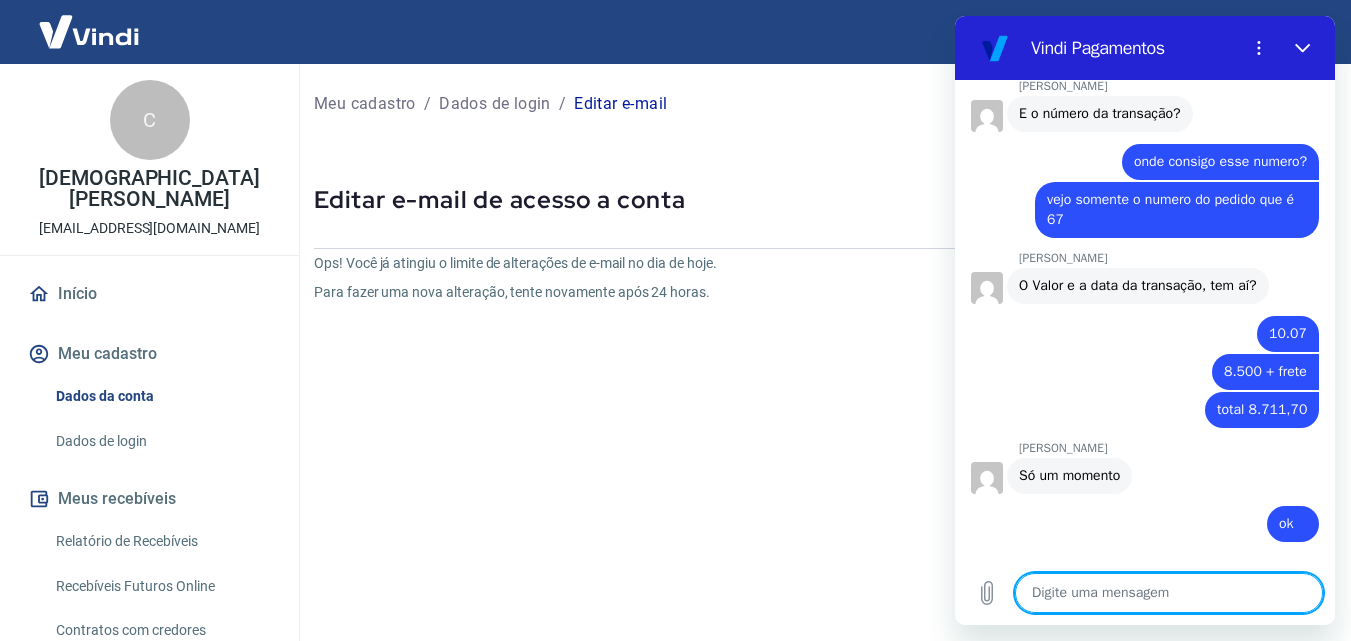 click at bounding box center [1169, 593] 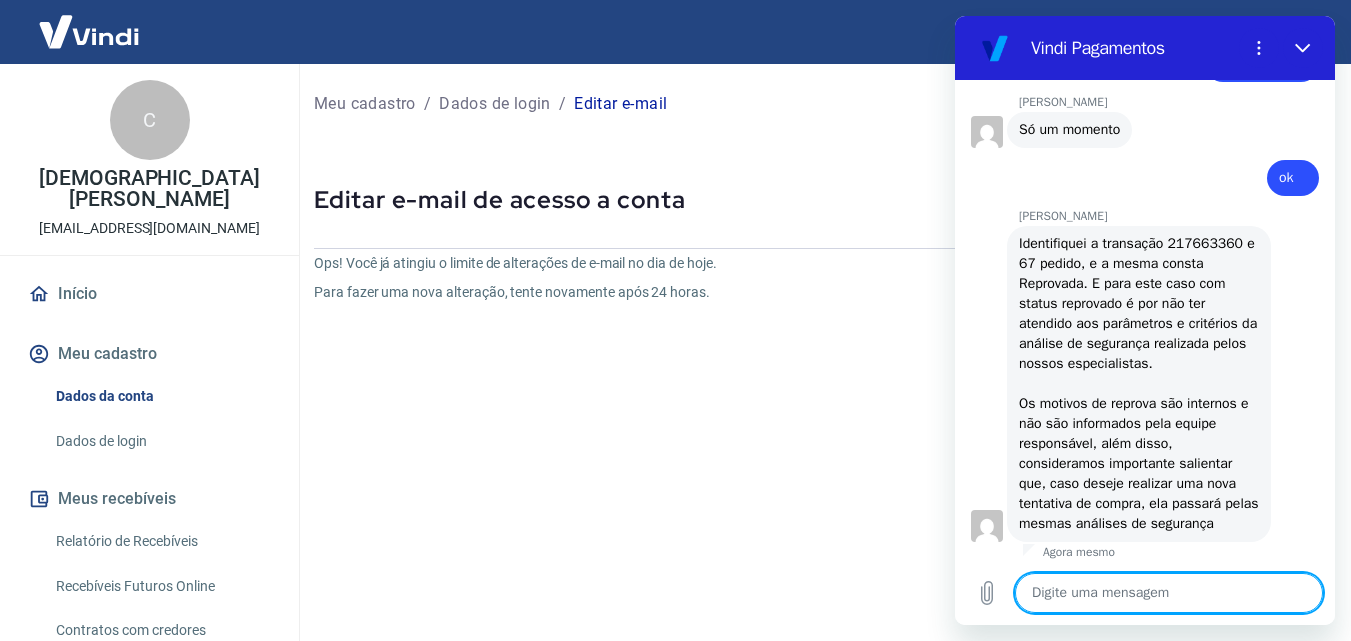 scroll, scrollTop: 3577, scrollLeft: 0, axis: vertical 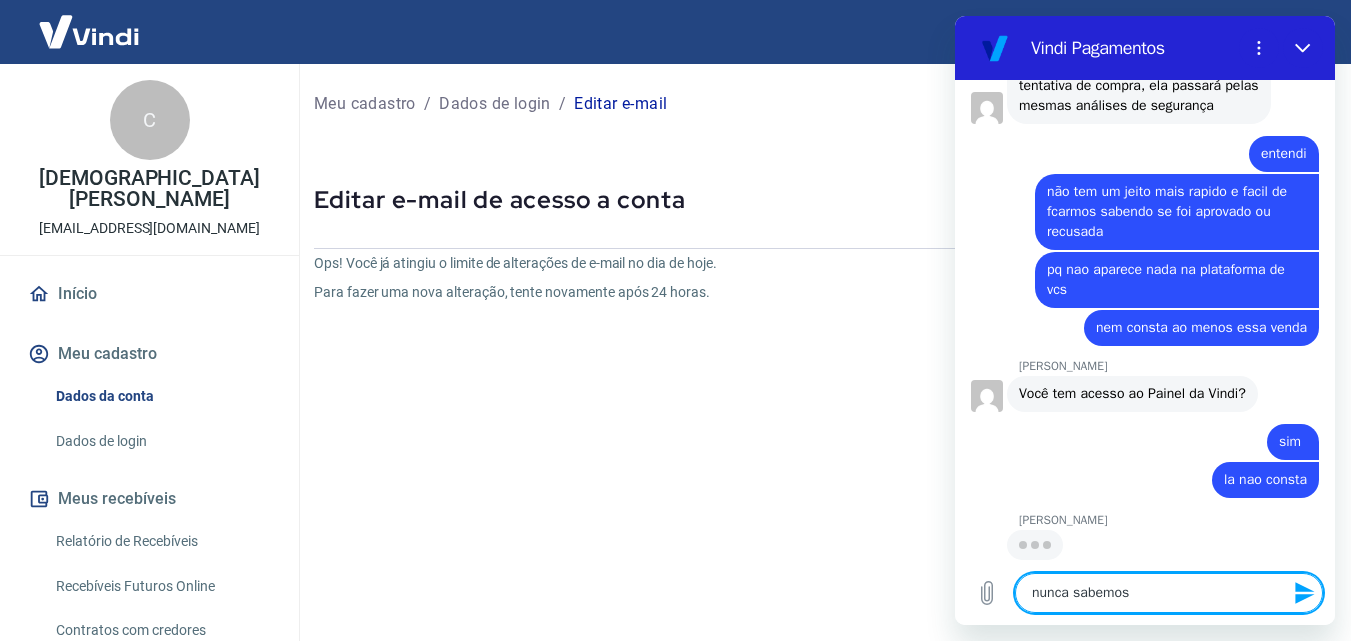 click on "nunca sabemos" at bounding box center [1169, 593] 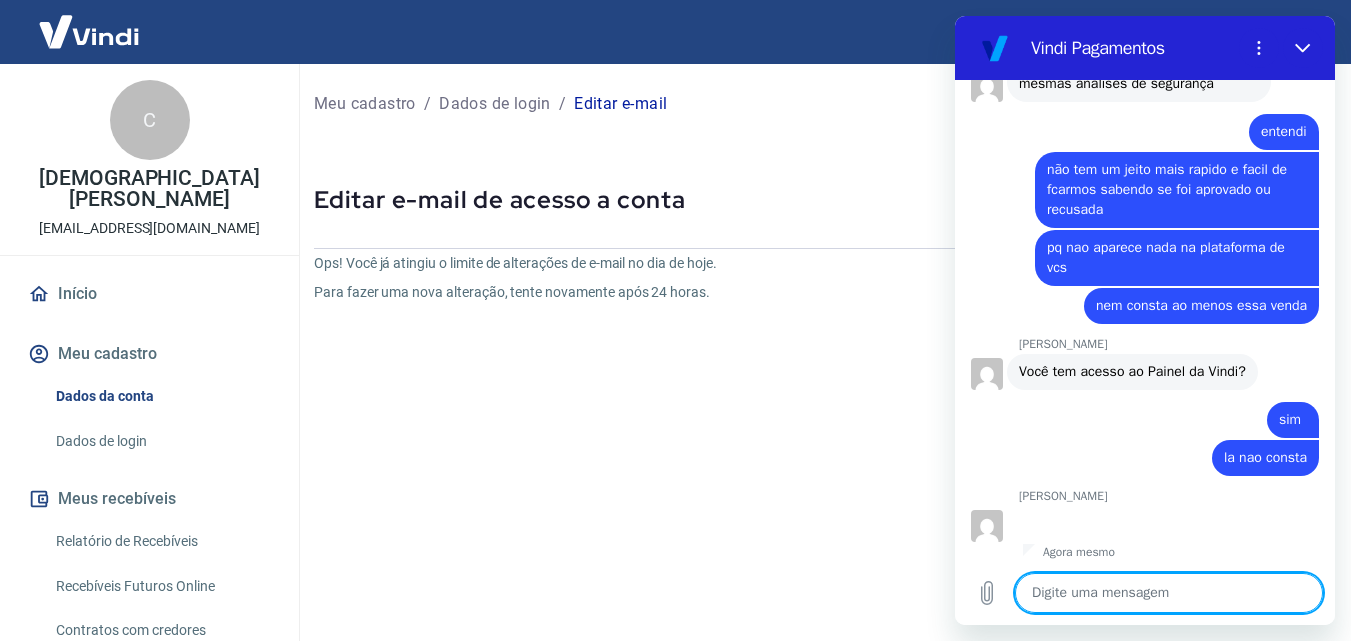 scroll, scrollTop: 4017, scrollLeft: 0, axis: vertical 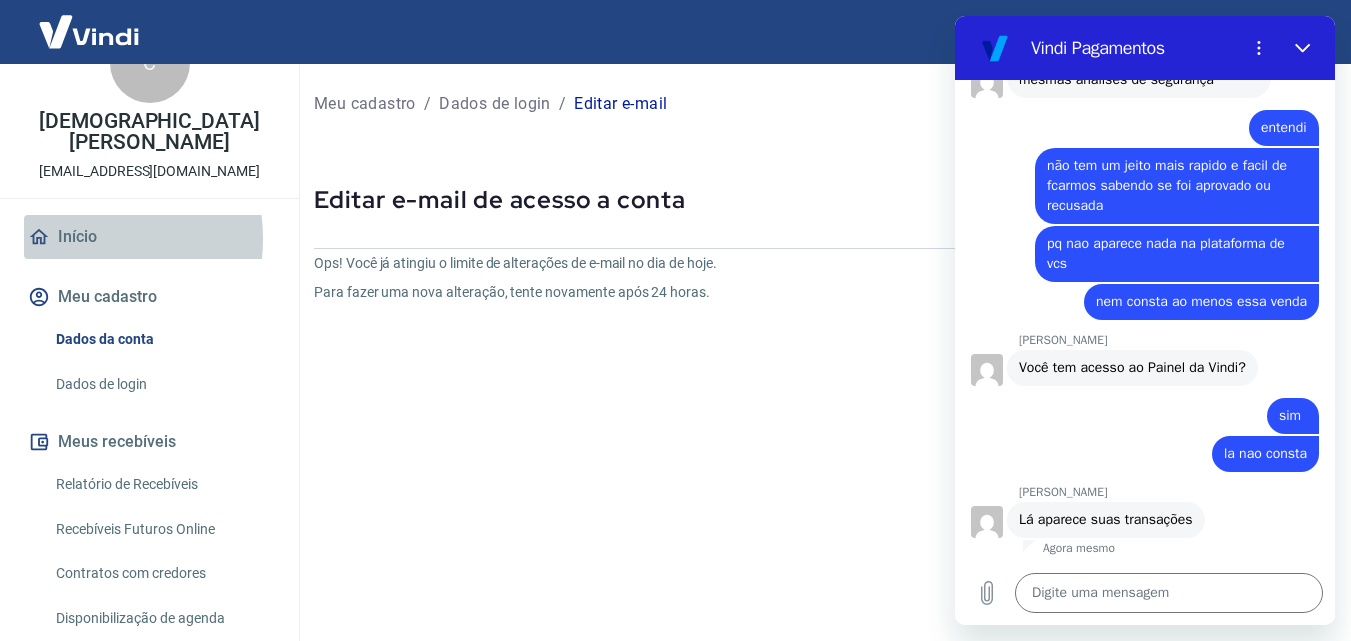 click on "Início" at bounding box center [149, 237] 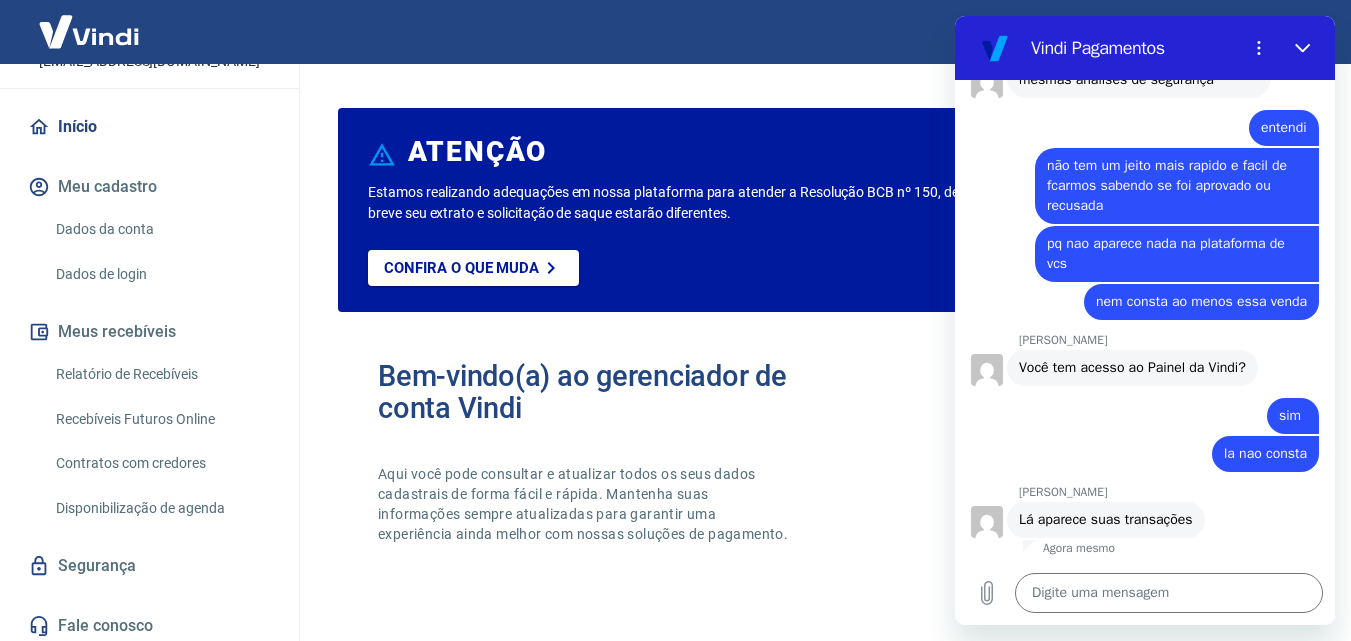 scroll, scrollTop: 174, scrollLeft: 0, axis: vertical 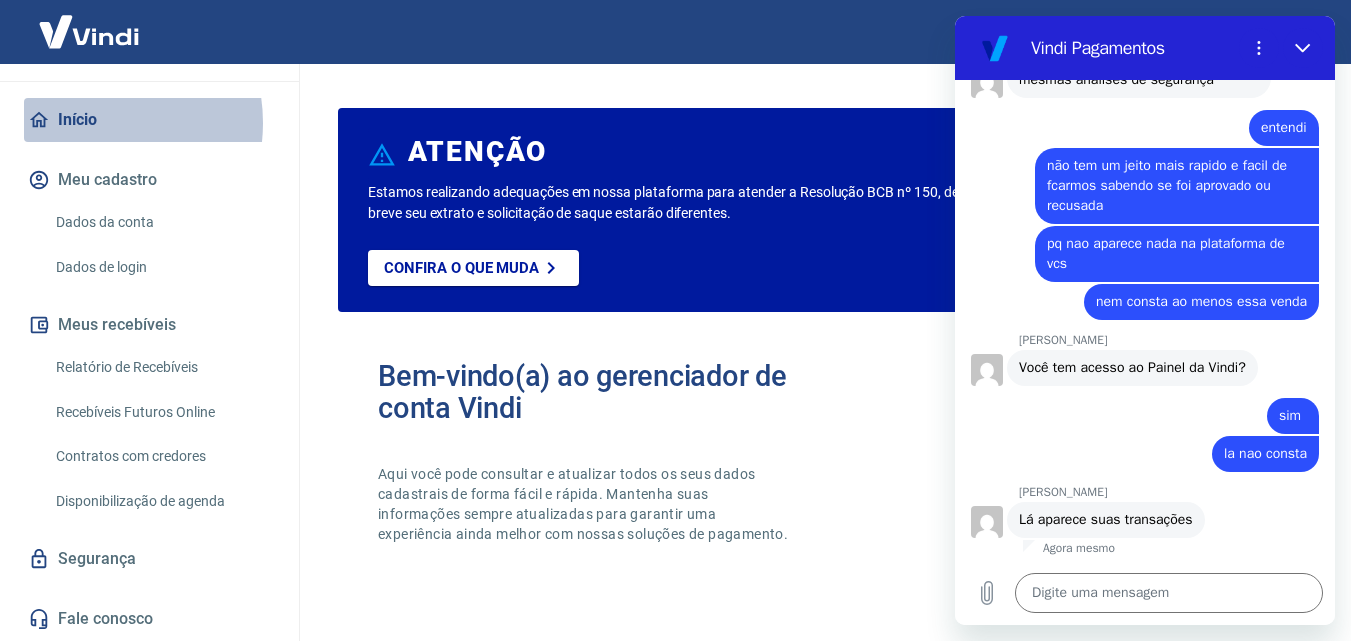 click on "Início" at bounding box center [149, 120] 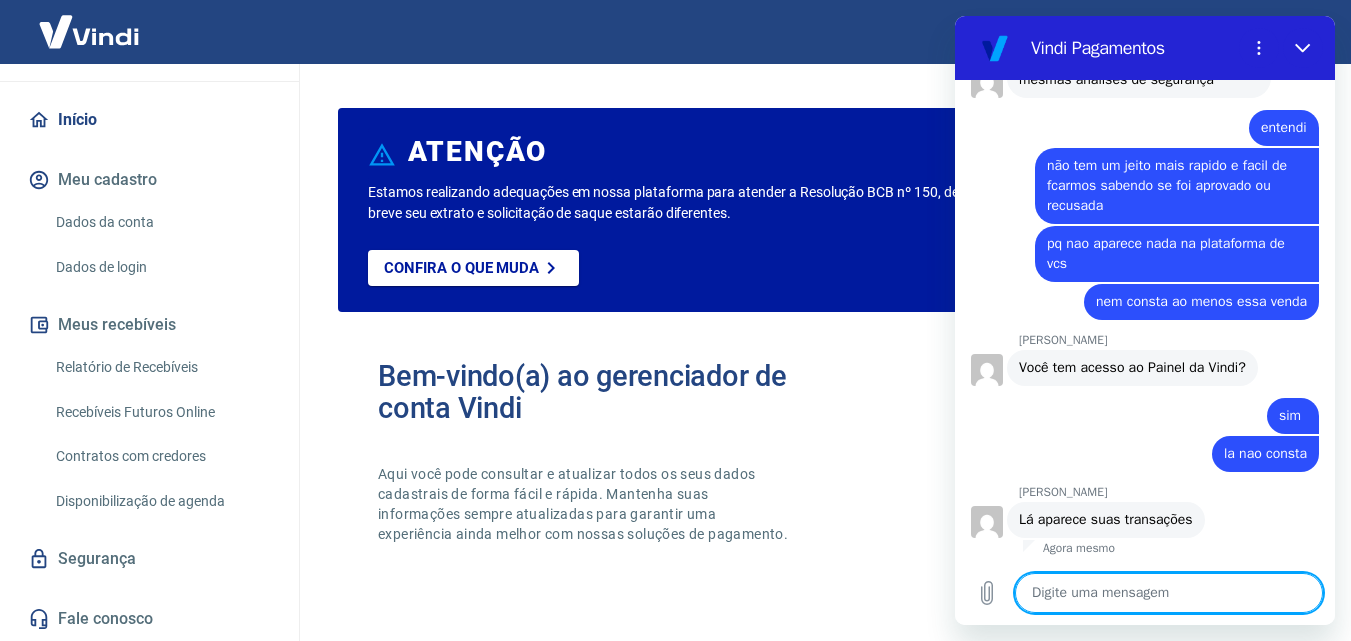 click at bounding box center (1169, 593) 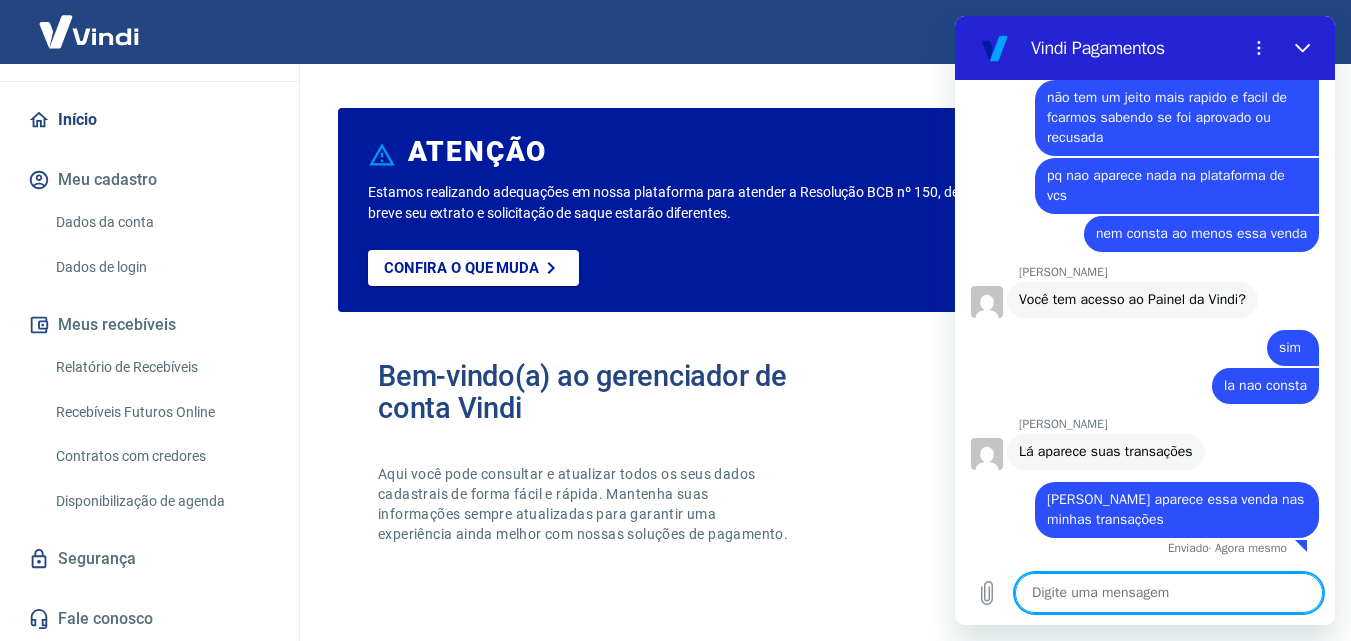 scroll, scrollTop: 4085, scrollLeft: 0, axis: vertical 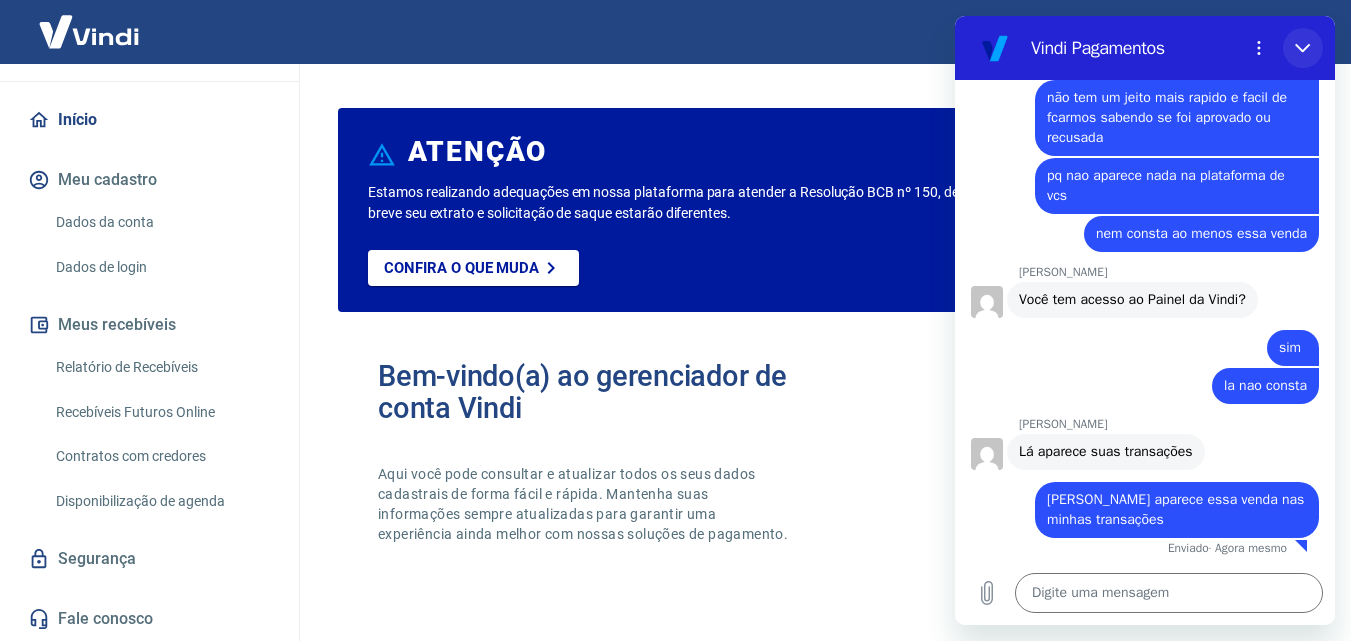 click 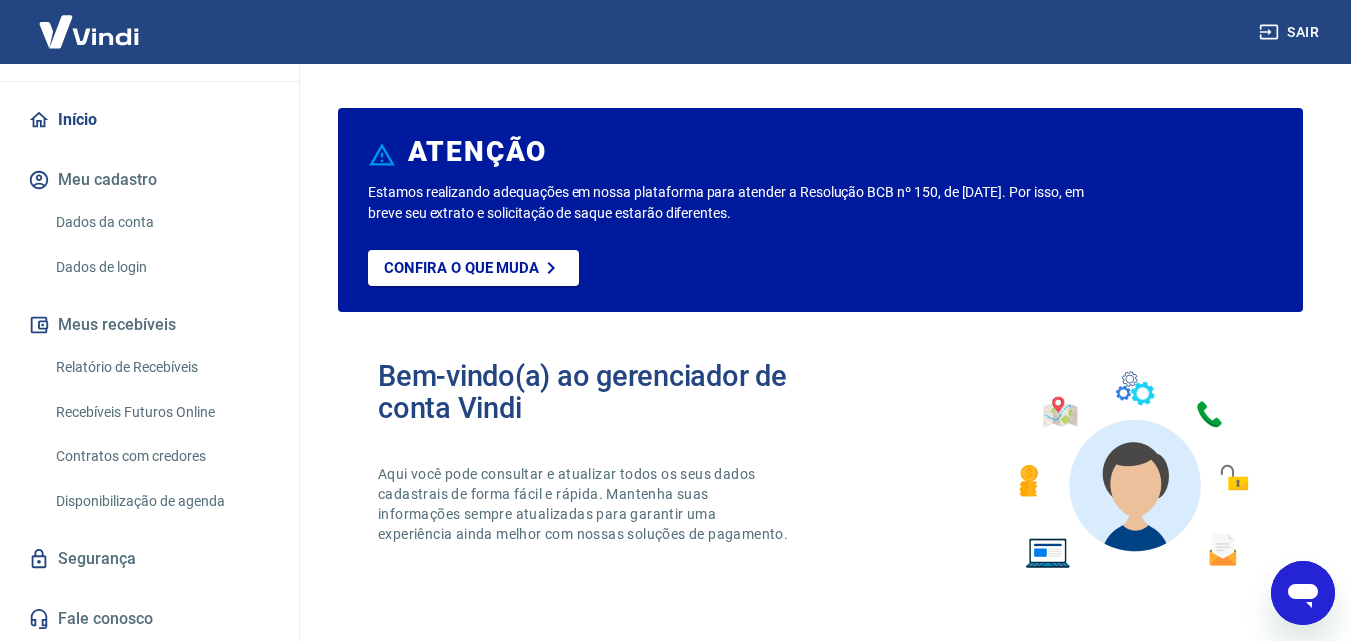 drag, startPoint x: 1318, startPoint y: 588, endPoint x: 1634, endPoint y: 1103, distance: 604.21936 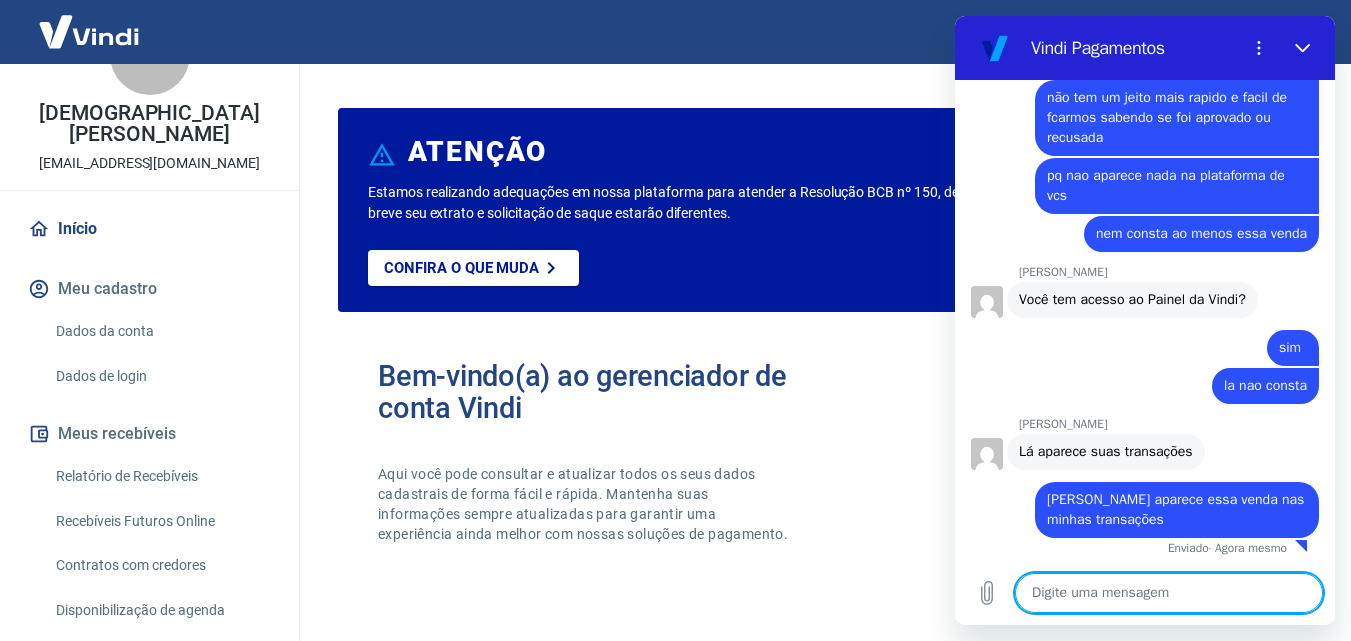 scroll, scrollTop: 0, scrollLeft: 0, axis: both 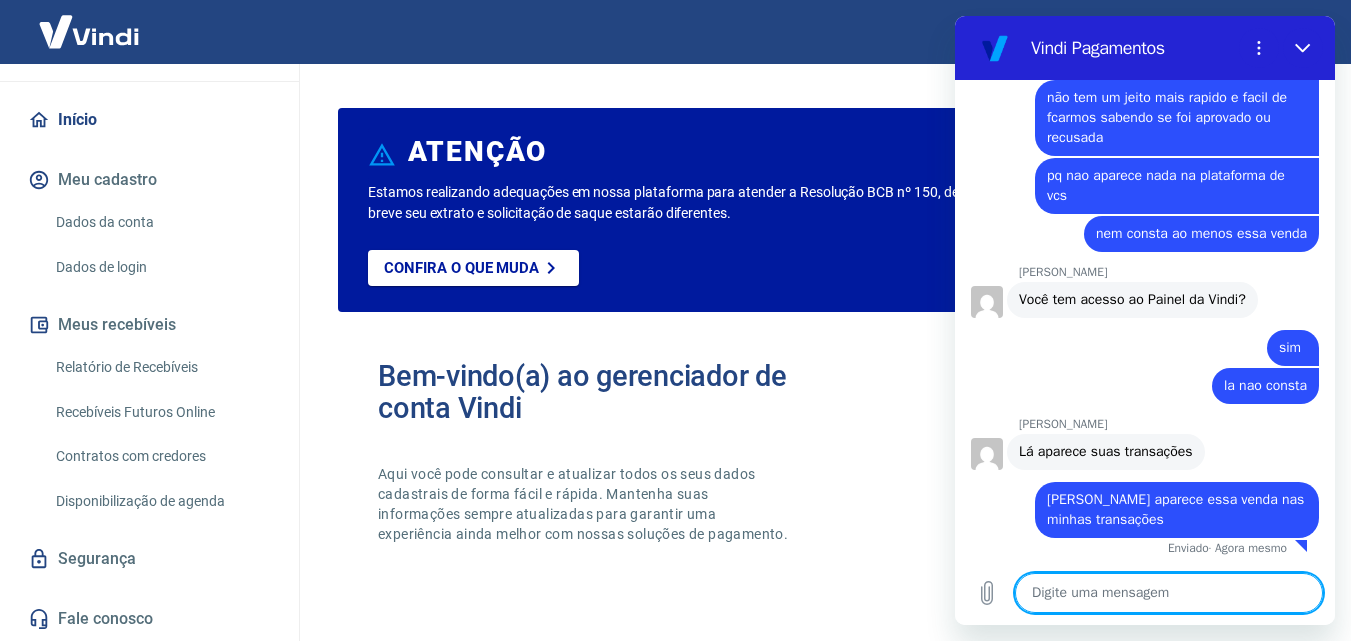click on "Relatório de Recebíveis" at bounding box center [161, 367] 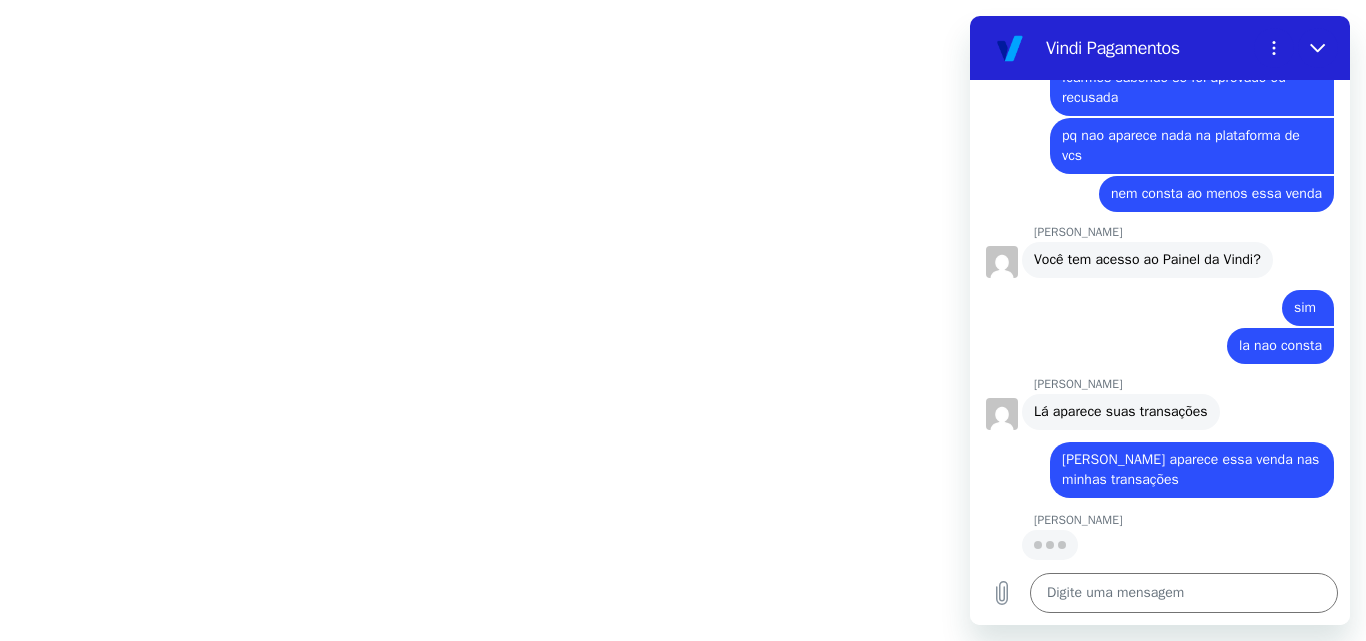 scroll, scrollTop: 4123, scrollLeft: 0, axis: vertical 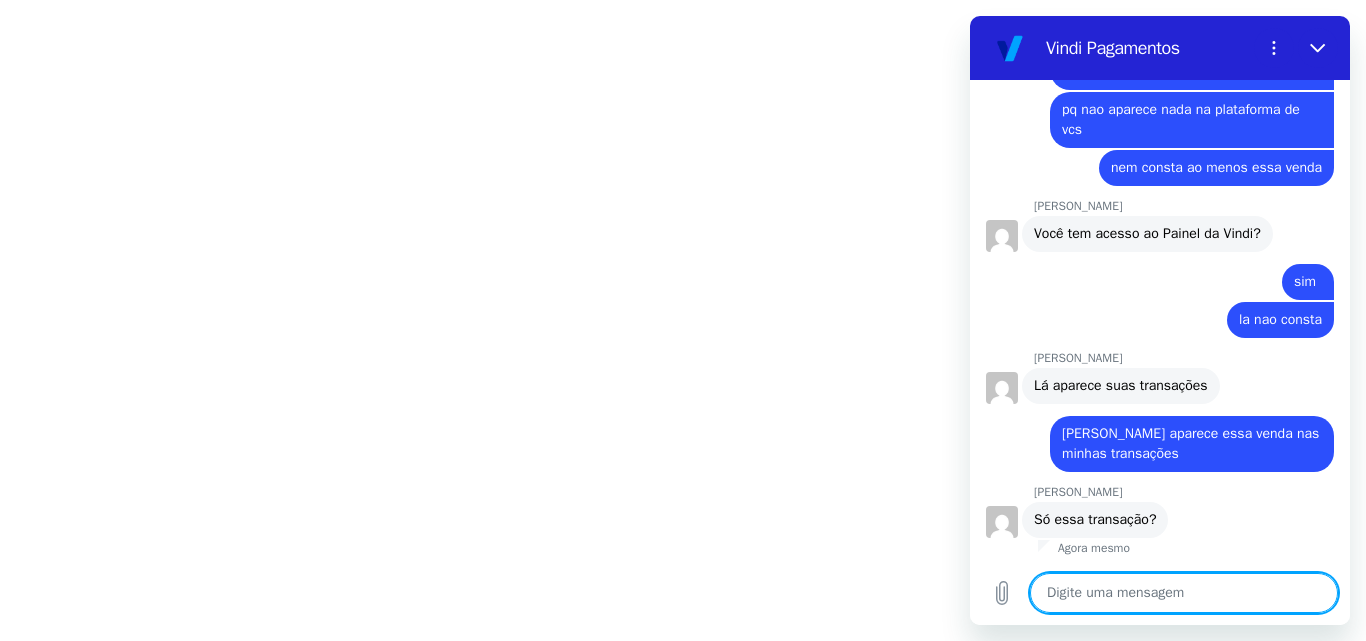 click at bounding box center [1184, 593] 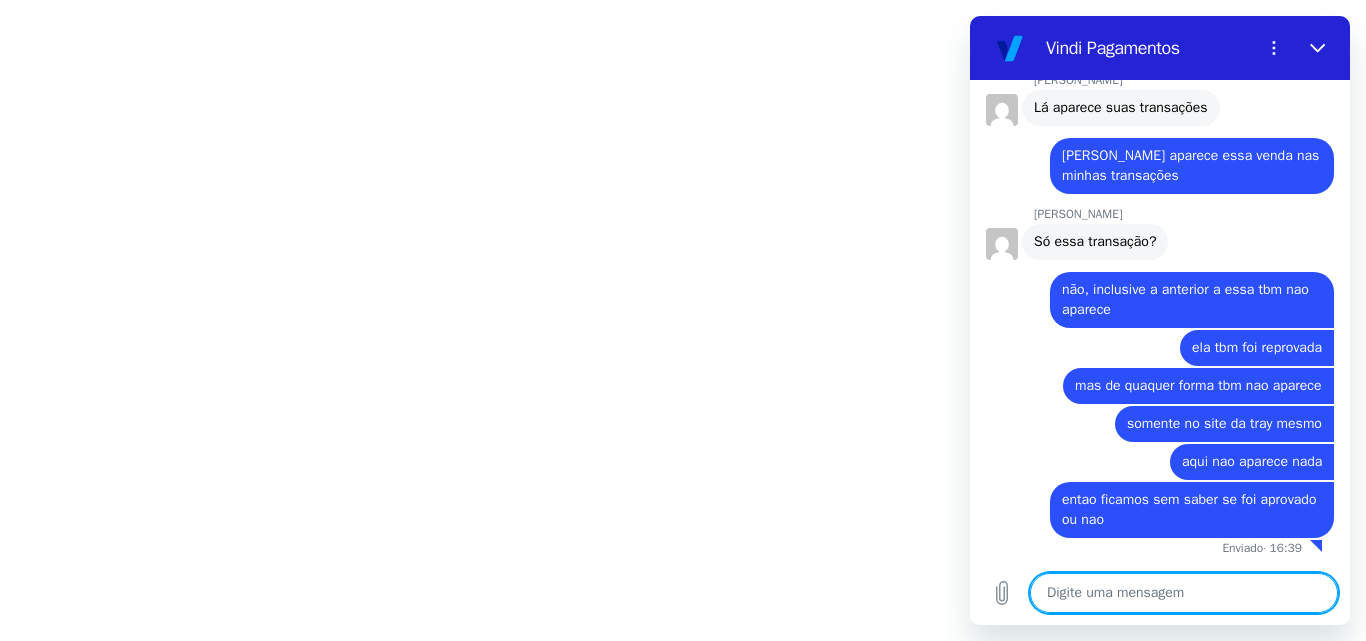 scroll, scrollTop: 4449, scrollLeft: 0, axis: vertical 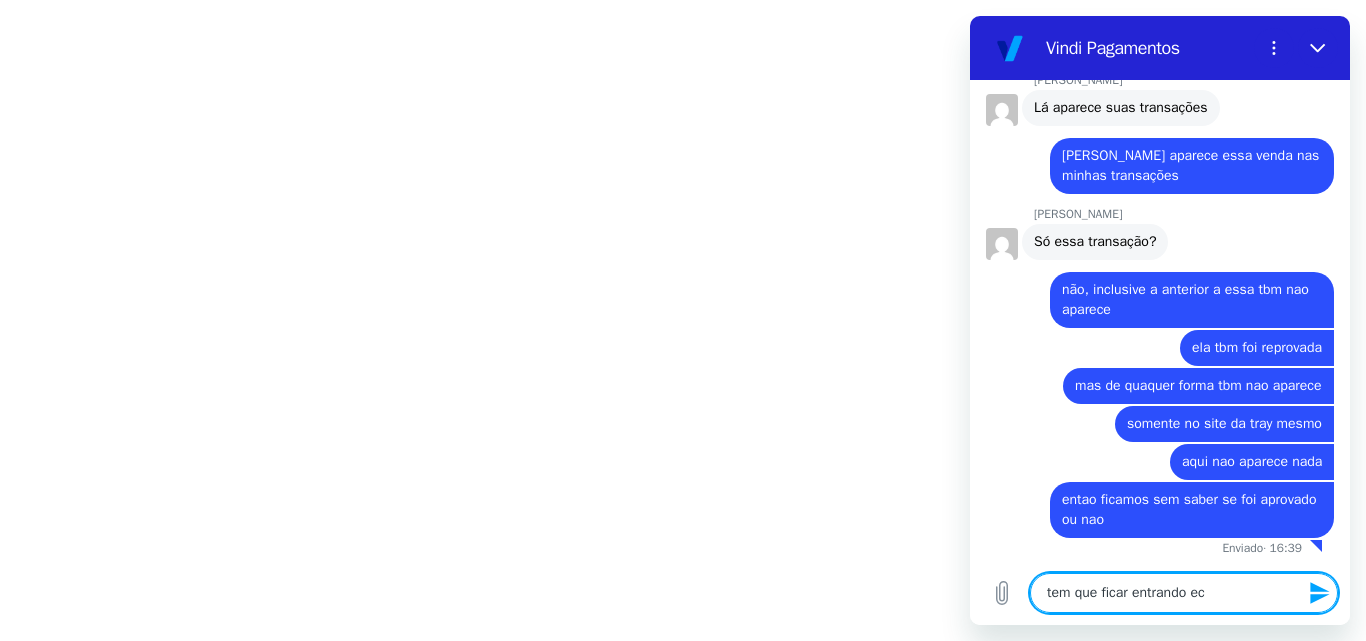 click on "tem que ficar entrando ec" at bounding box center (1184, 593) 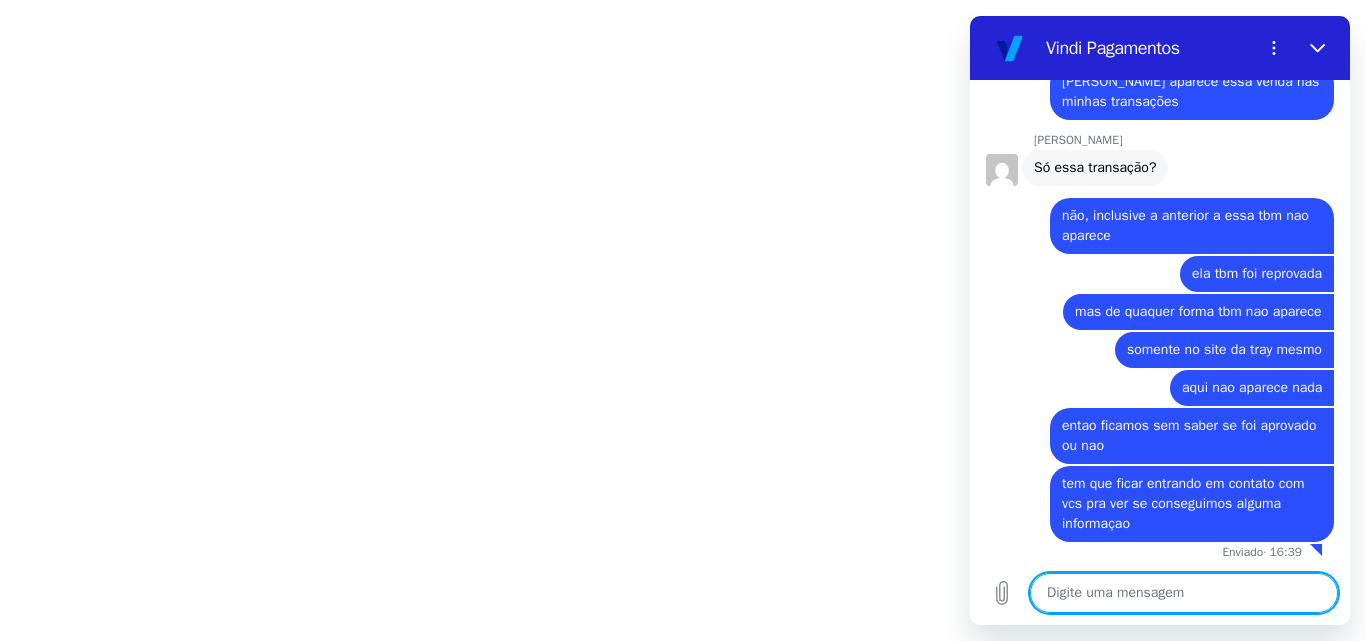 scroll, scrollTop: 4527, scrollLeft: 0, axis: vertical 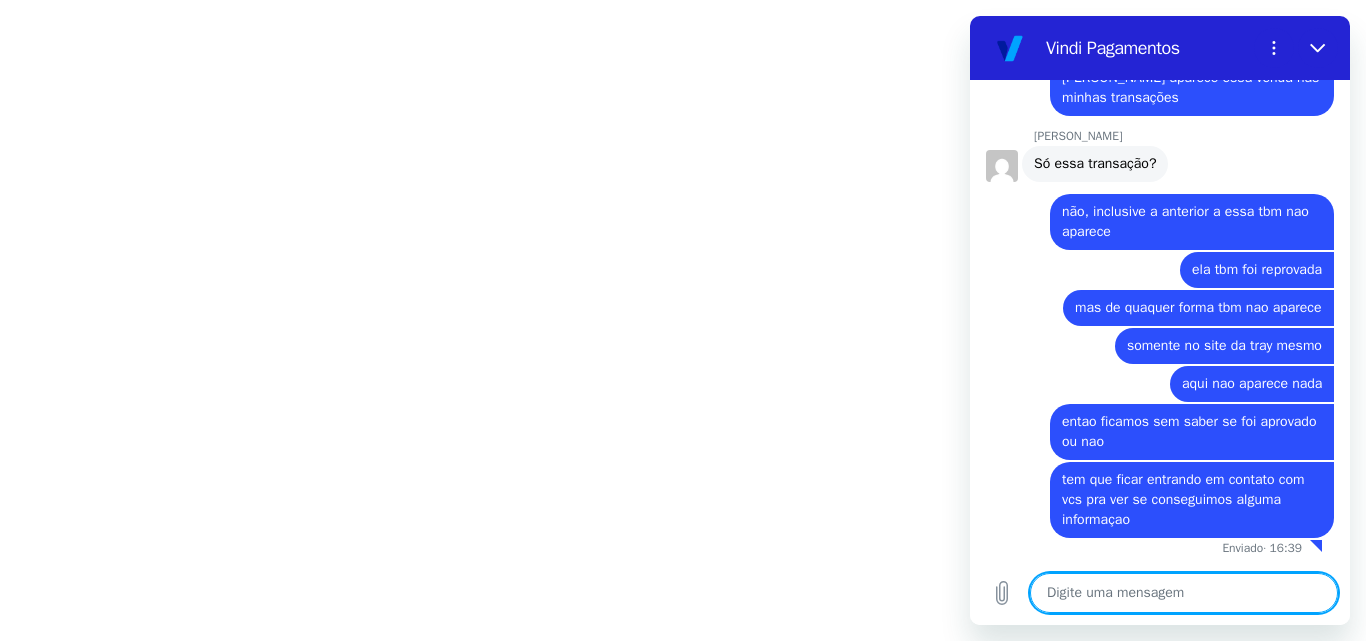 click at bounding box center [1184, 593] 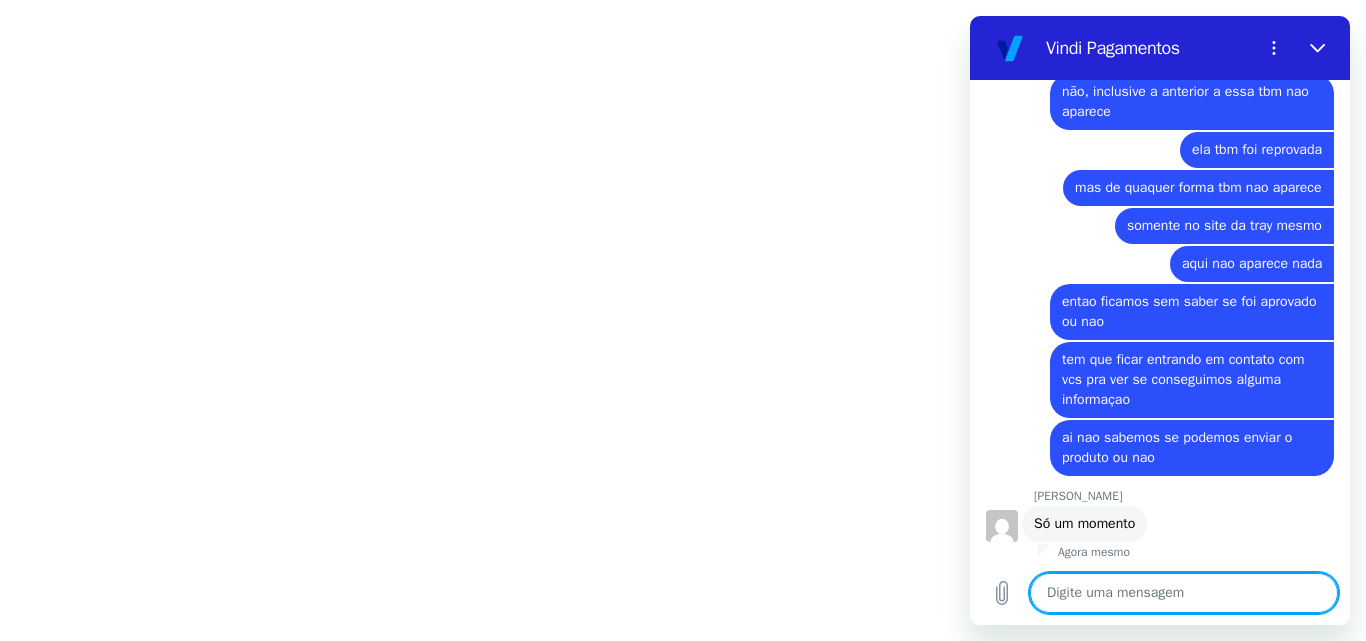 scroll, scrollTop: 4651, scrollLeft: 0, axis: vertical 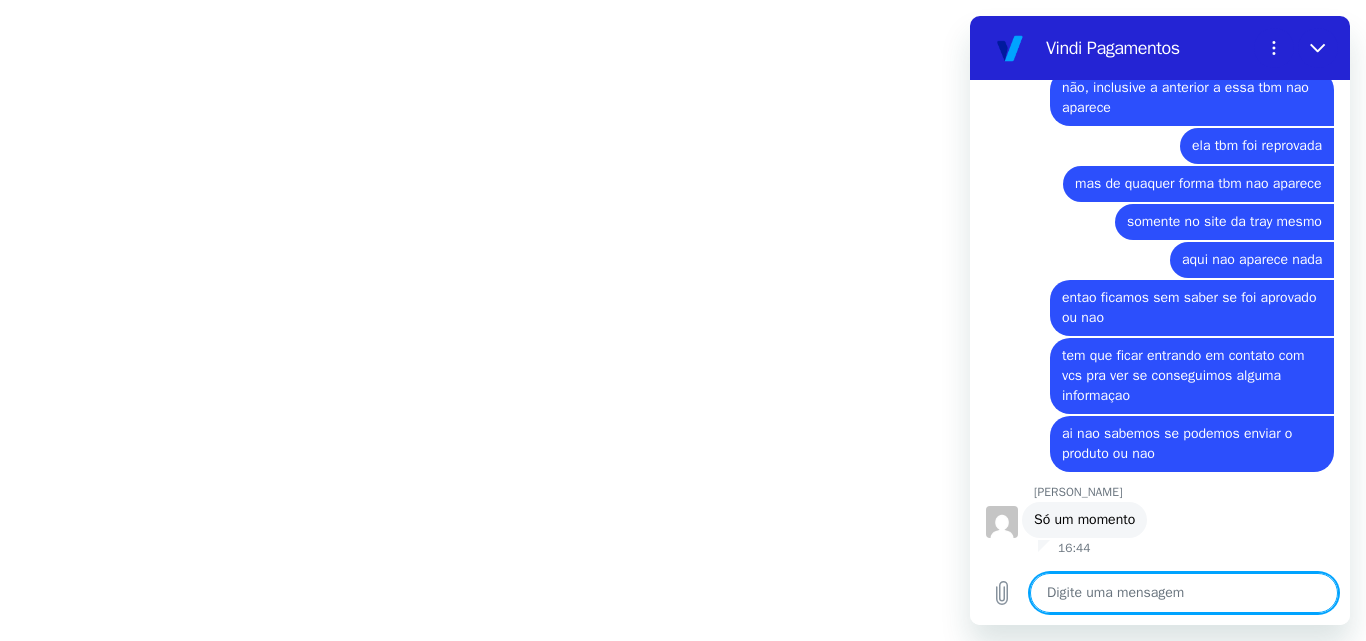 click at bounding box center (1184, 593) 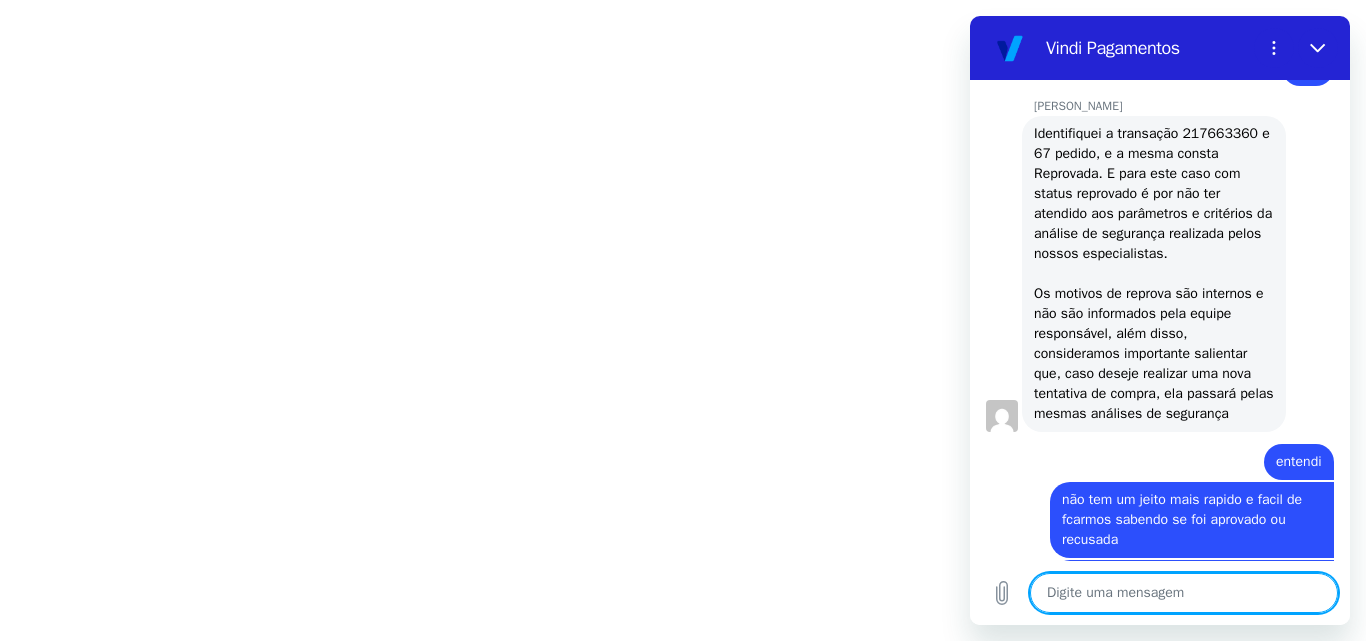 scroll, scrollTop: 3497, scrollLeft: 0, axis: vertical 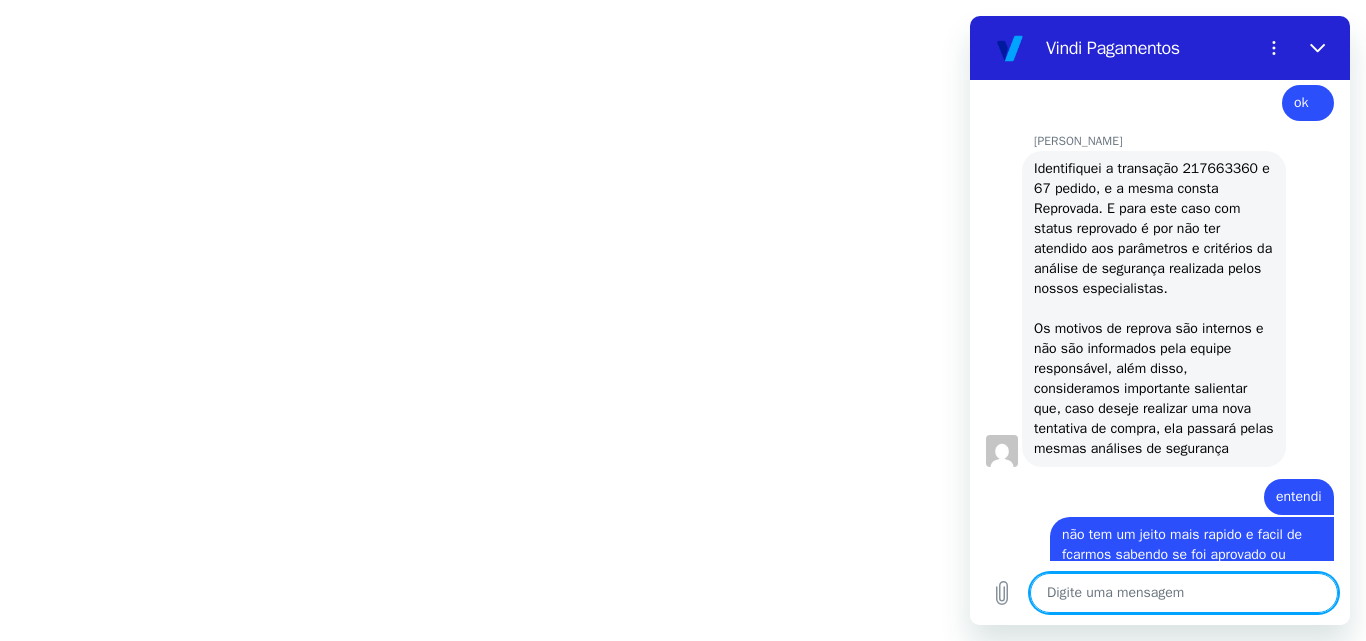 click on "Identifiquei a transação 217663360 e 67 pedido, e a mesma consta Reprovada. E para este caso com status reprovado é por não ter atendido aos parâmetros e critérios da análise de segurança realizada pelos nossos especialistas.
Os motivos de reprova são internos e não são informados pela equipe responsável, além disso, consideramos importante salientar que, caso deseje realizar uma nova tentativa de compra, ela passará pelas mesmas análises de segurança" at bounding box center [1156, 308] 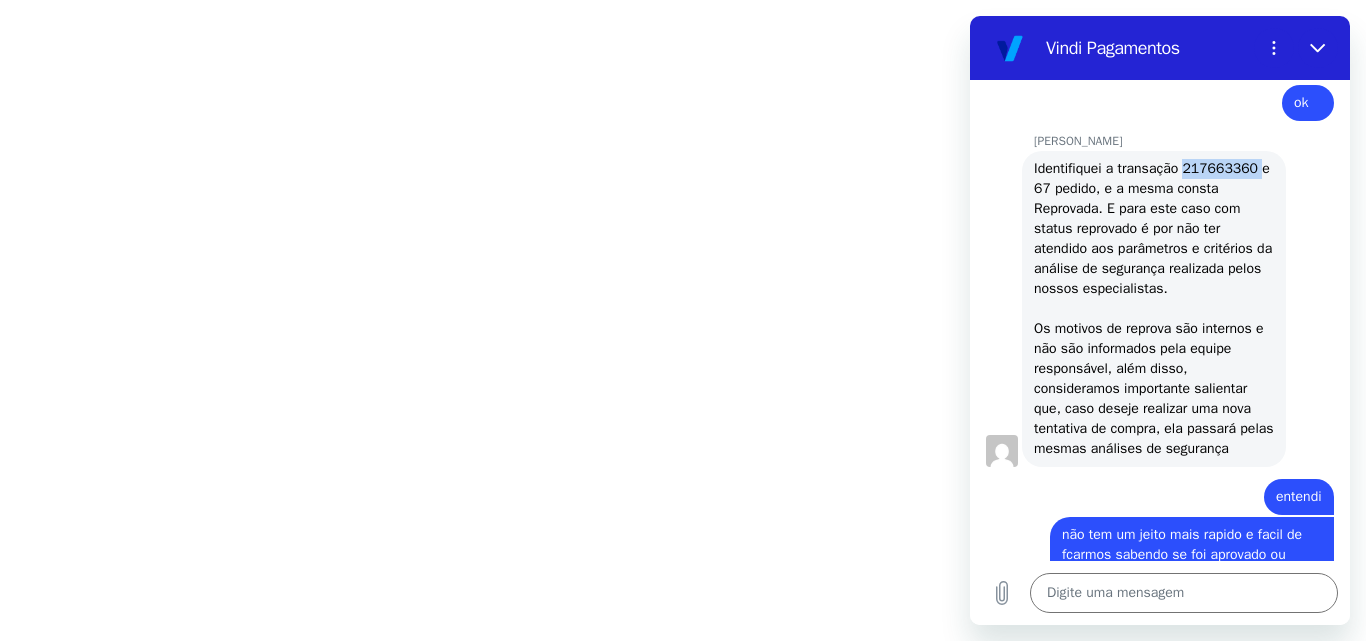 click on "Identifiquei a transação 217663360 e 67 pedido, e a mesma consta Reprovada. E para este caso com status reprovado é por não ter atendido aos parâmetros e critérios da análise de segurança realizada pelos nossos especialistas.
Os motivos de reprova são internos e não são informados pela equipe responsável, além disso, consideramos importante salientar que, caso deseje realizar uma nova tentativa de compra, ela passará pelas mesmas análises de segurança" at bounding box center [1156, 308] 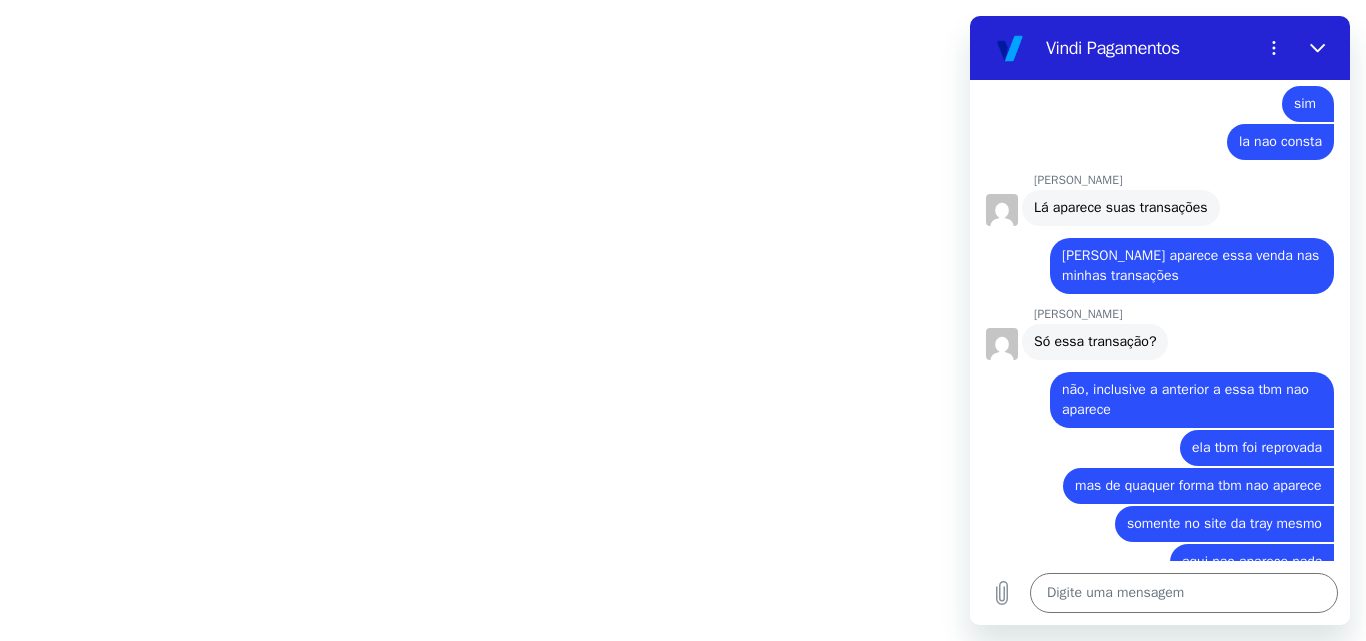 scroll, scrollTop: 4651, scrollLeft: 0, axis: vertical 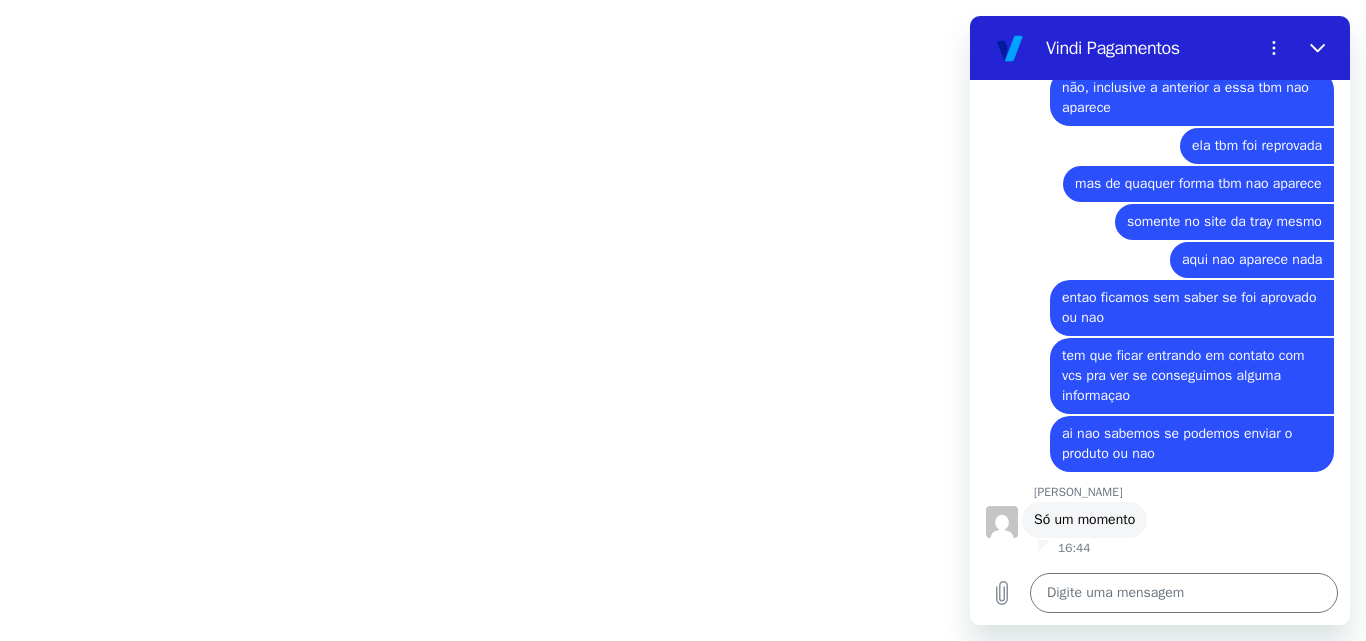 drag, startPoint x: 1343, startPoint y: 417, endPoint x: 2328, endPoint y: 570, distance: 996.8119 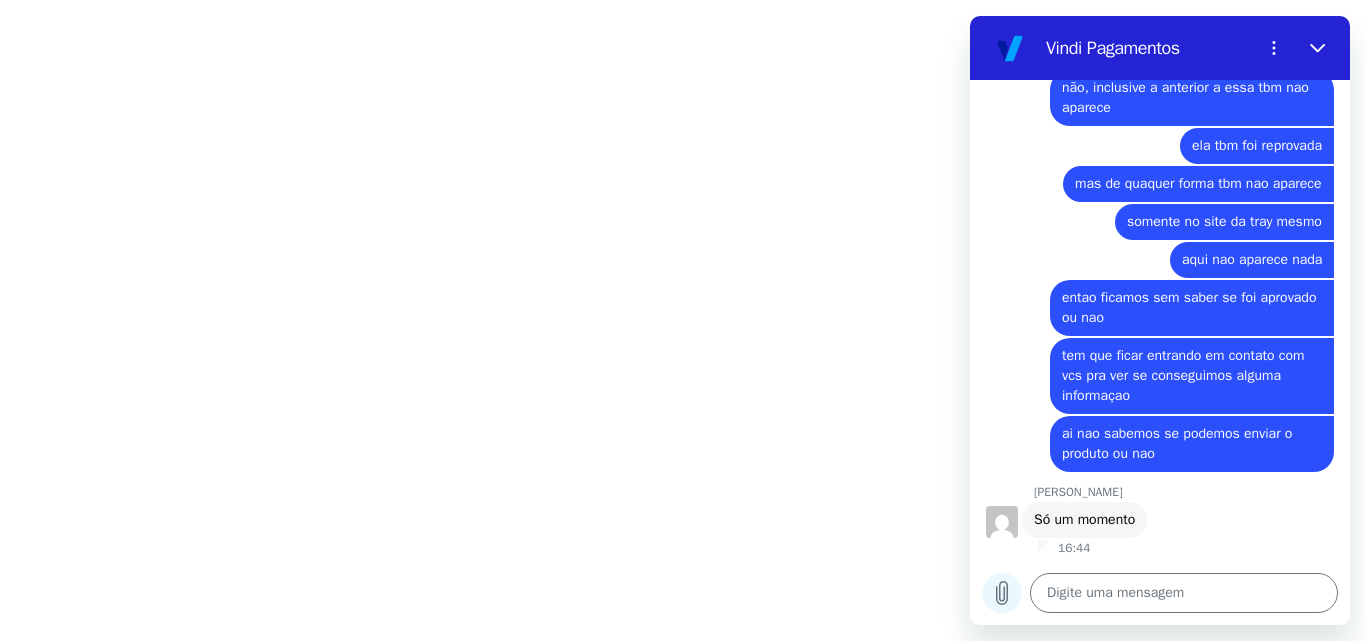 click 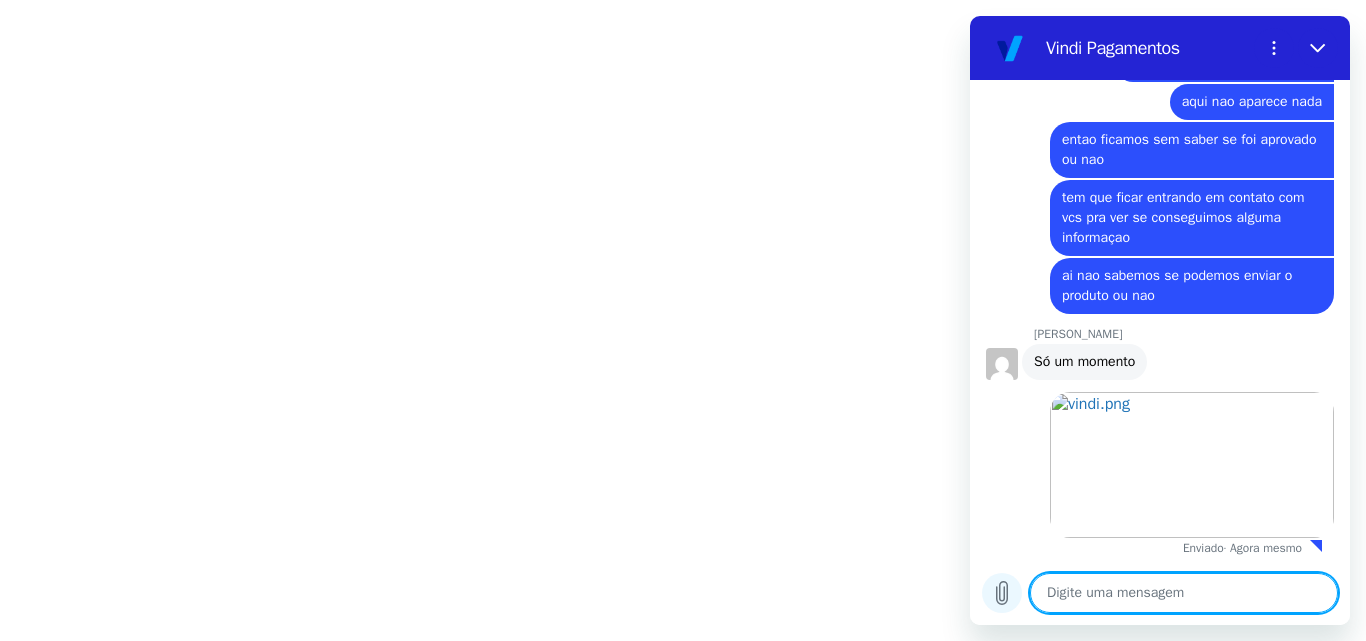 scroll, scrollTop: 4809, scrollLeft: 0, axis: vertical 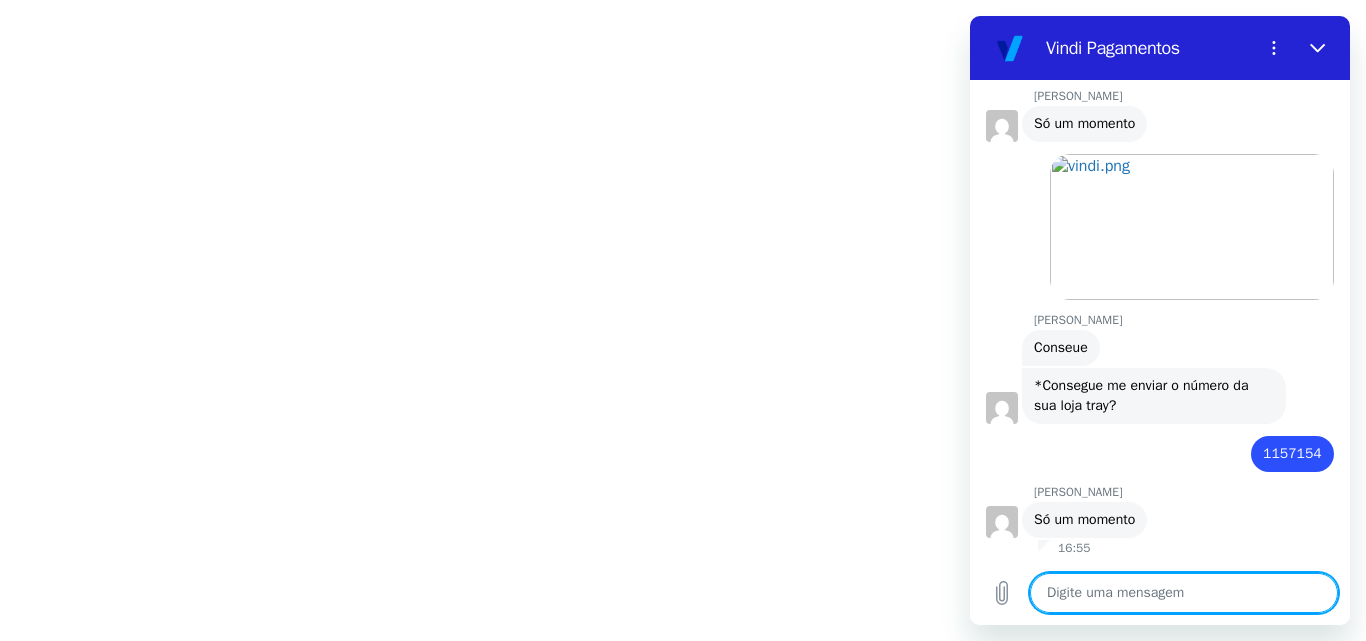 click at bounding box center [1184, 593] 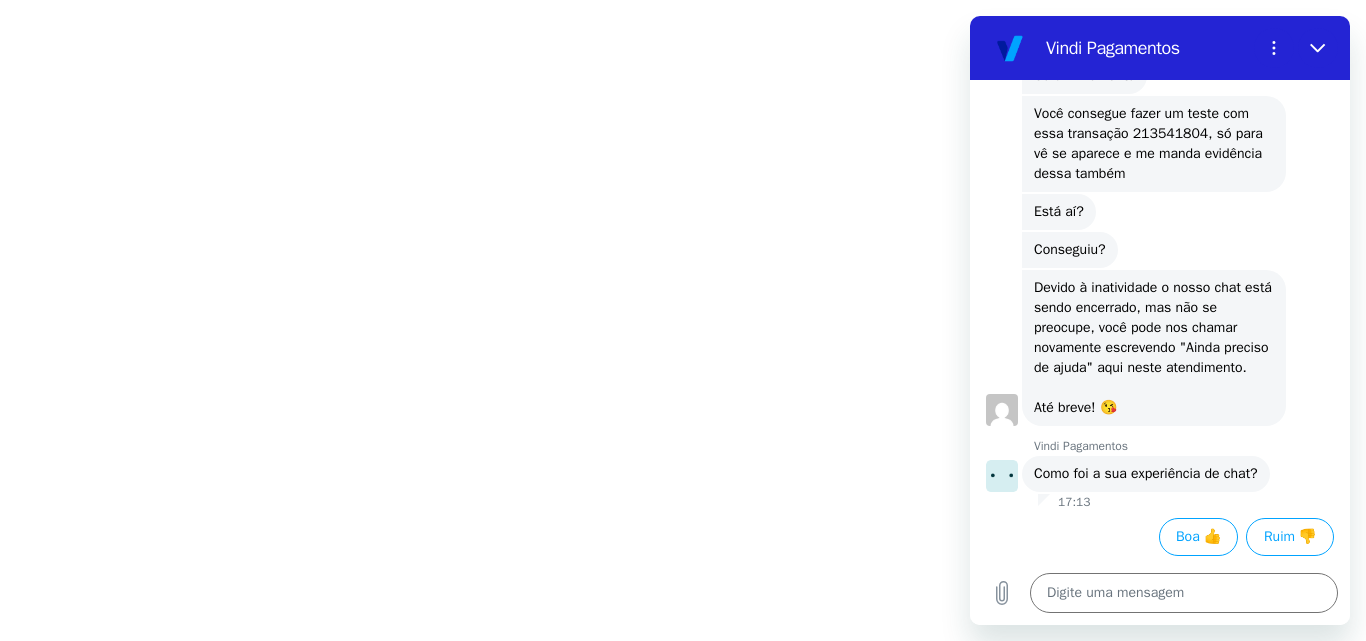 scroll, scrollTop: 5511, scrollLeft: 0, axis: vertical 